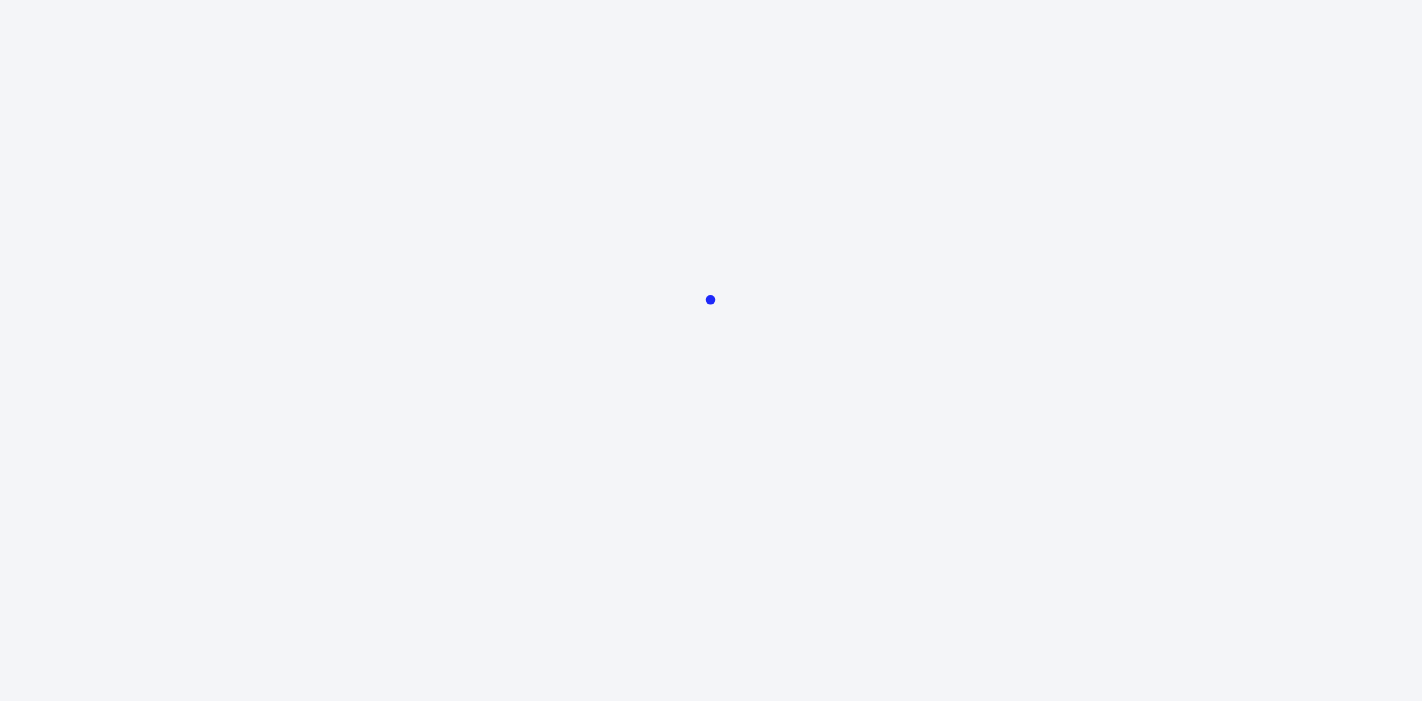 scroll, scrollTop: 0, scrollLeft: 0, axis: both 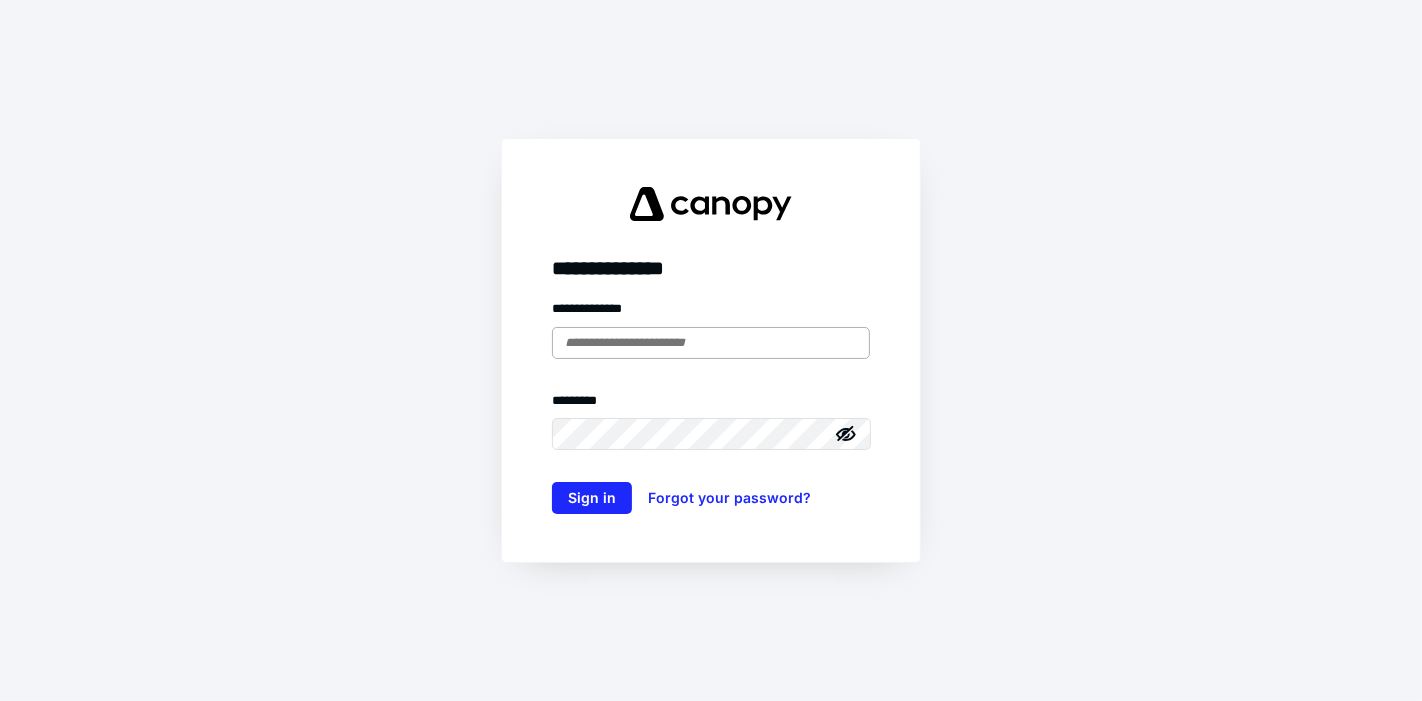 click at bounding box center (711, 343) 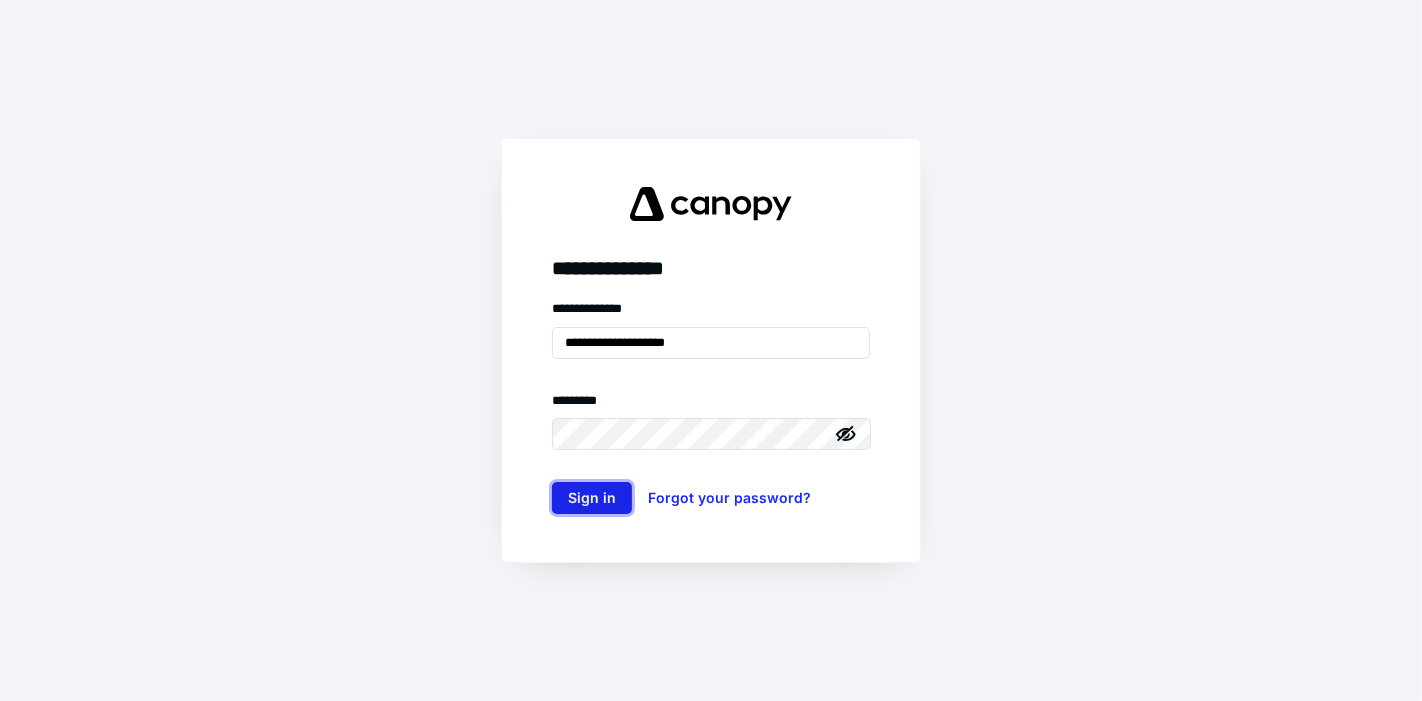 click on "Sign in" at bounding box center (592, 498) 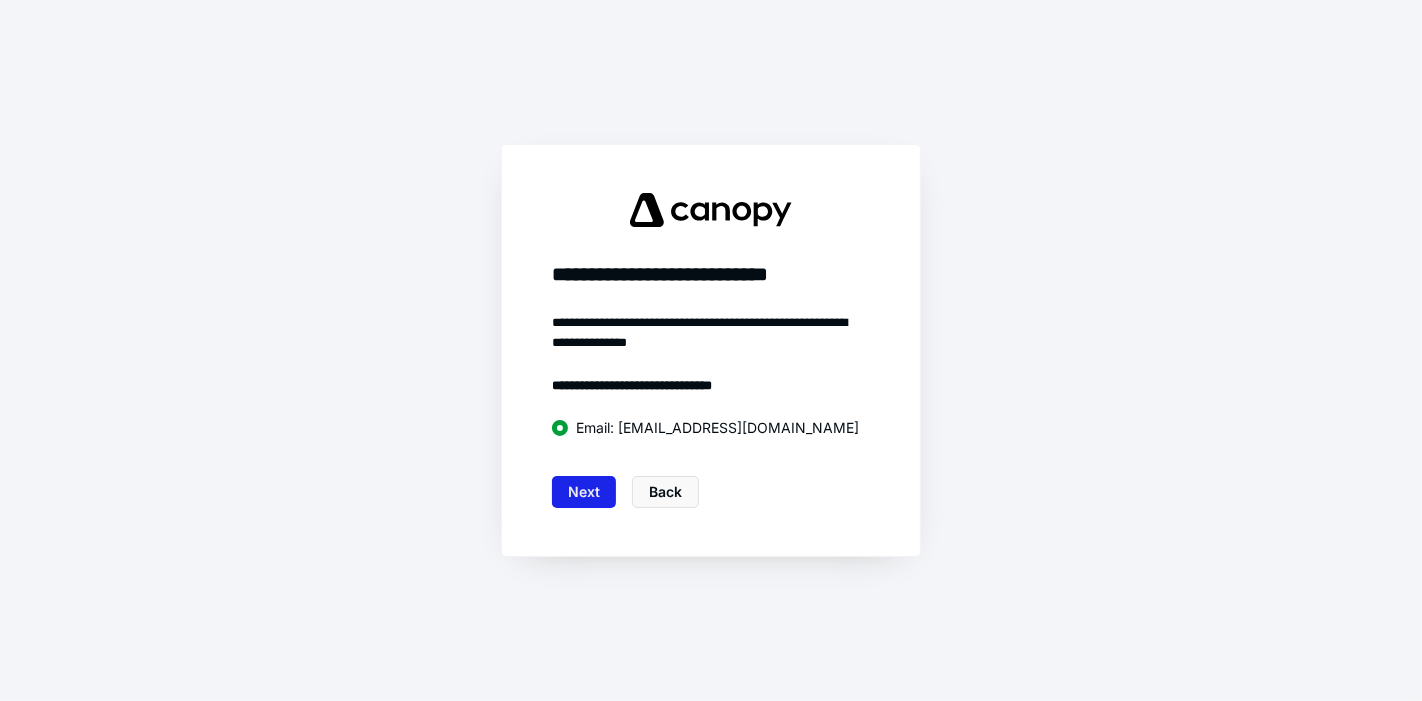 click on "Next" at bounding box center [584, 492] 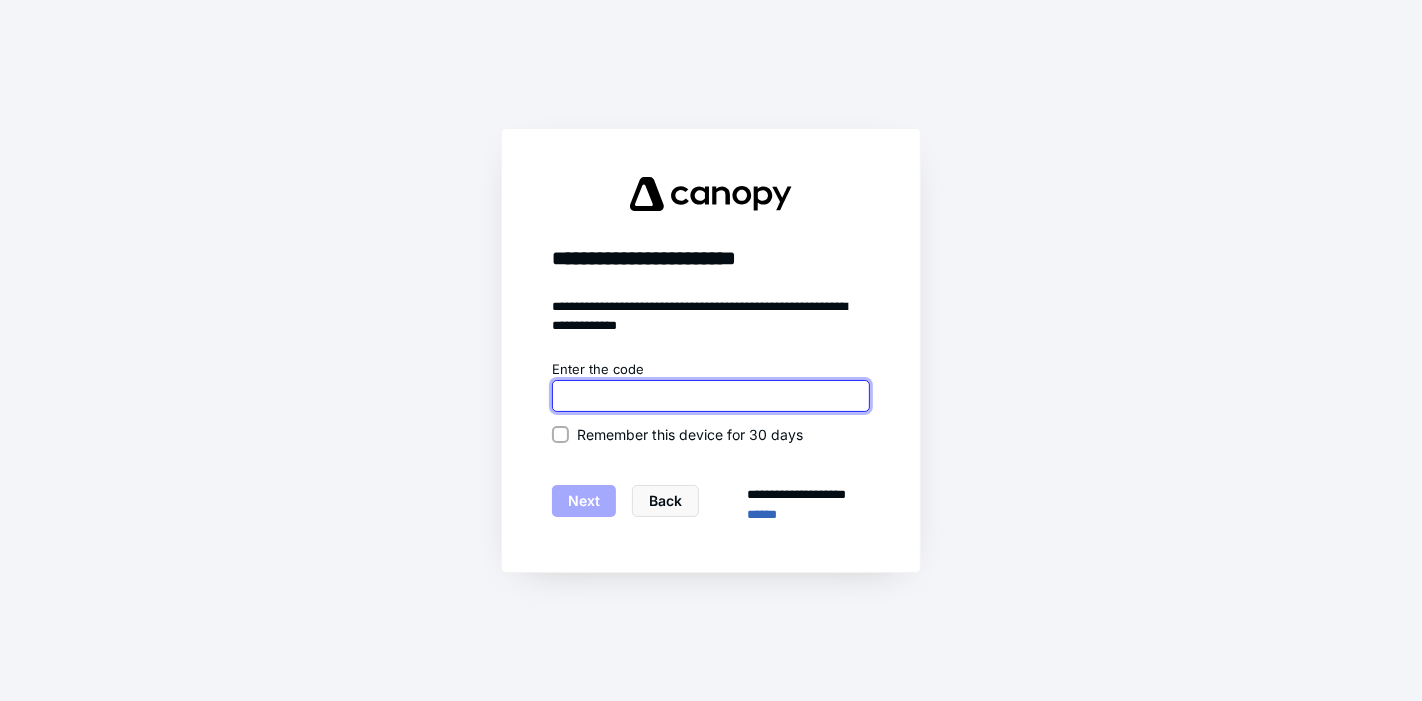 click at bounding box center [711, 396] 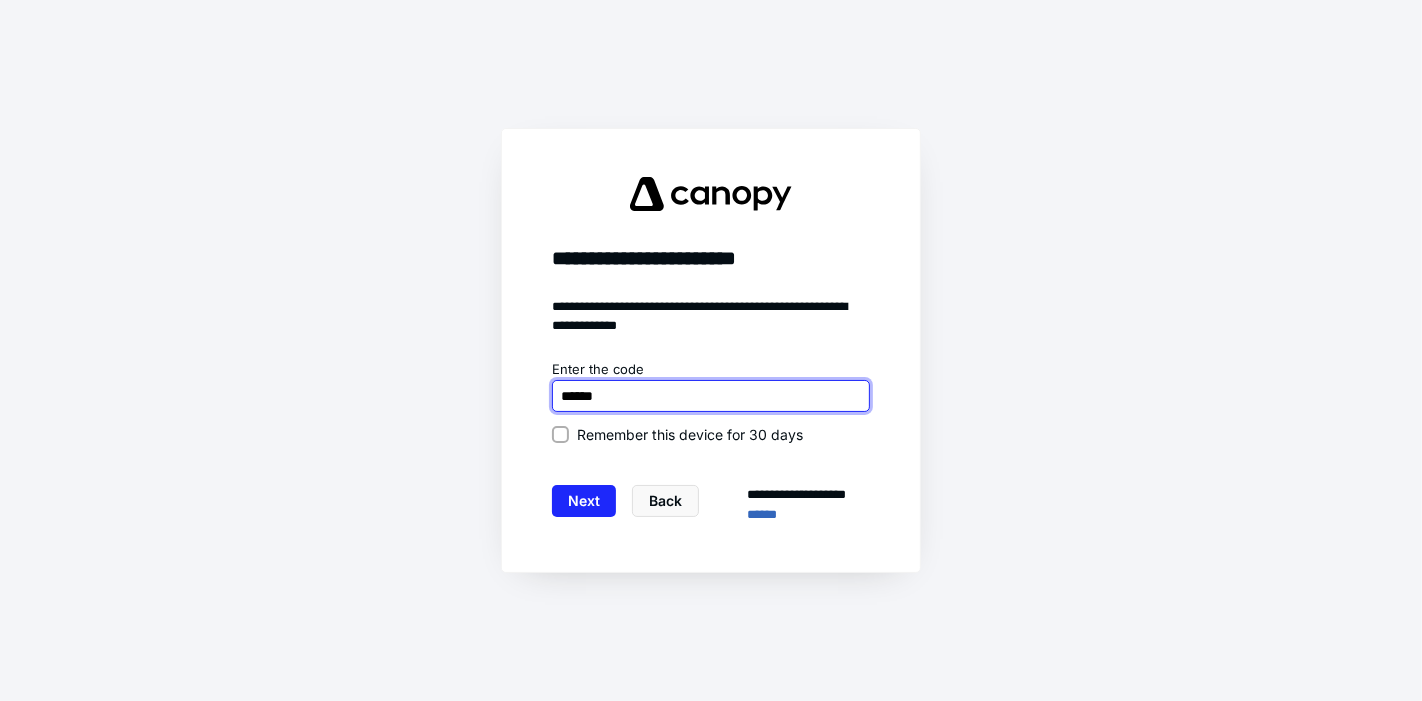 type on "******" 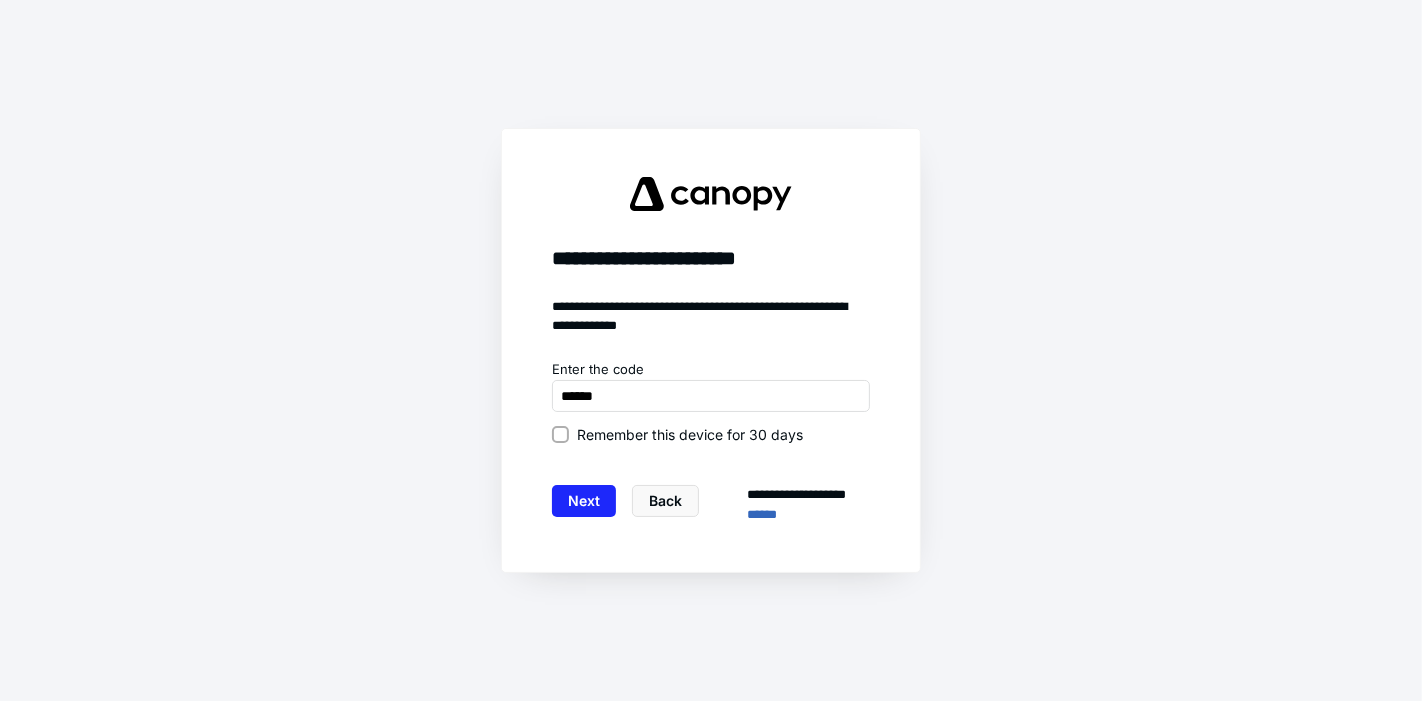 click on "Remember this device for 30 days" at bounding box center (690, 434) 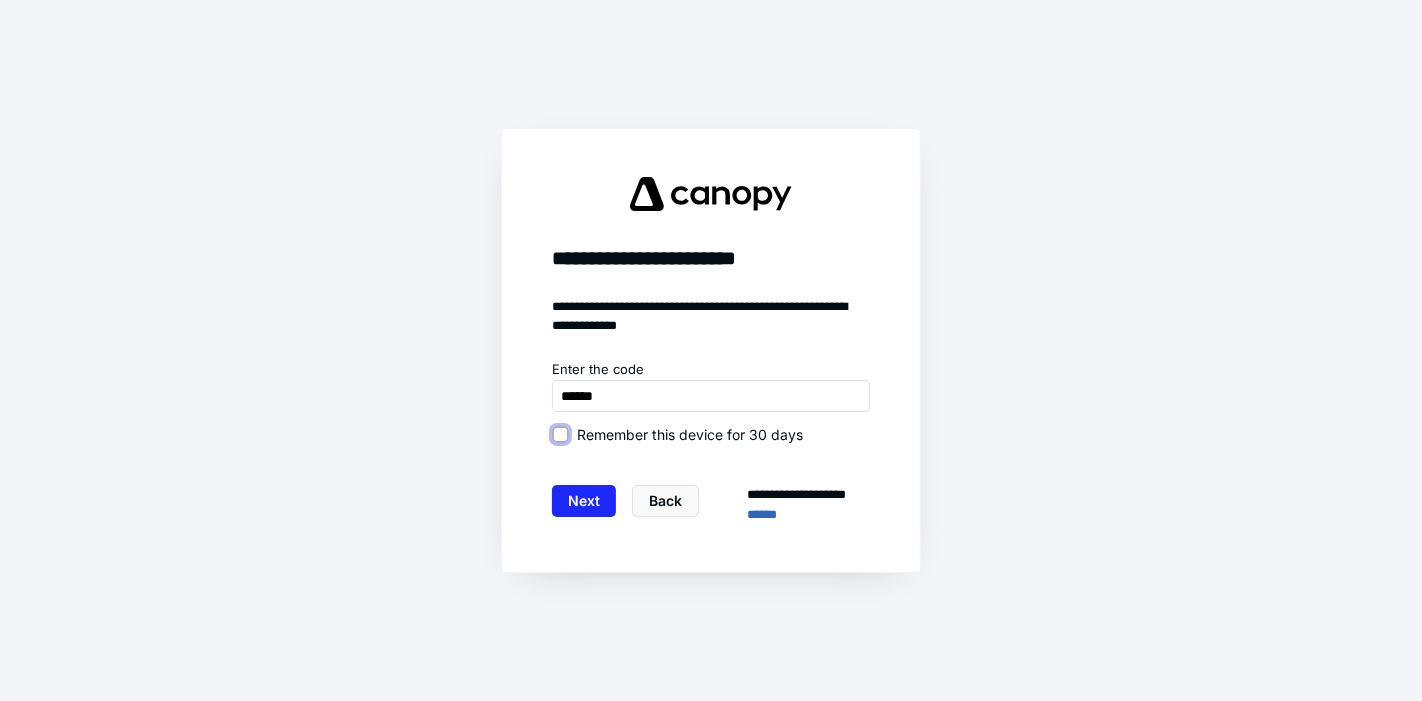 click on "Remember this device for 30 days" at bounding box center [560, 434] 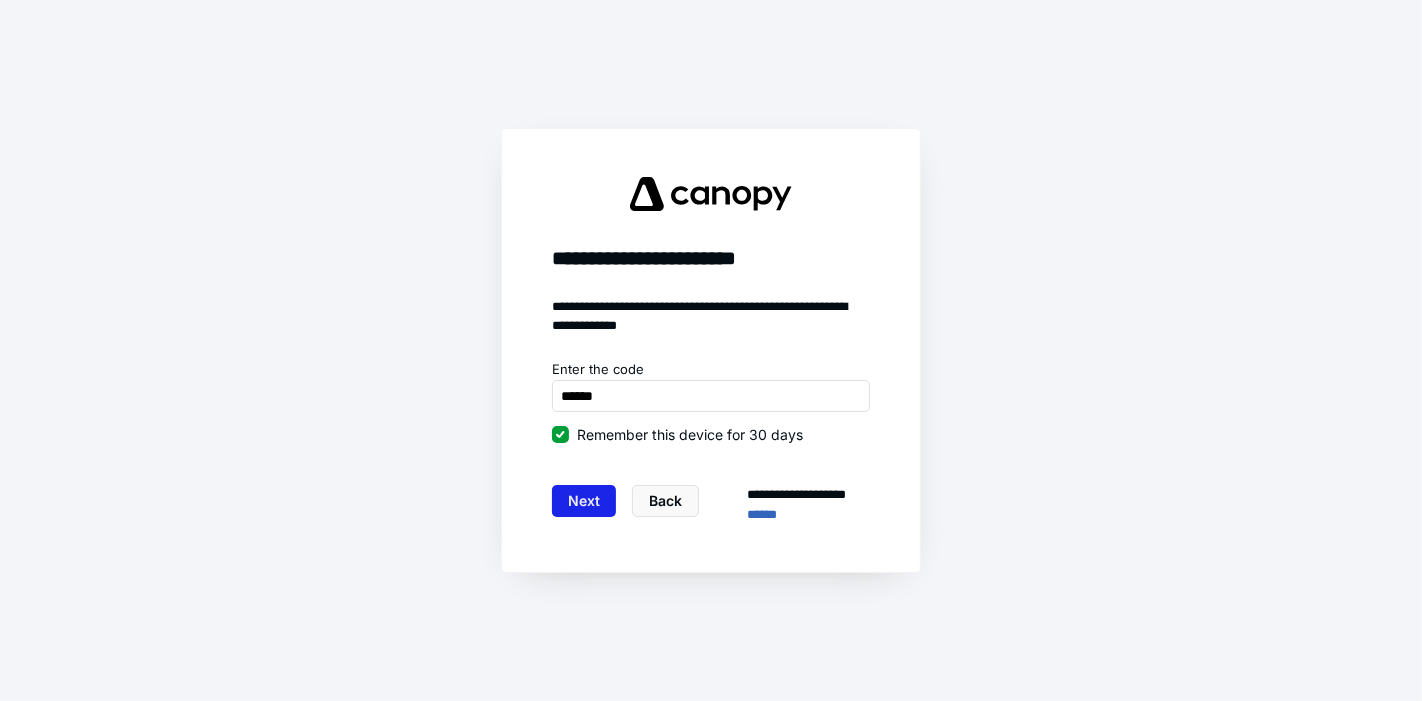 click on "Next" at bounding box center [584, 501] 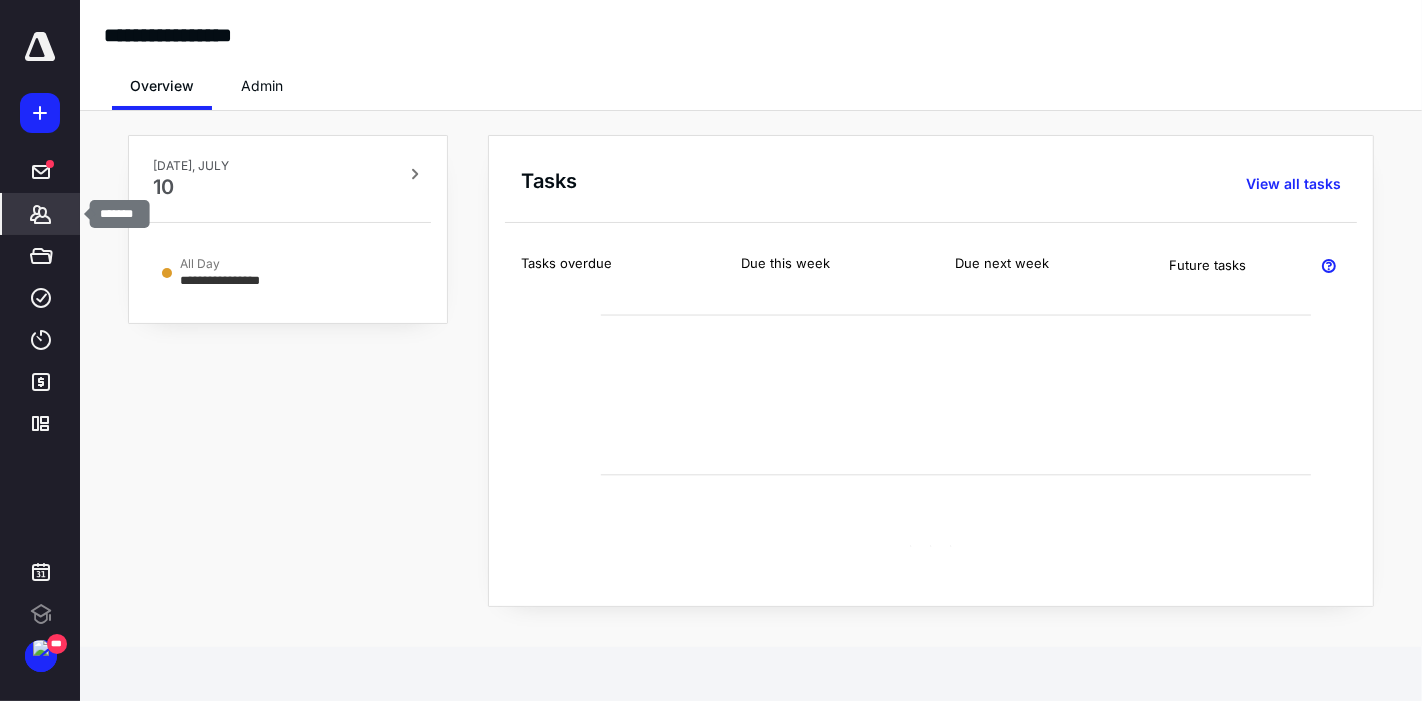 scroll, scrollTop: 0, scrollLeft: 0, axis: both 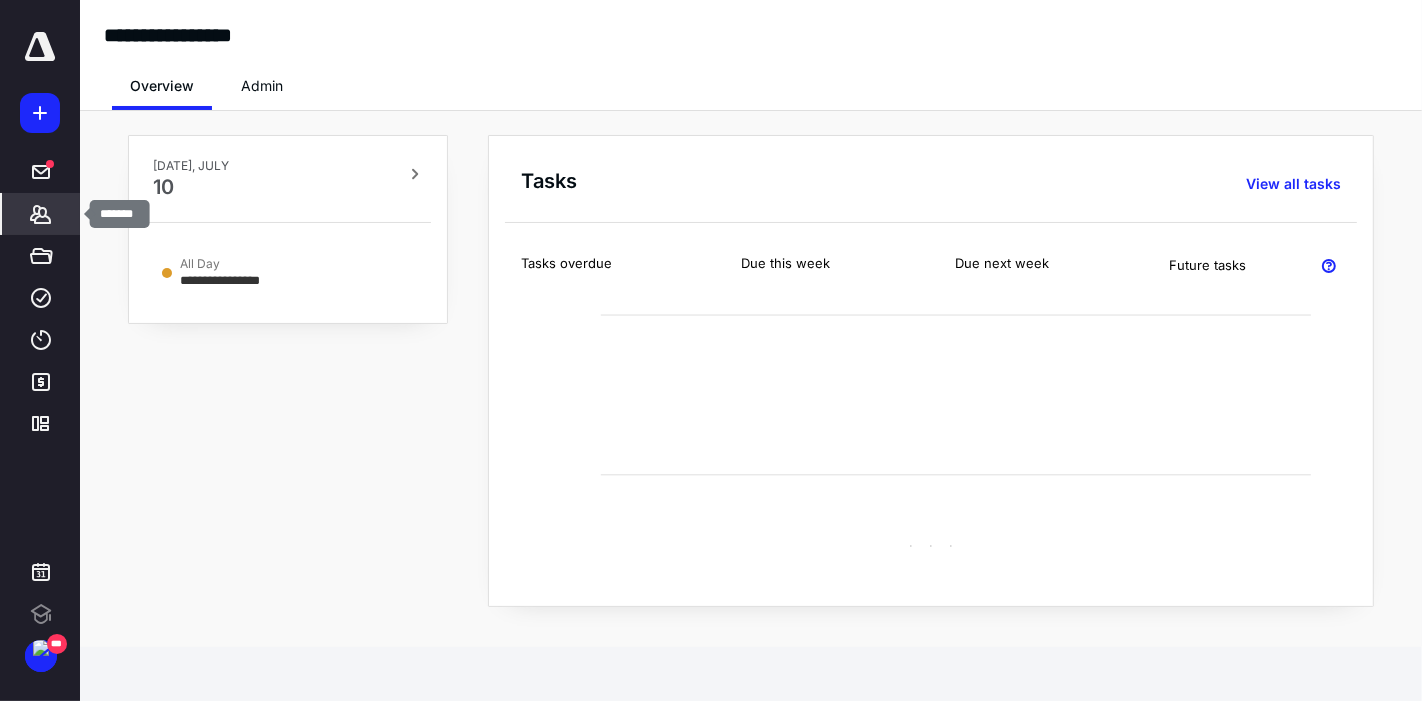 click on "*******" at bounding box center (41, 214) 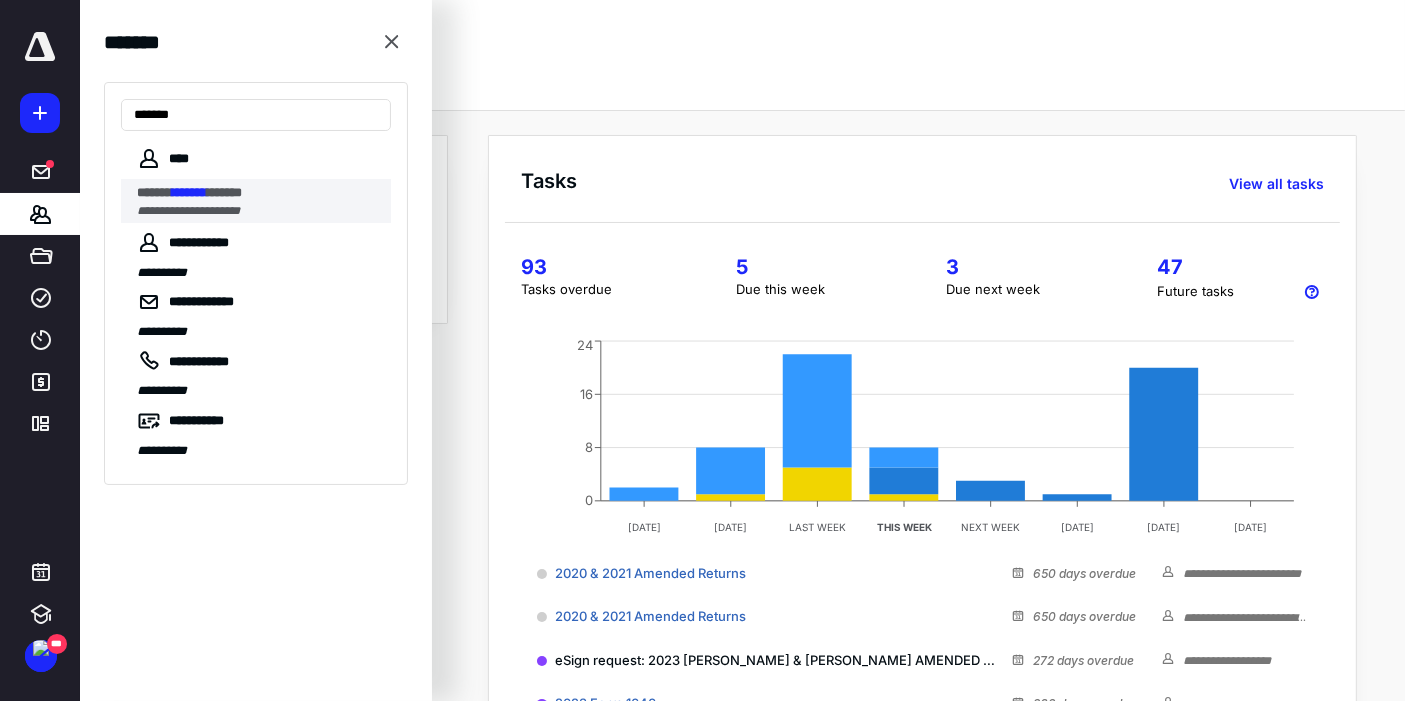 type on "*******" 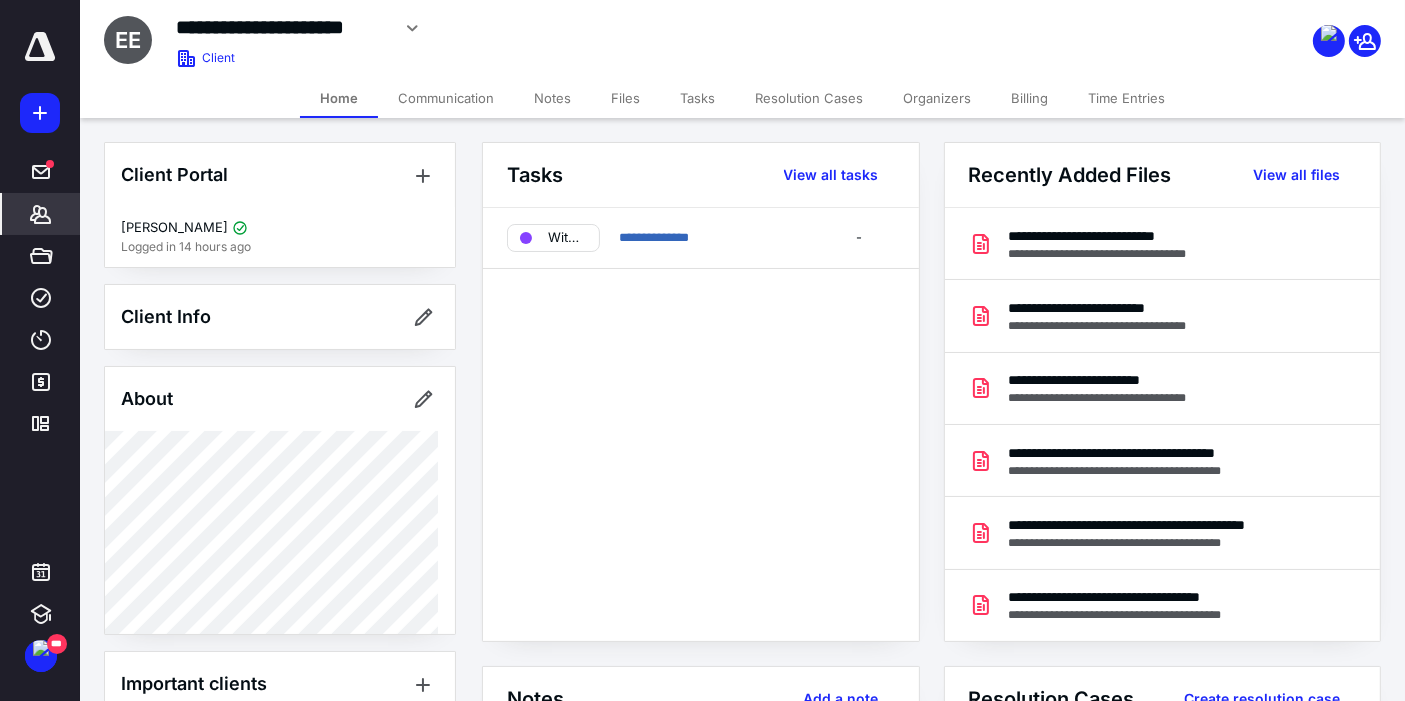 click on "Files" at bounding box center (625, 98) 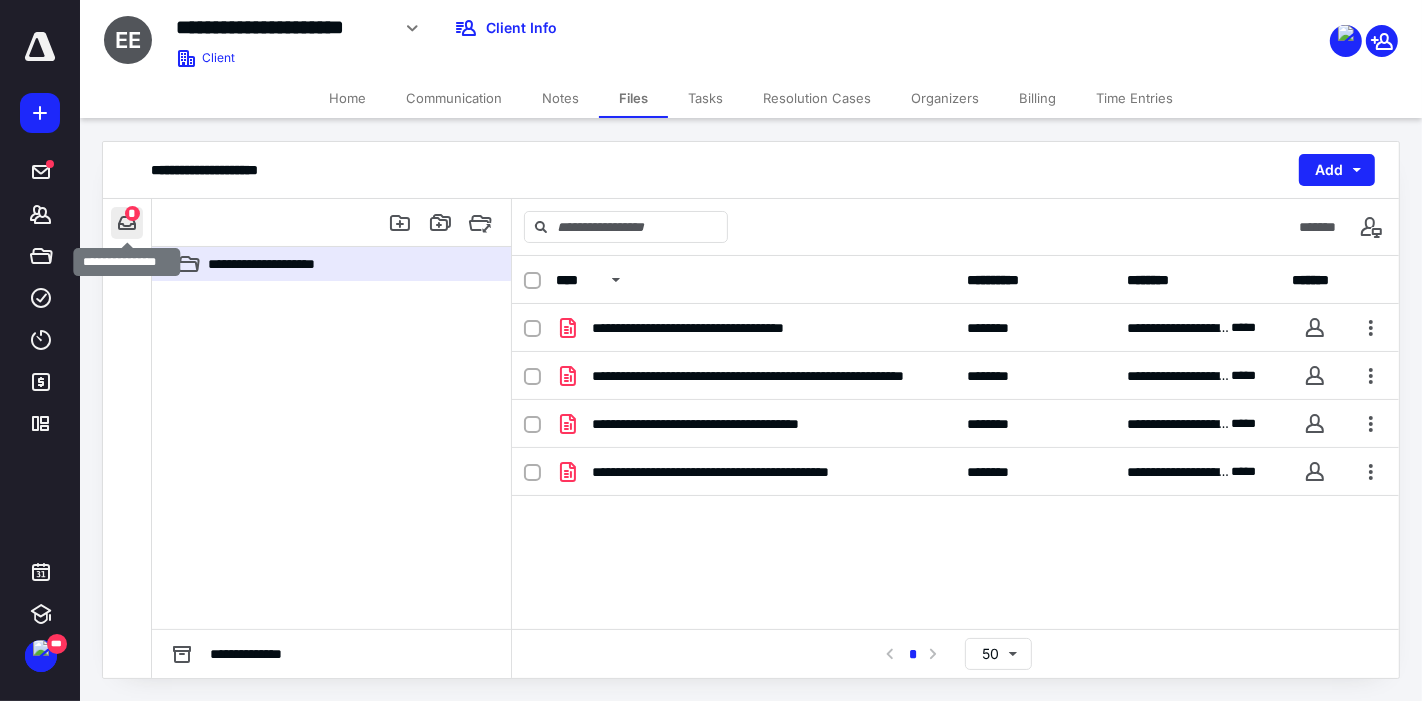 click at bounding box center (127, 223) 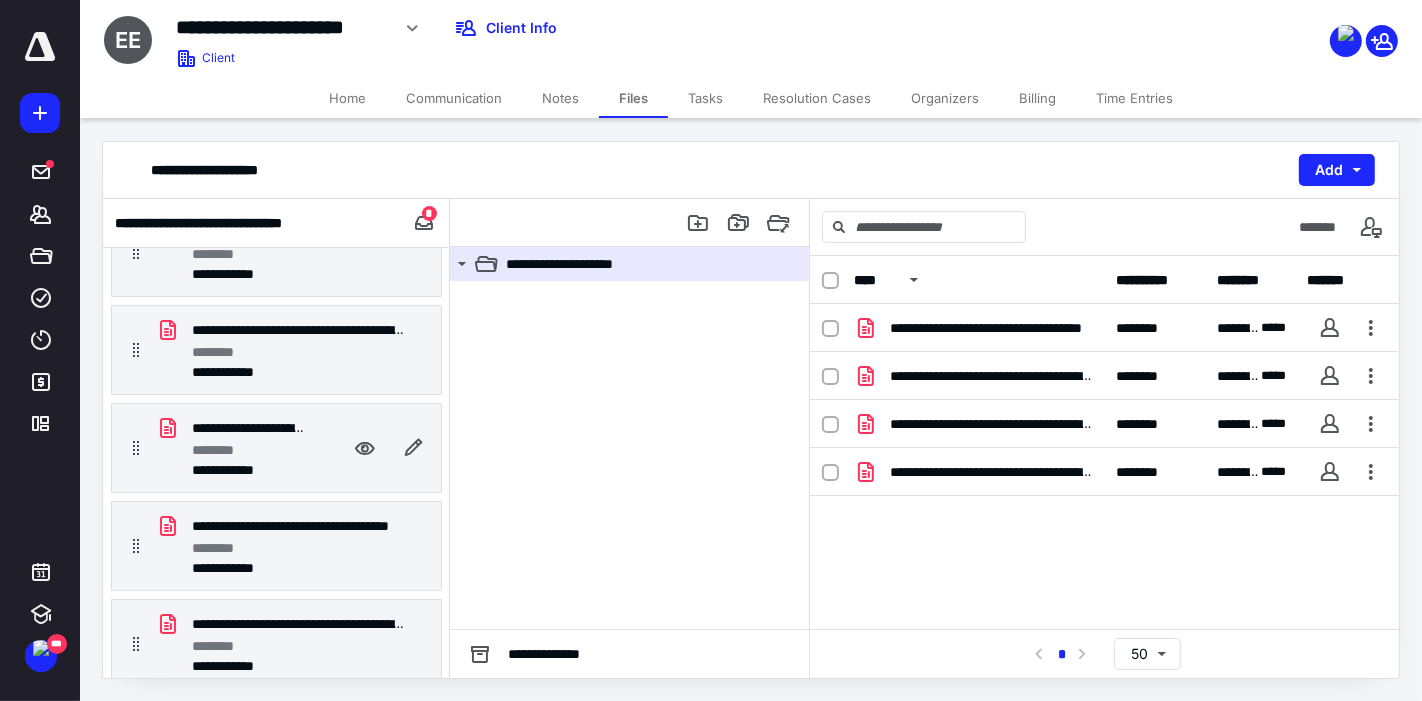 scroll, scrollTop: 0, scrollLeft: 0, axis: both 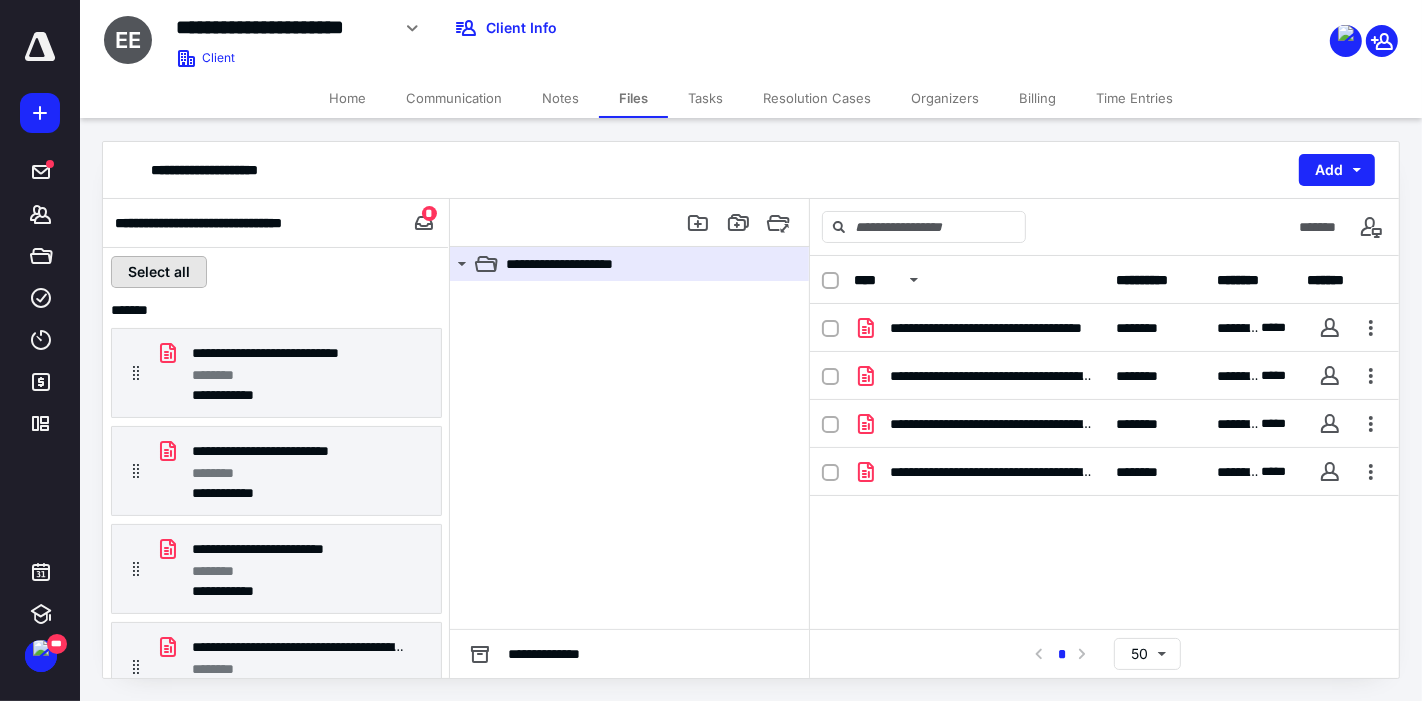 click on "Select all" at bounding box center [159, 272] 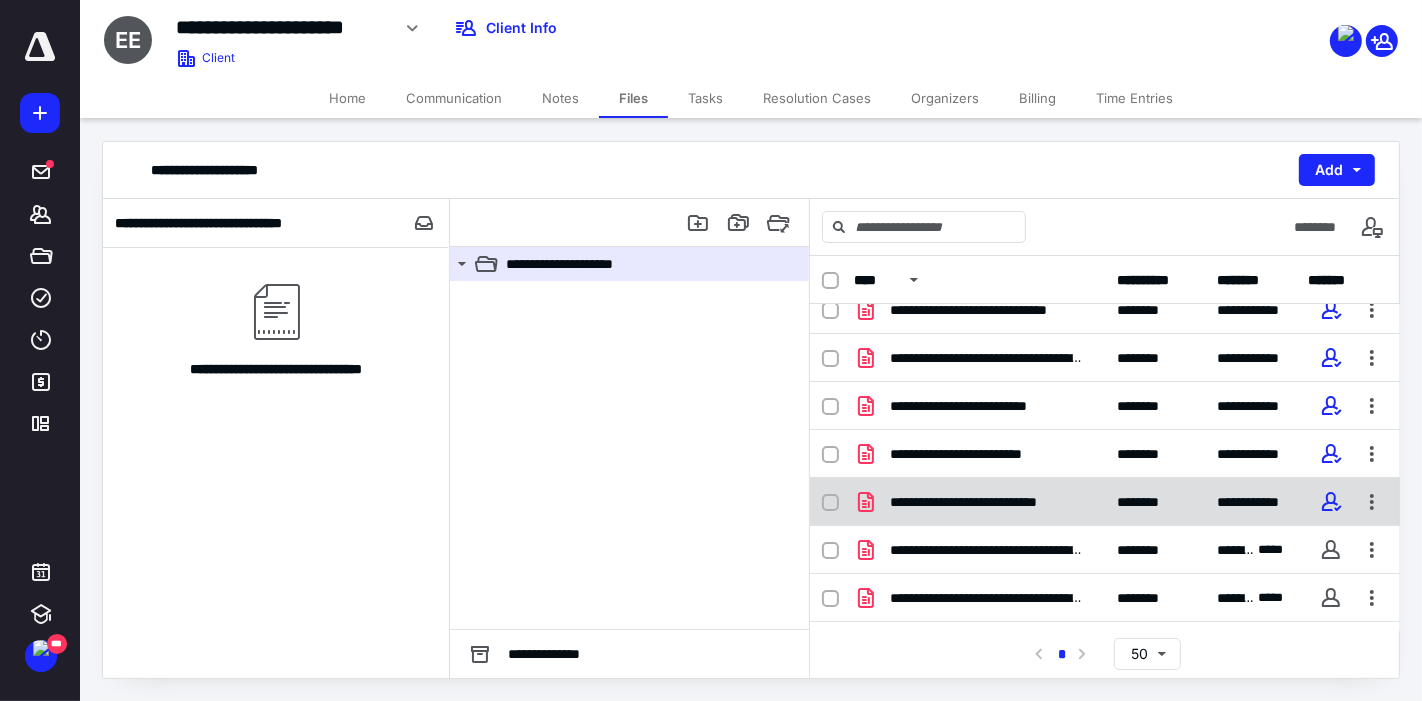 scroll, scrollTop: 161, scrollLeft: 0, axis: vertical 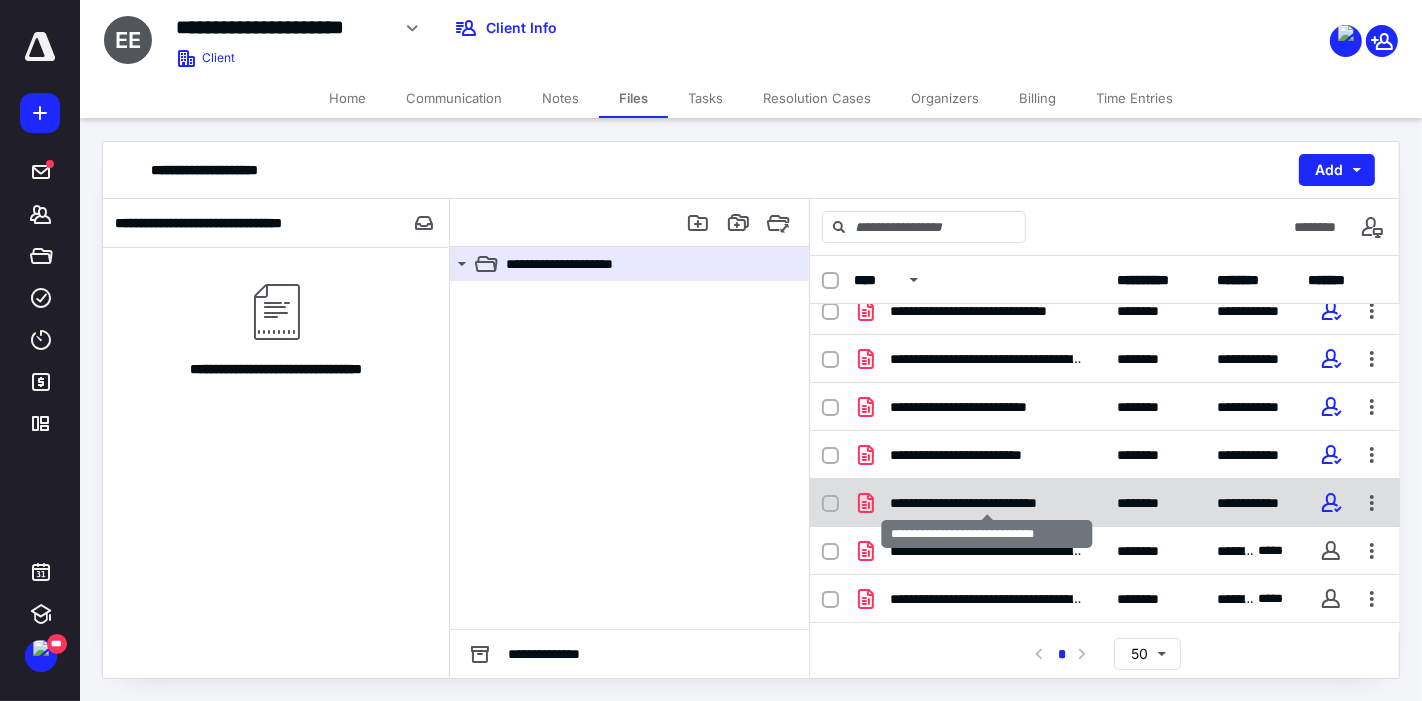 click on "**********" at bounding box center [987, 503] 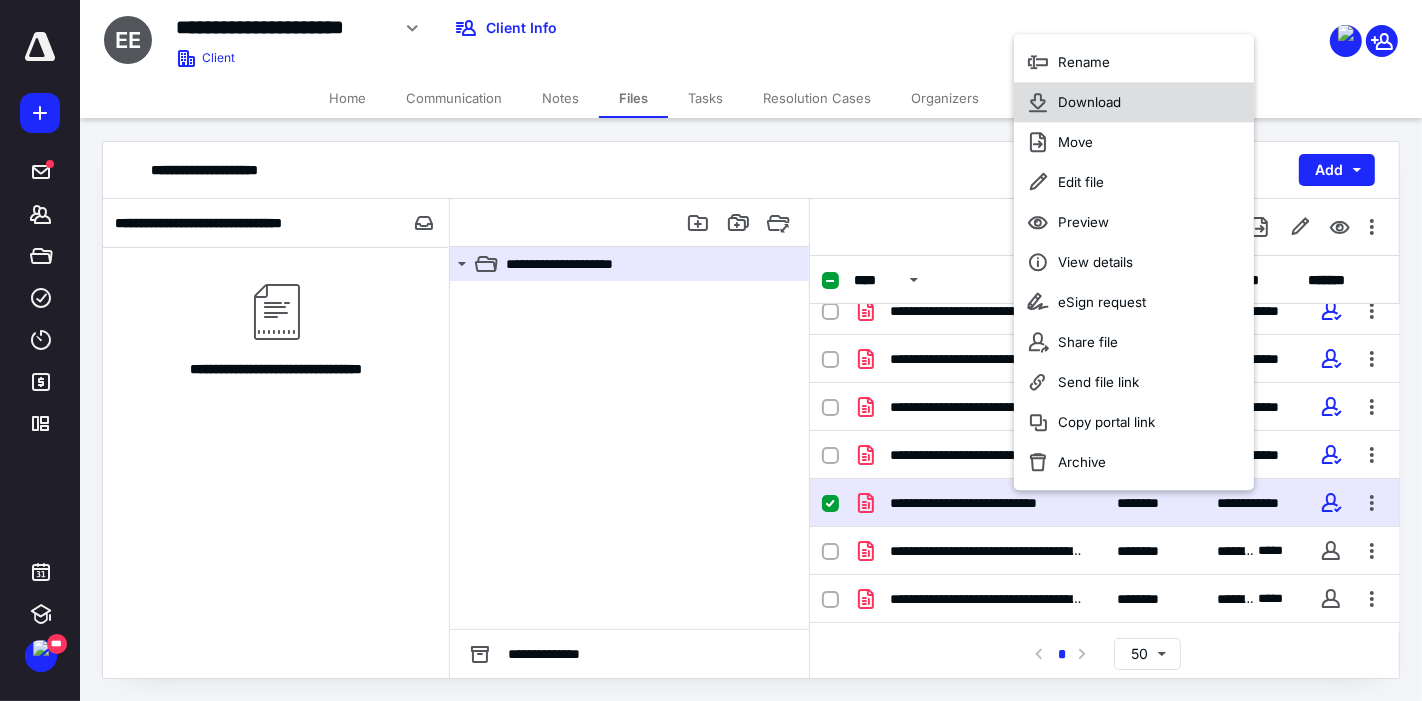click on "Download" at bounding box center [1134, 103] 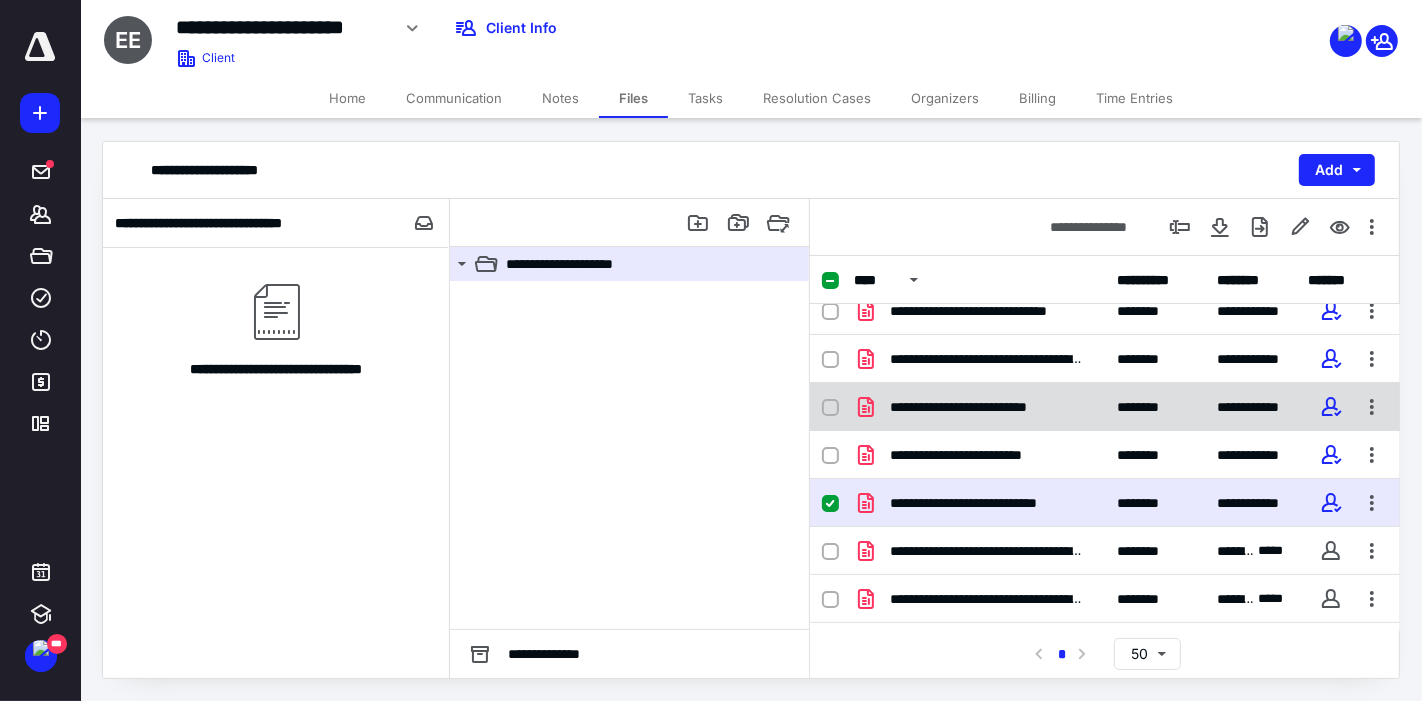 click on "**********" at bounding box center [987, 407] 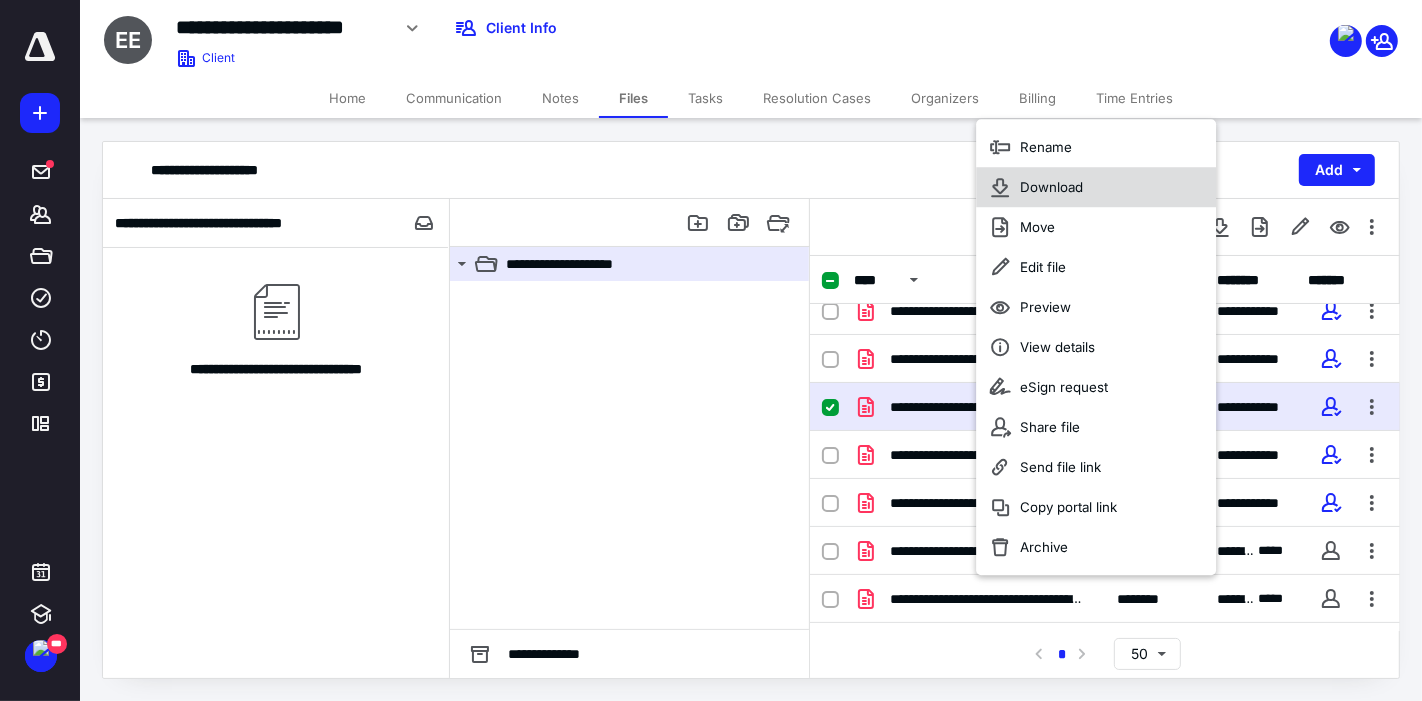 click on "Download" at bounding box center [1051, 187] 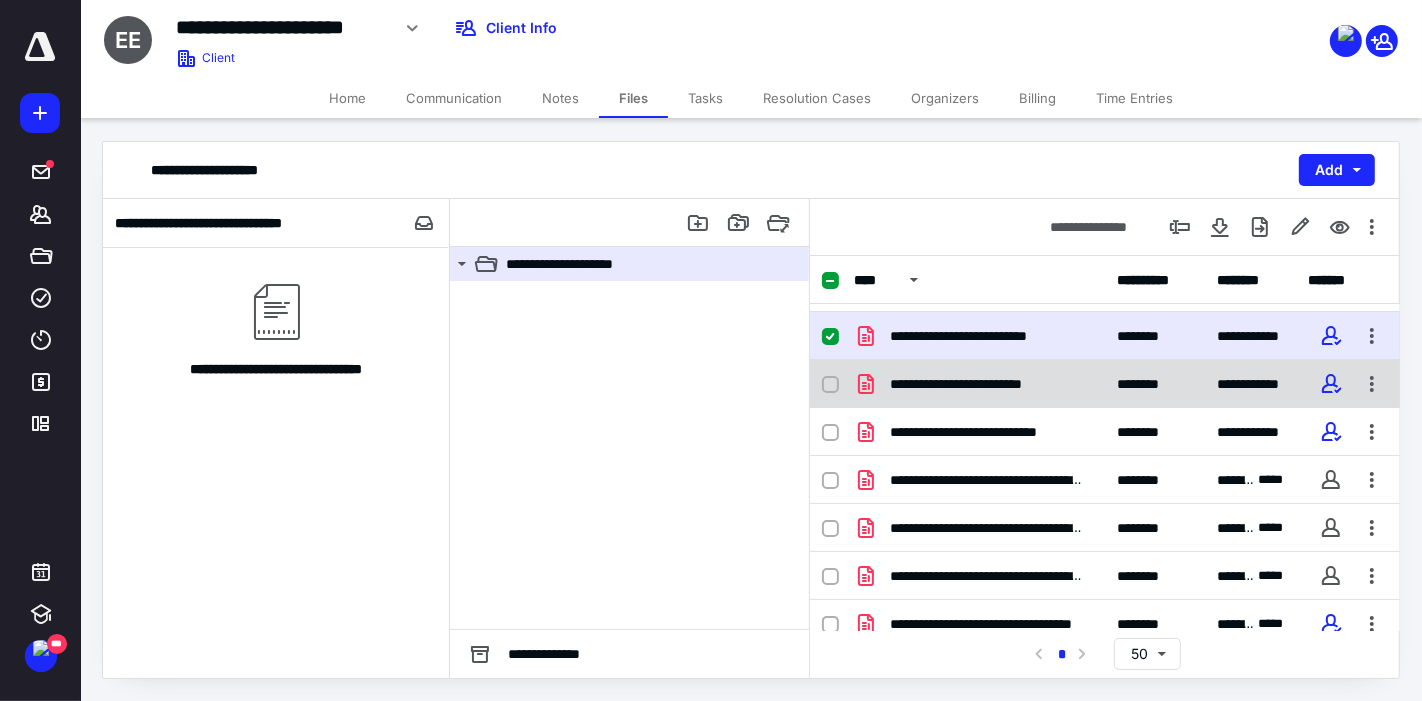 scroll, scrollTop: 245, scrollLeft: 0, axis: vertical 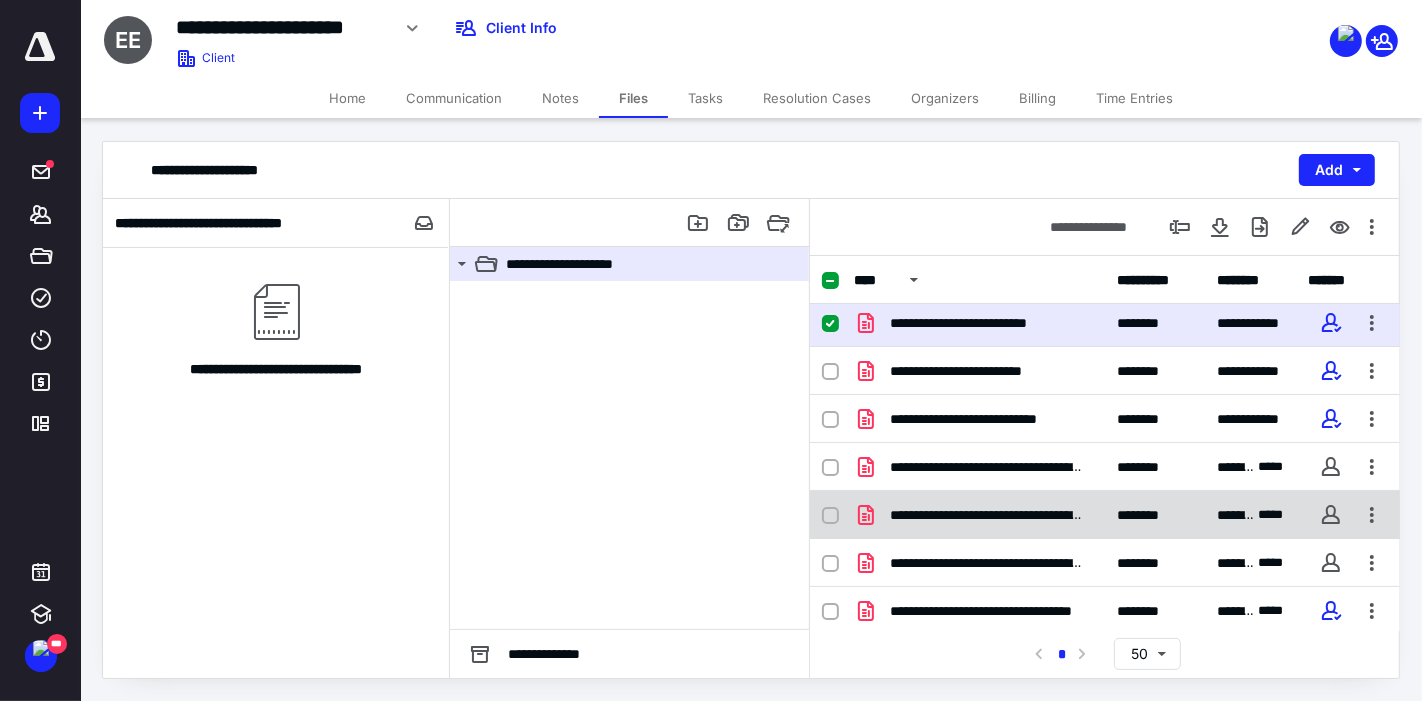 checkbox on "false" 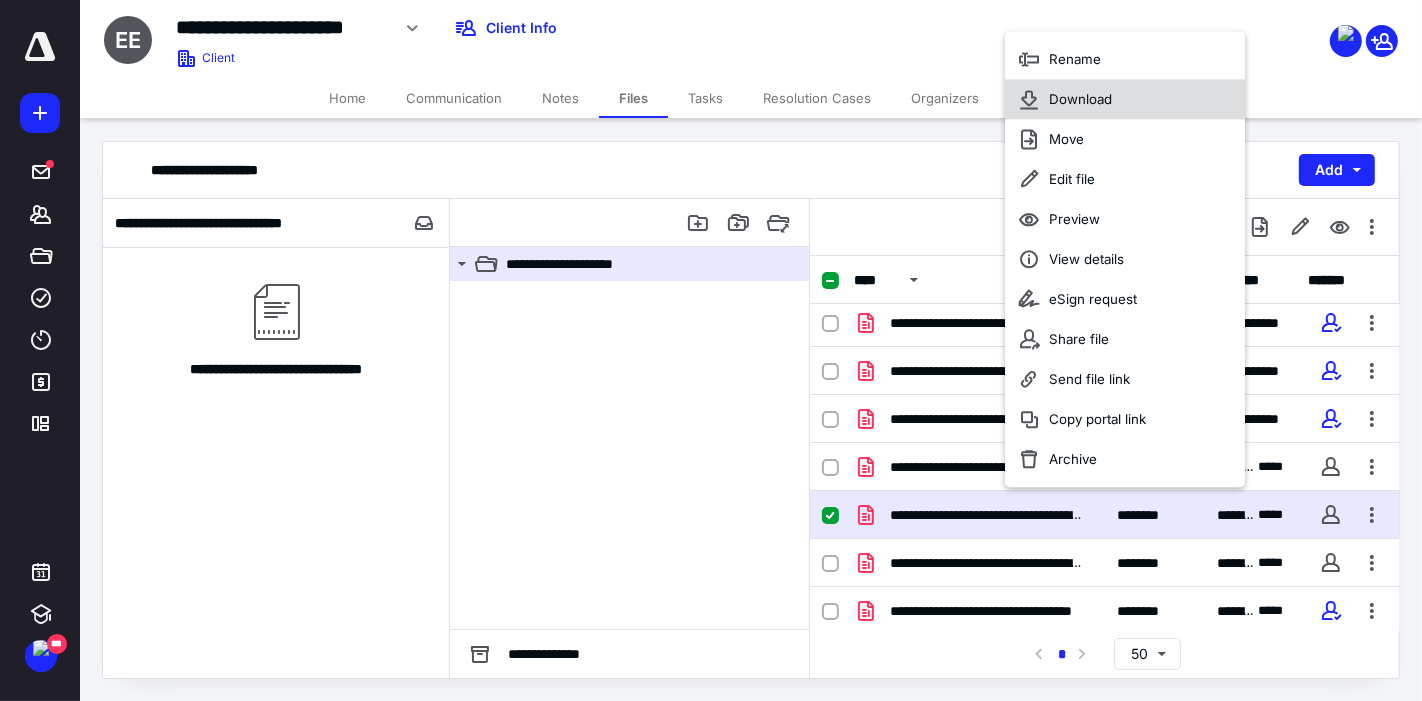click on "Download" at bounding box center (1125, 100) 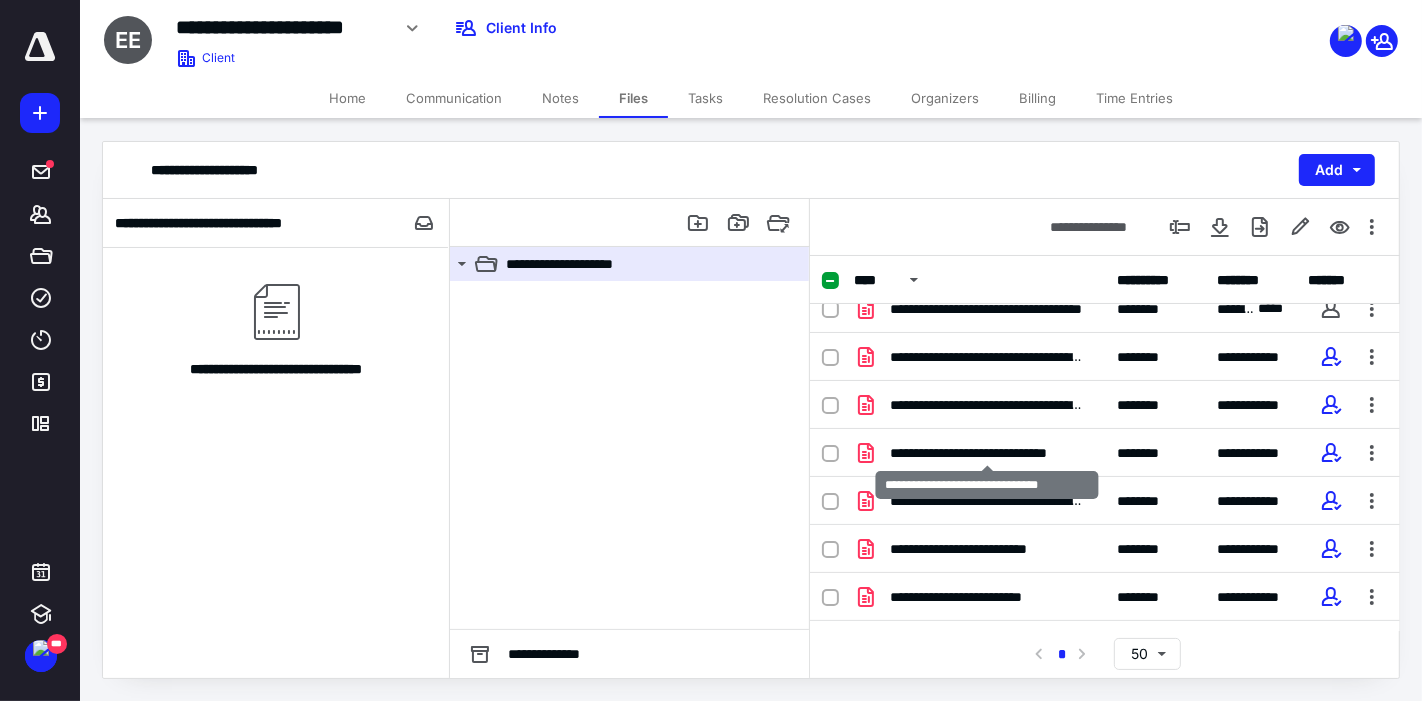 scroll, scrollTop: 0, scrollLeft: 0, axis: both 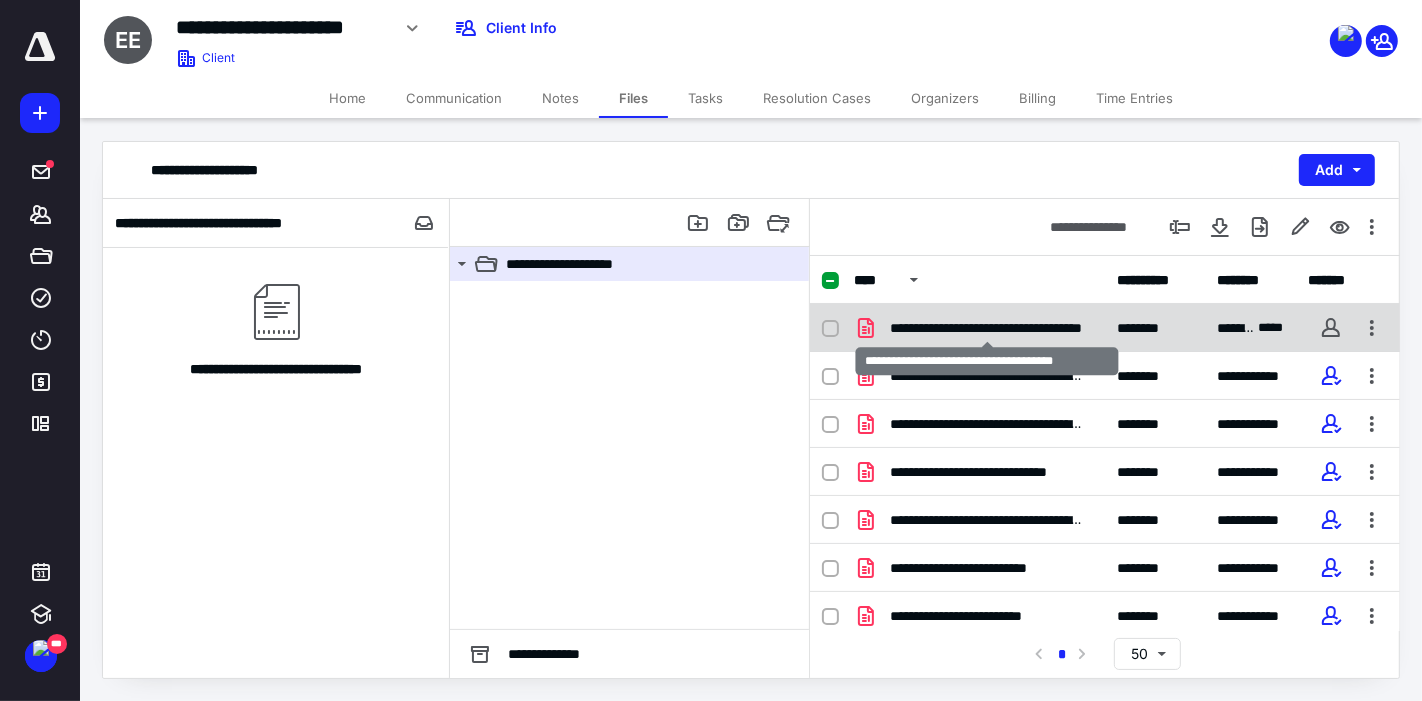 checkbox on "true" 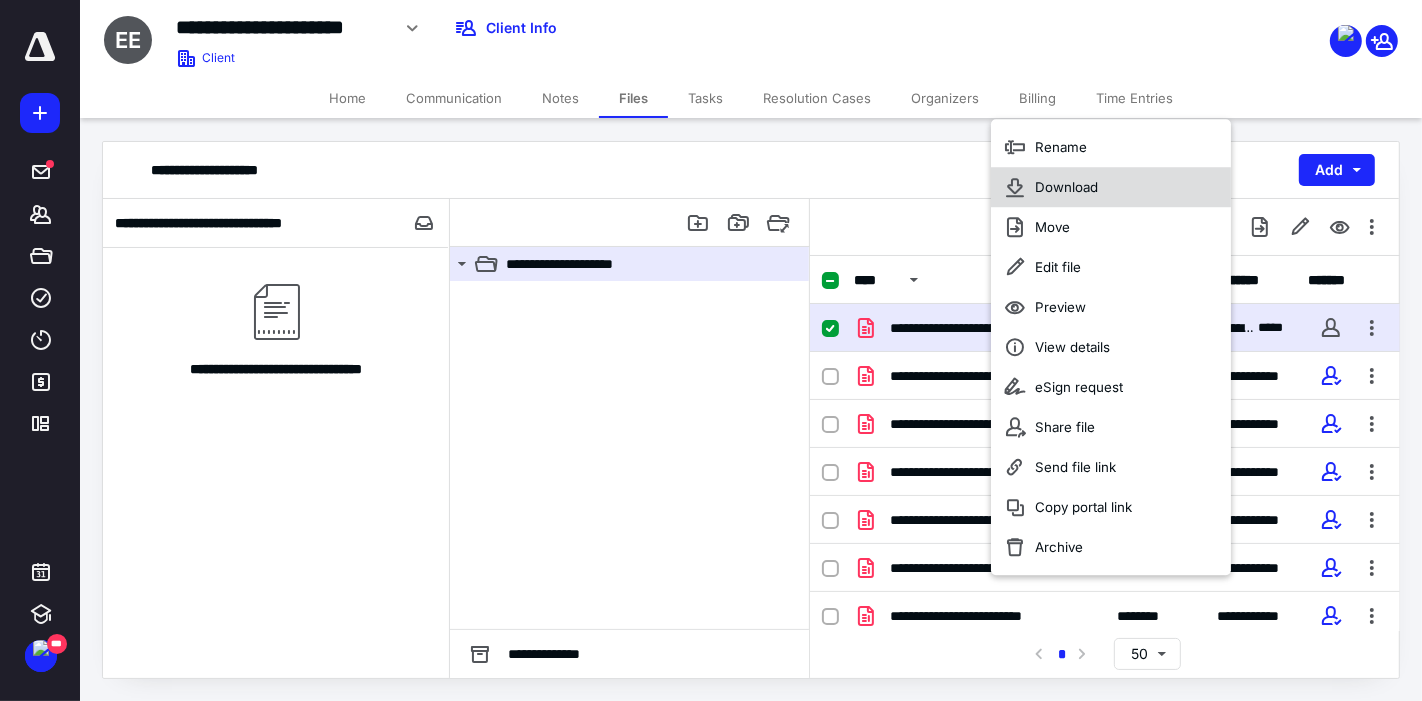 click on "Download" at bounding box center (1111, 187) 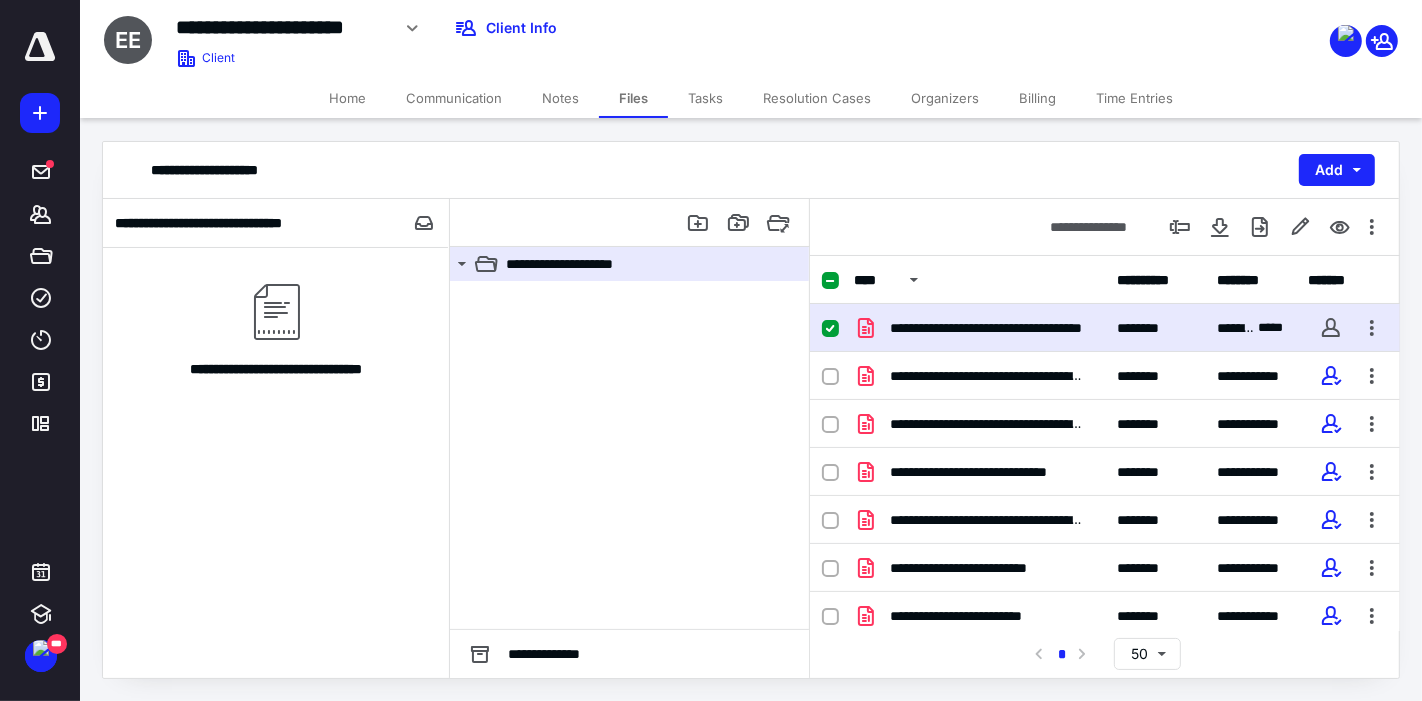 click on "**********" at bounding box center [751, 170] 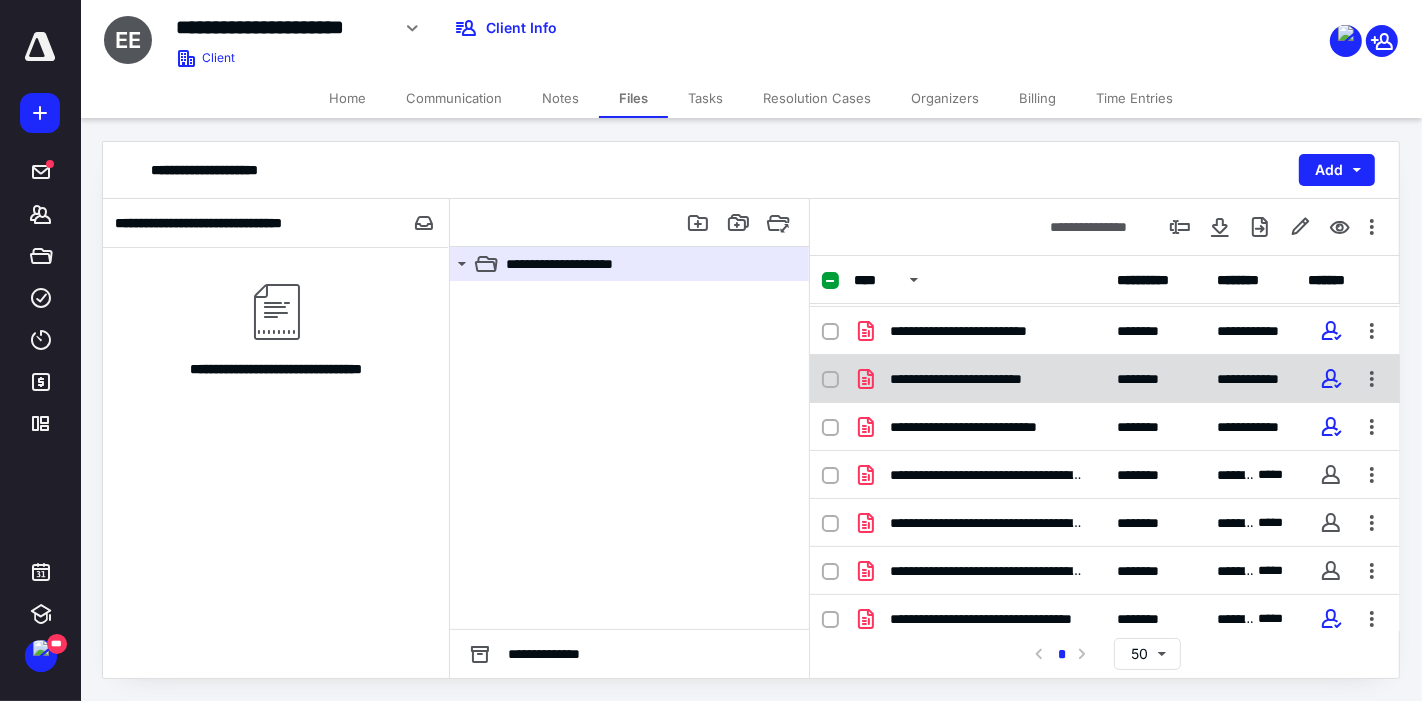 scroll, scrollTop: 245, scrollLeft: 0, axis: vertical 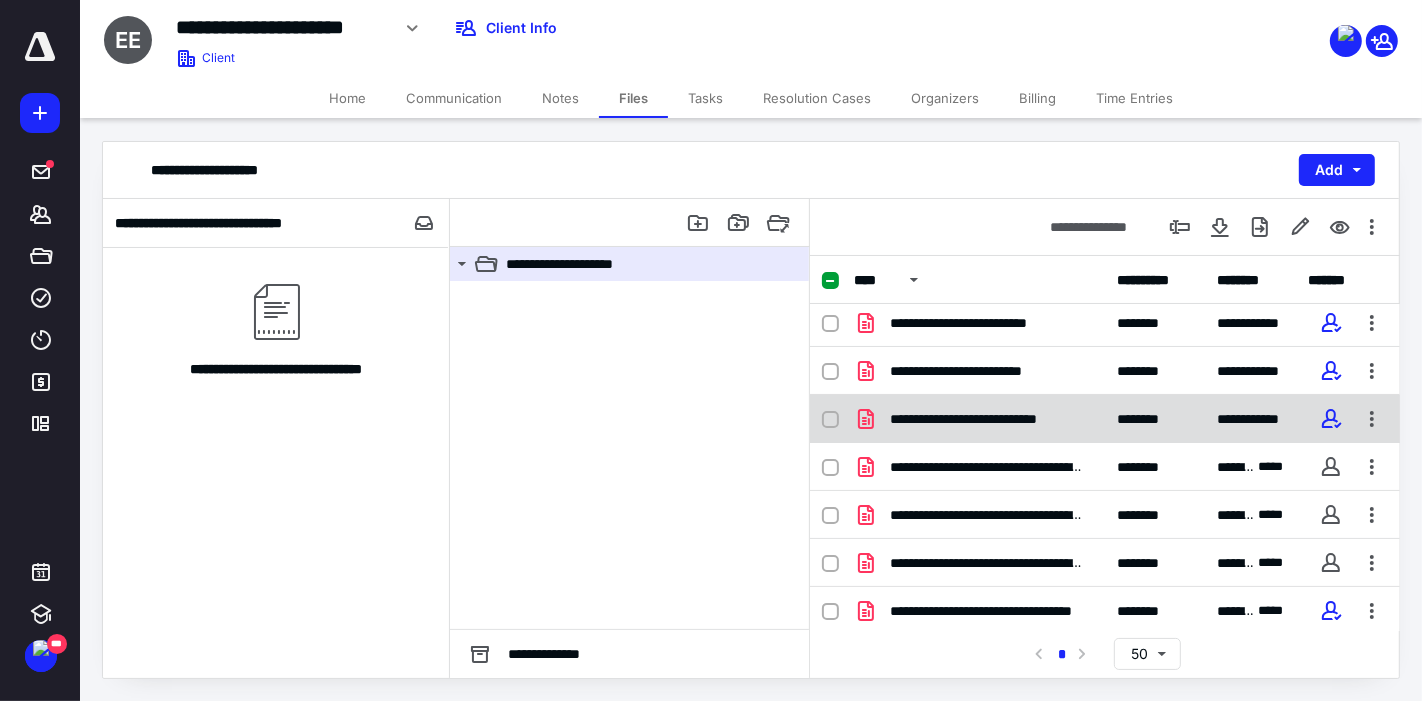 checkbox on "false" 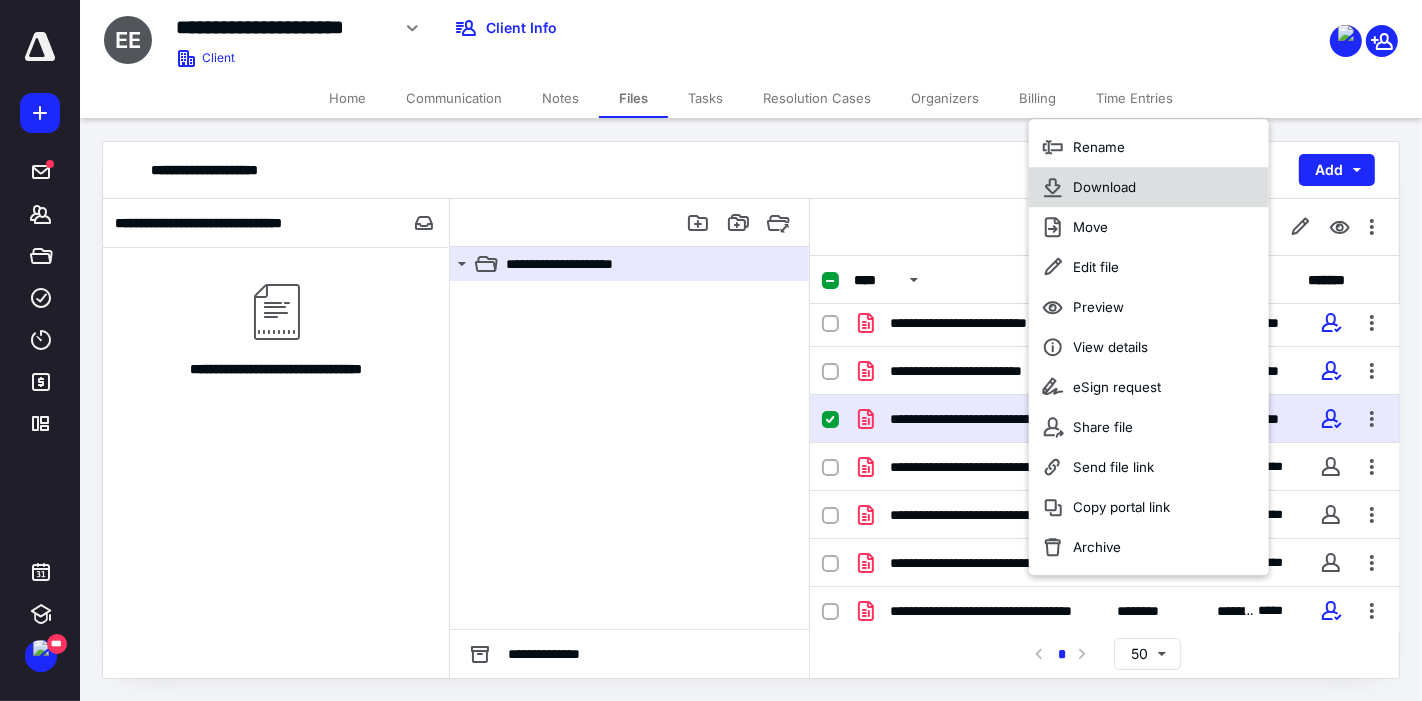 click on "Download" at bounding box center [1104, 187] 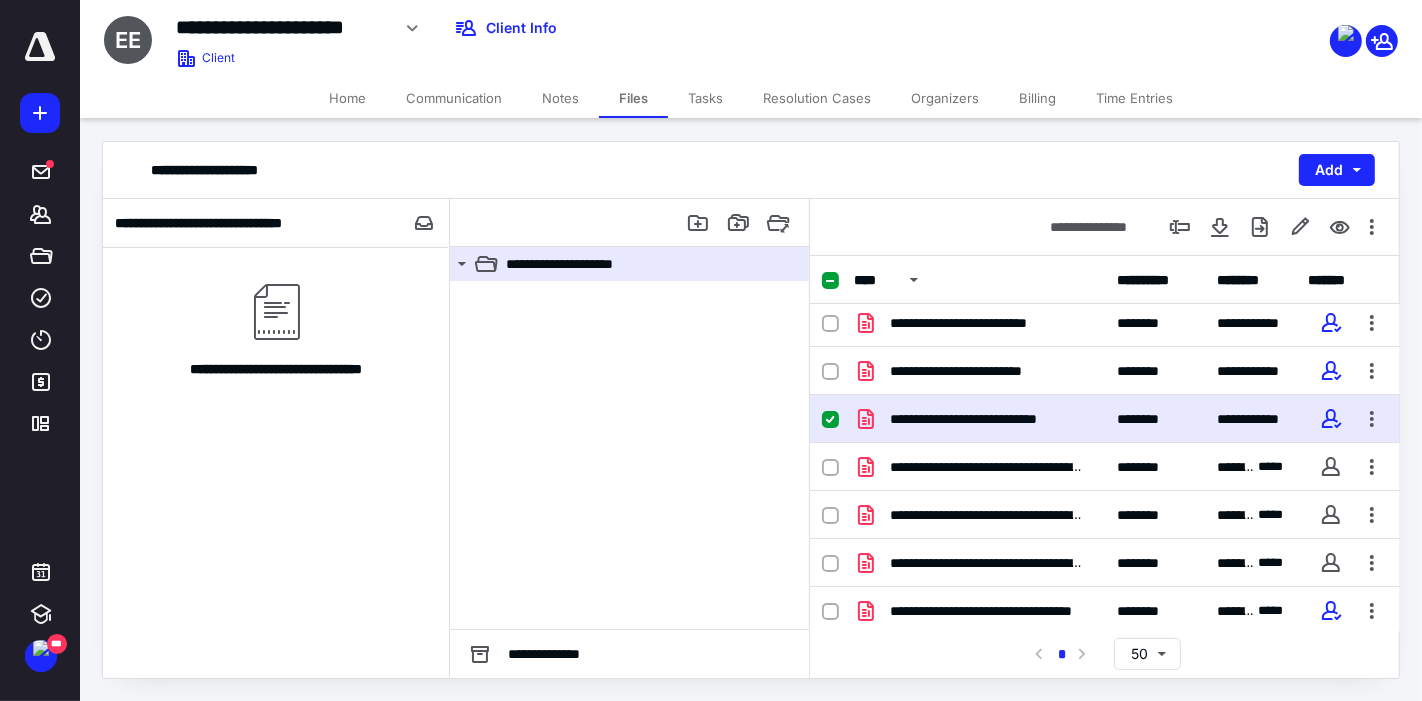 click at bounding box center (629, 455) 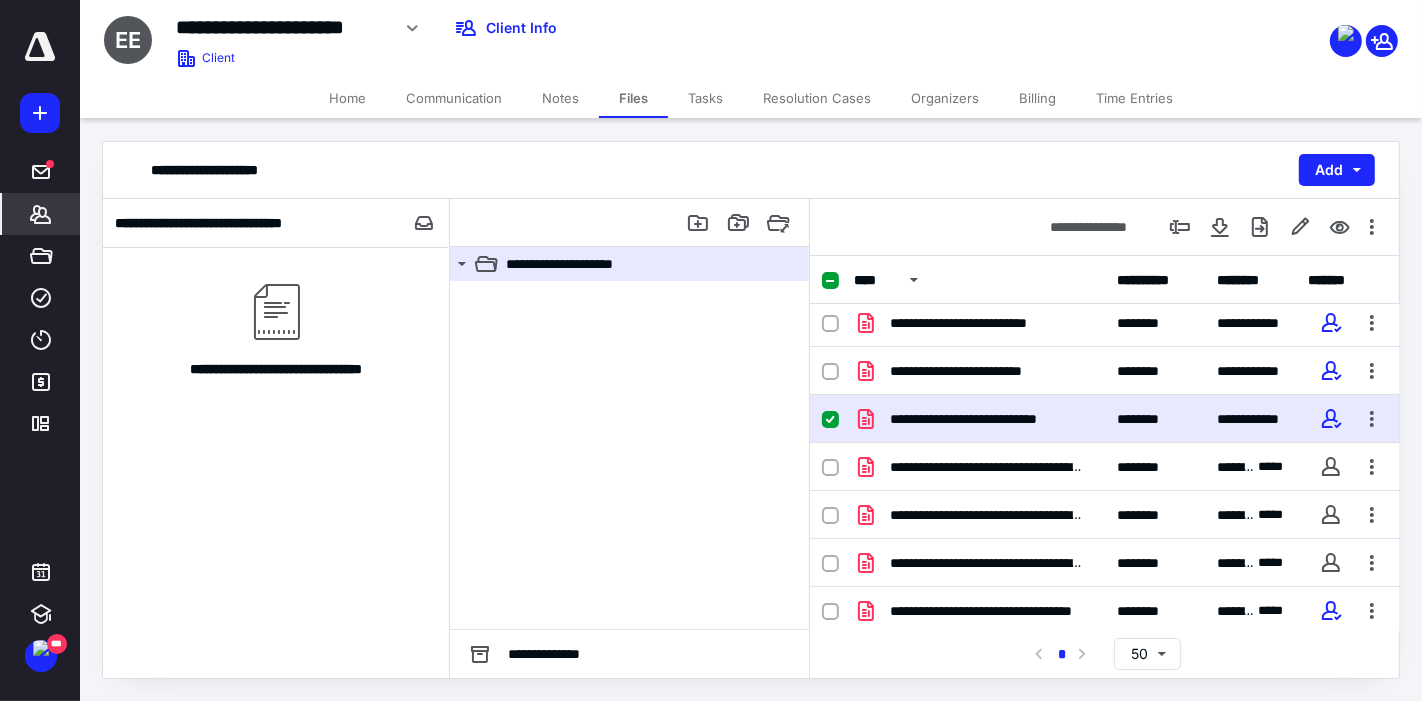 click 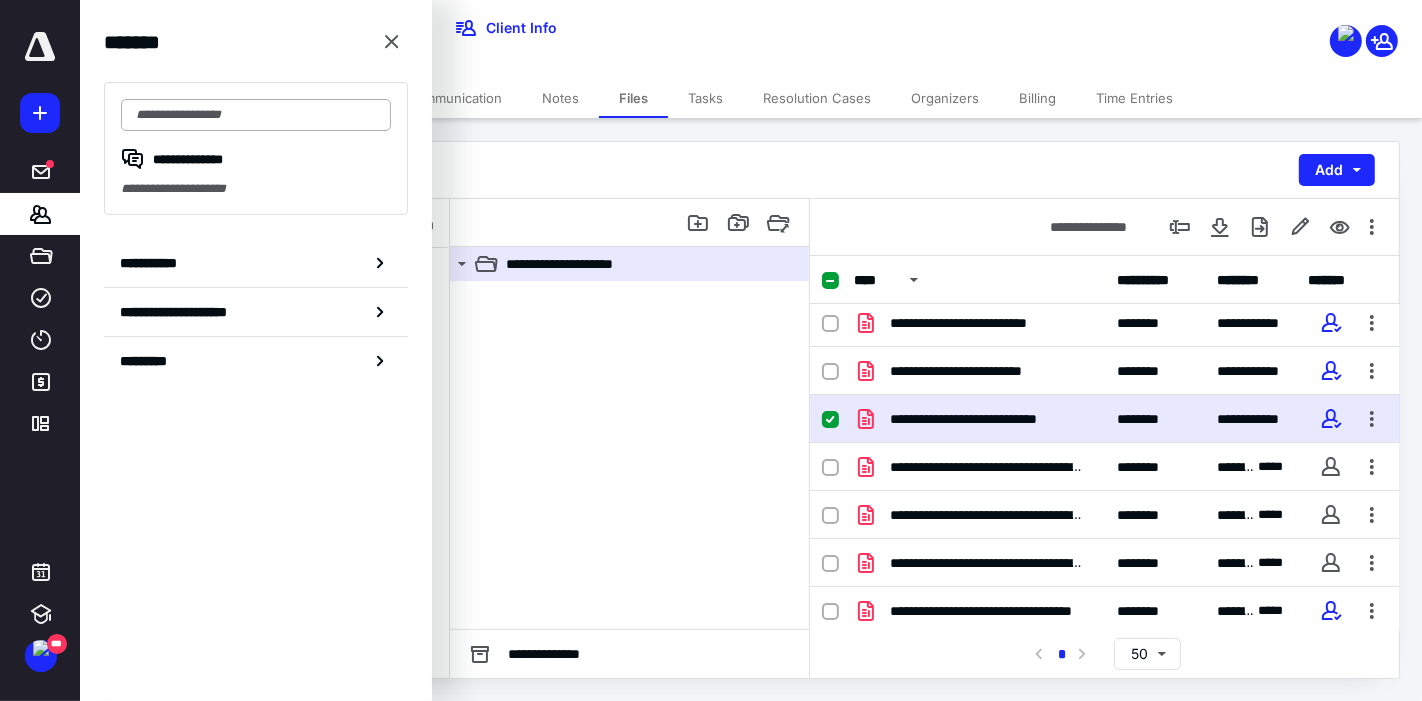click at bounding box center (256, 115) 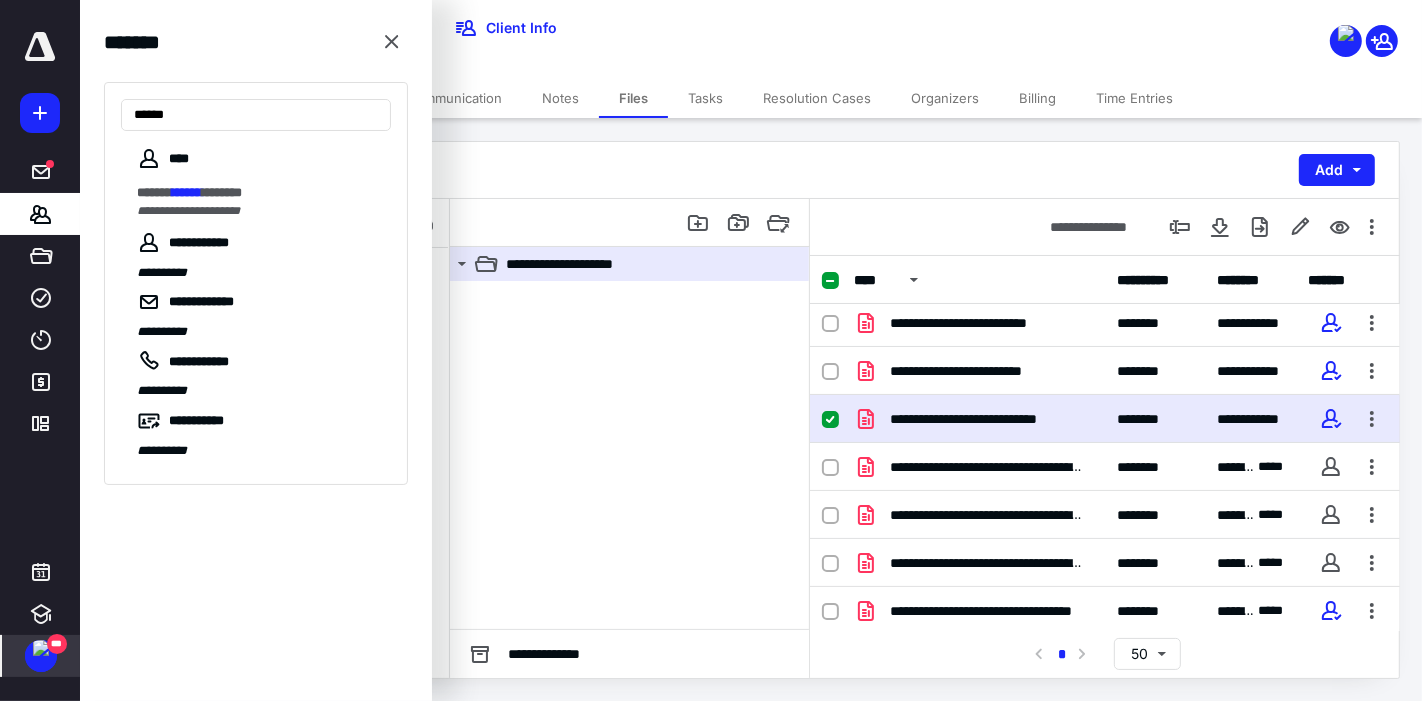 type on "******" 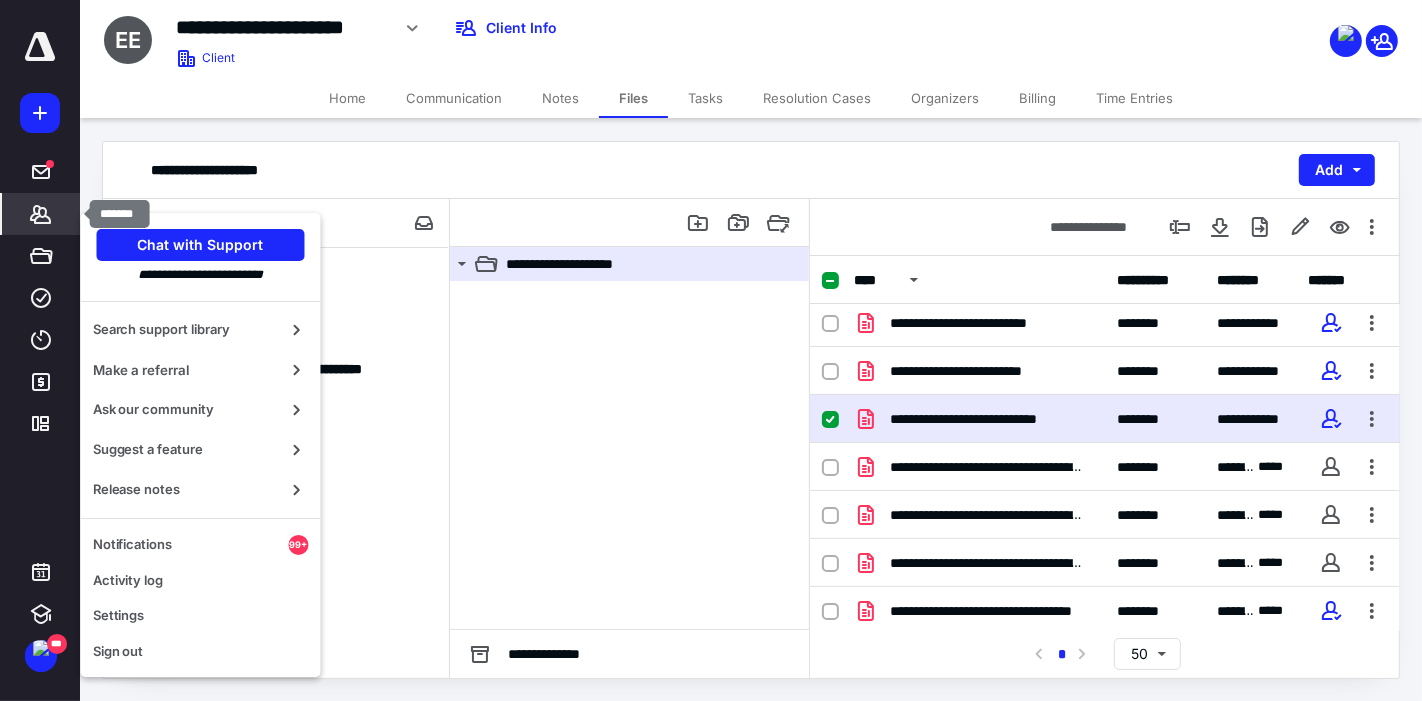 click on "*******" at bounding box center (41, 214) 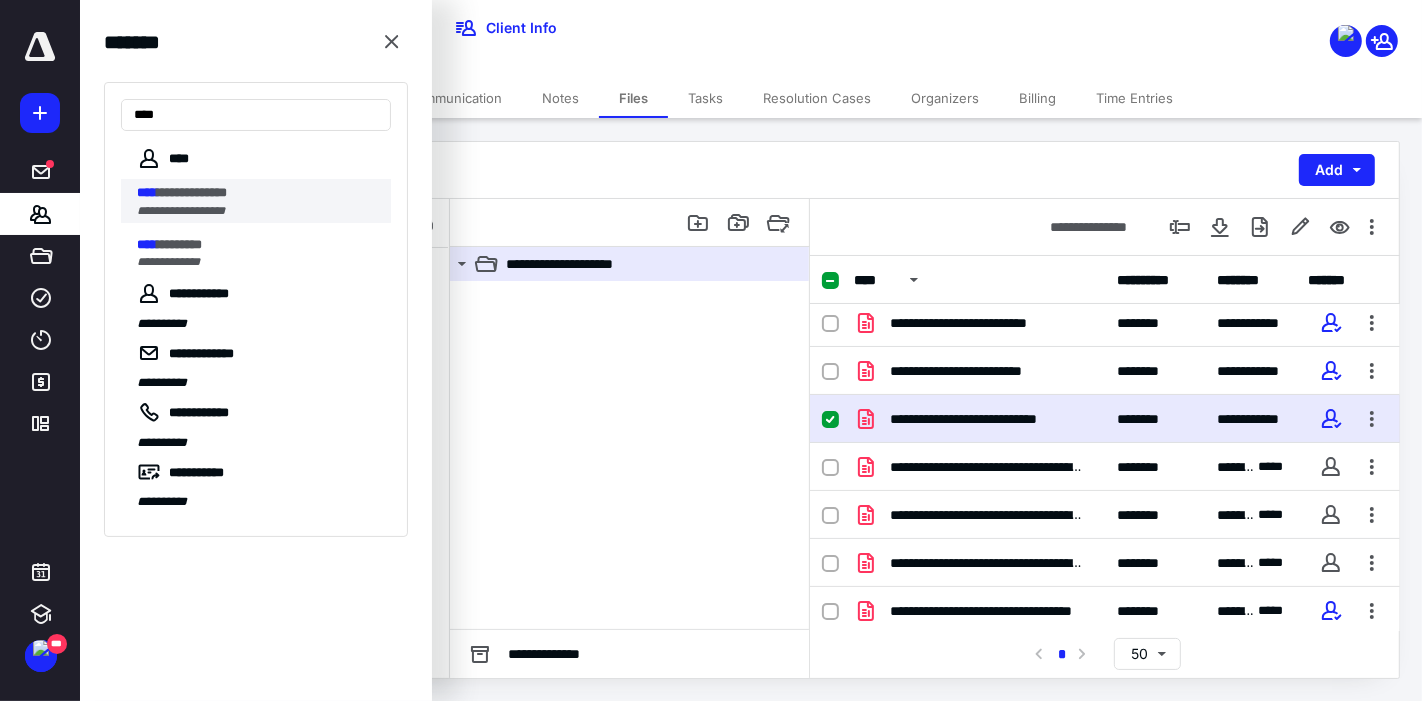 type on "****" 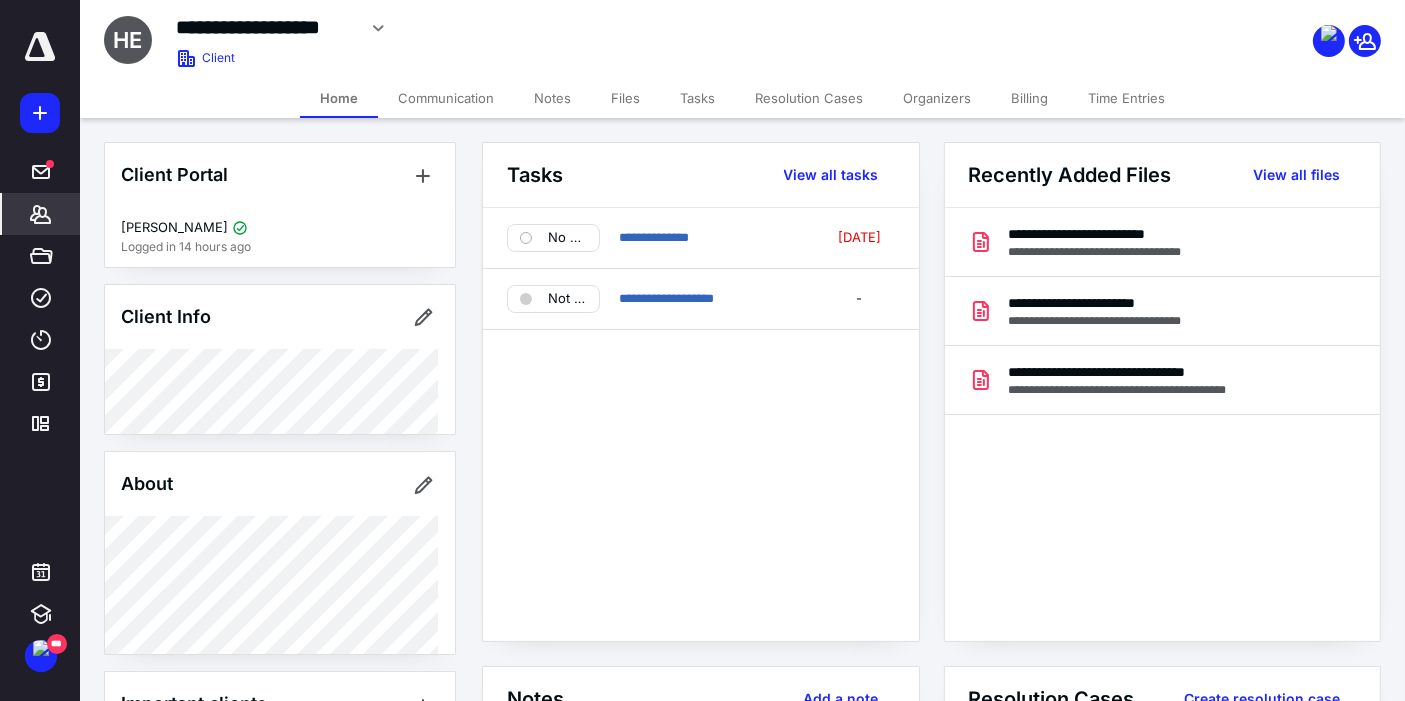 click on "Files" at bounding box center [625, 98] 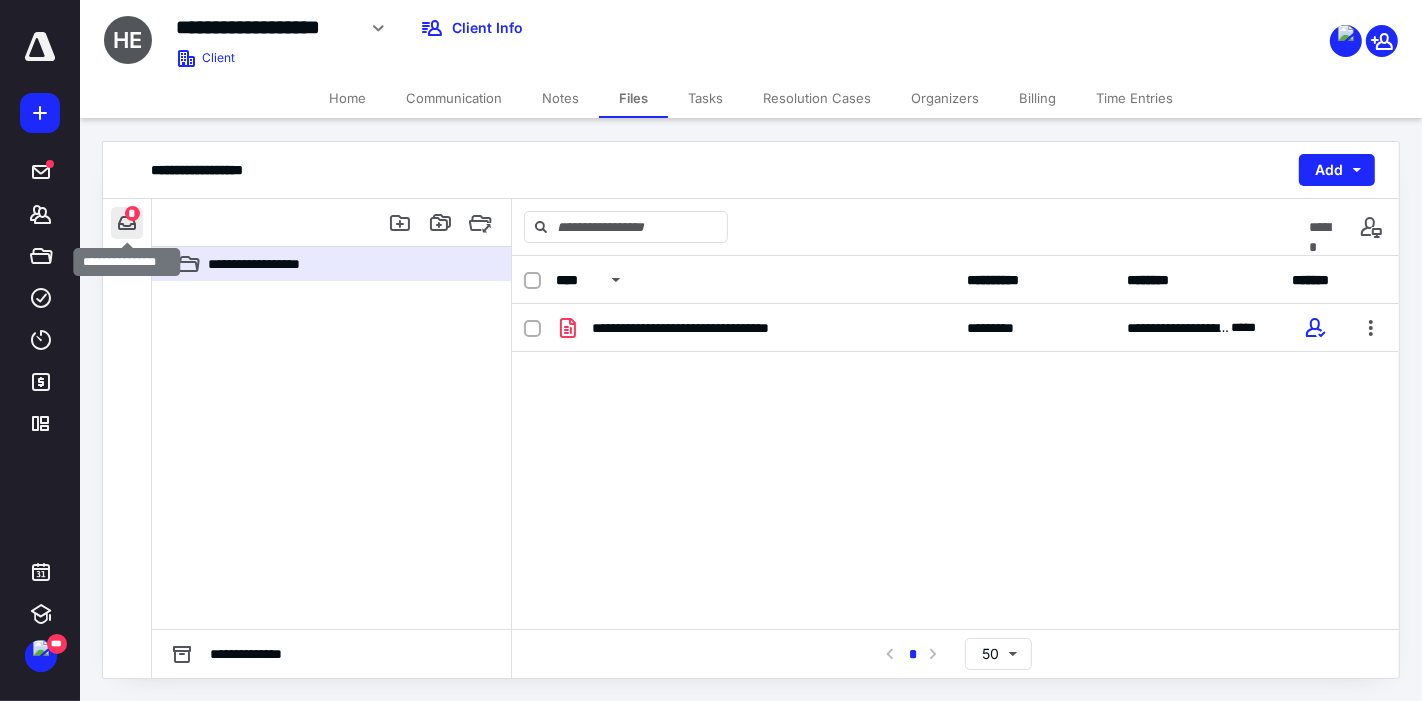 click at bounding box center [127, 223] 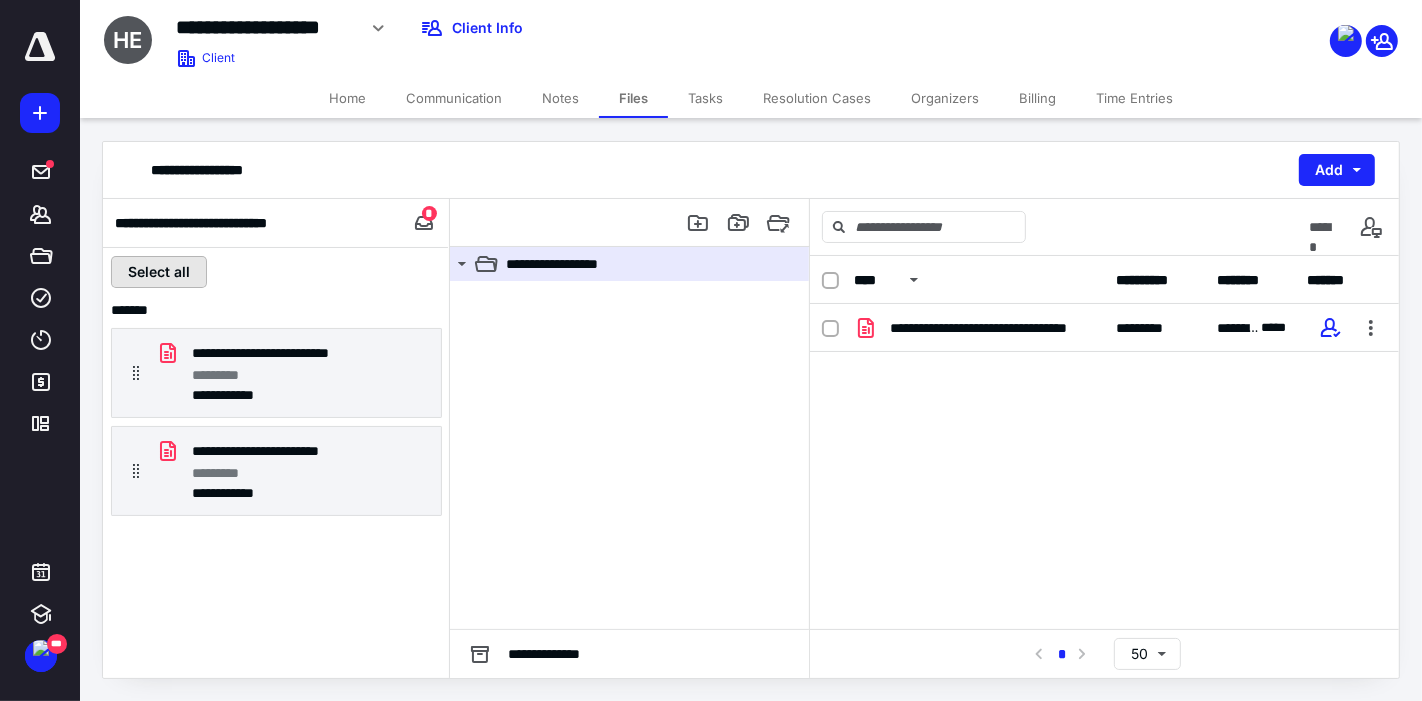 click on "Select all" at bounding box center (159, 272) 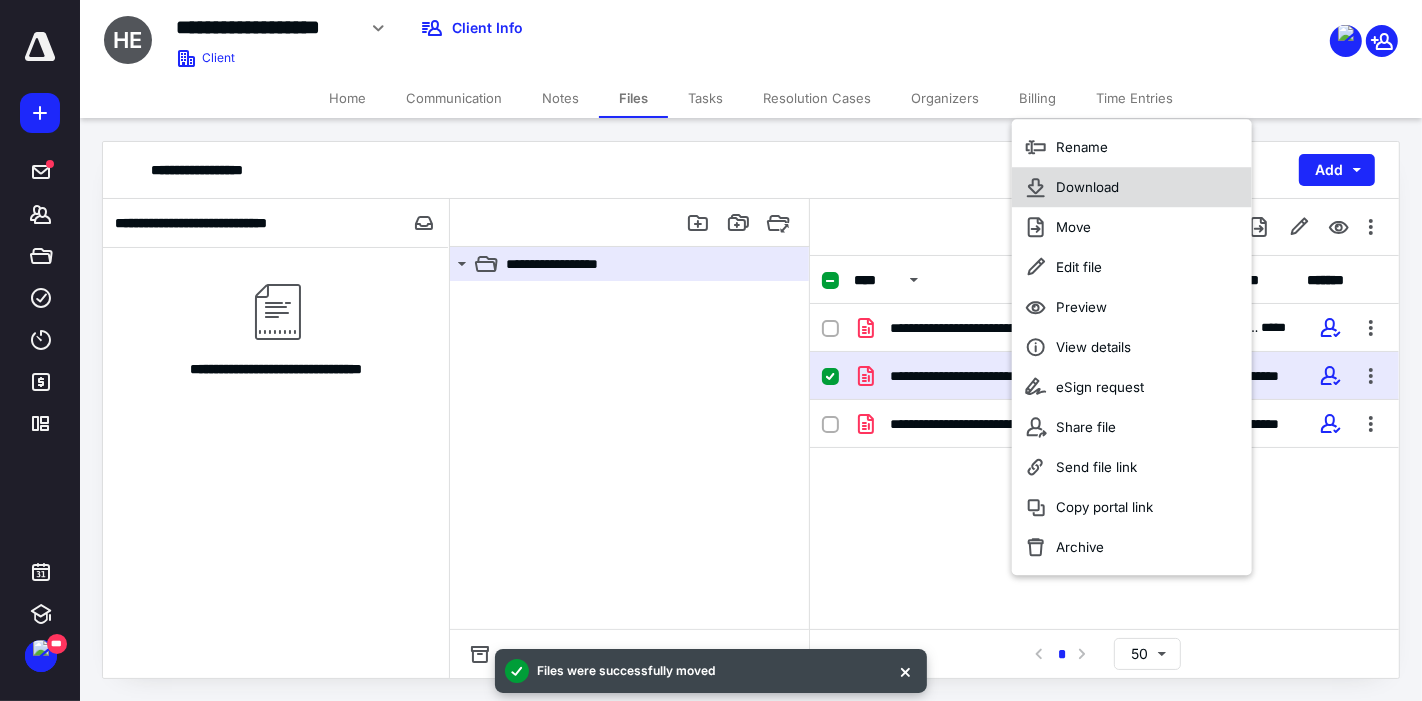 click on "Download" at bounding box center (1132, 187) 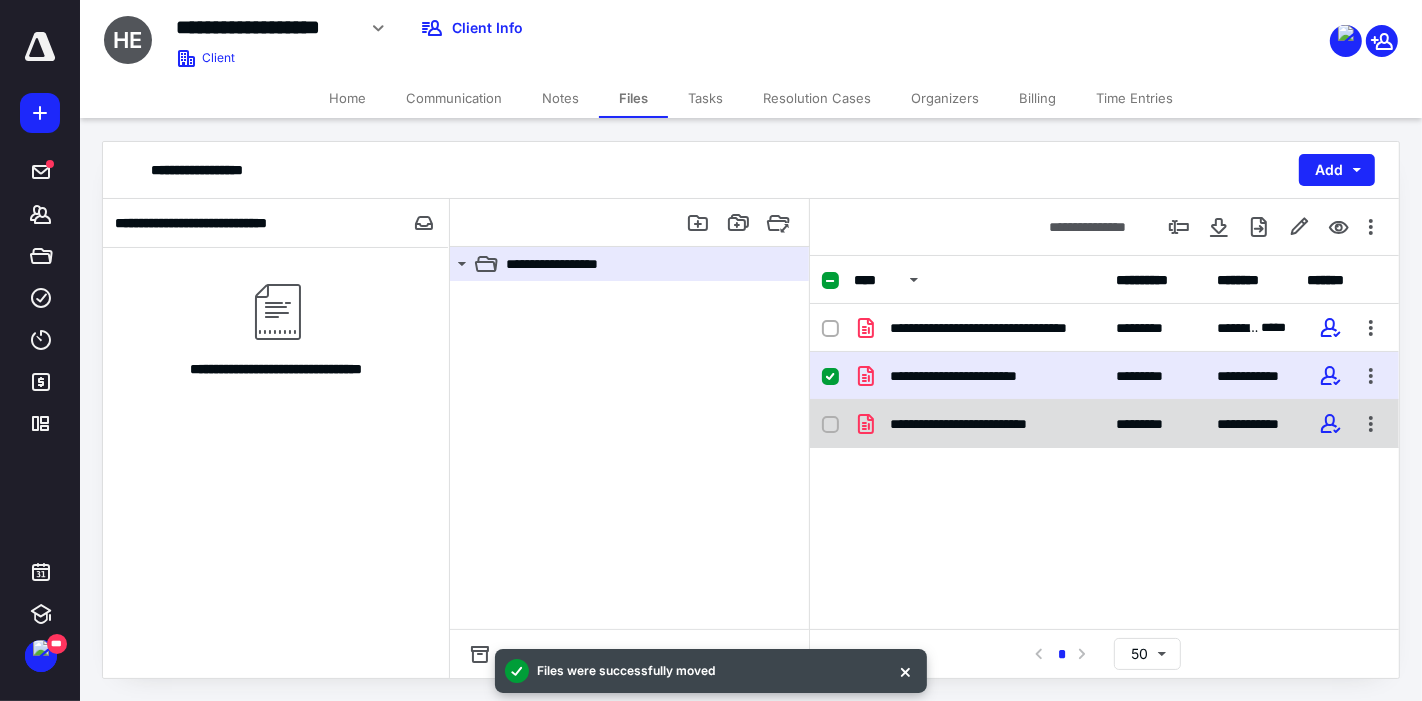 checkbox on "false" 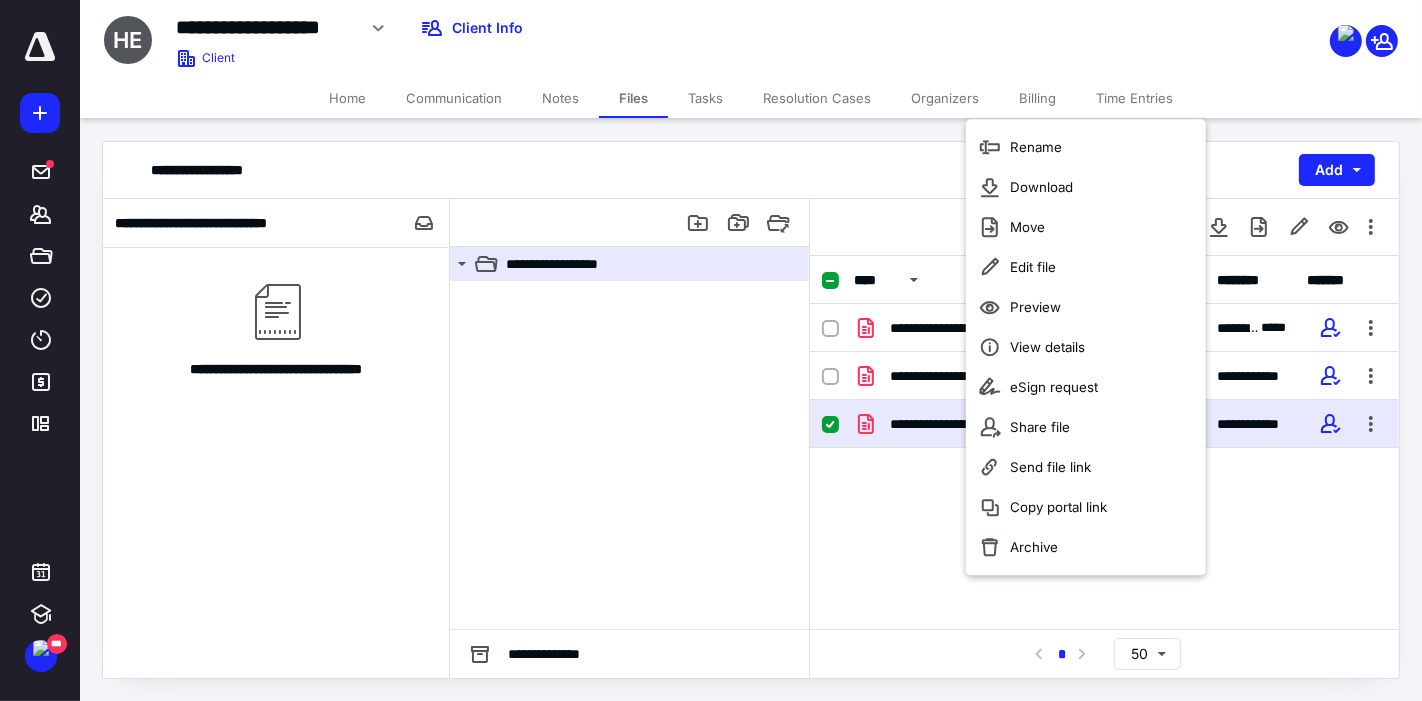 click on "**********" at bounding box center [1104, 442] 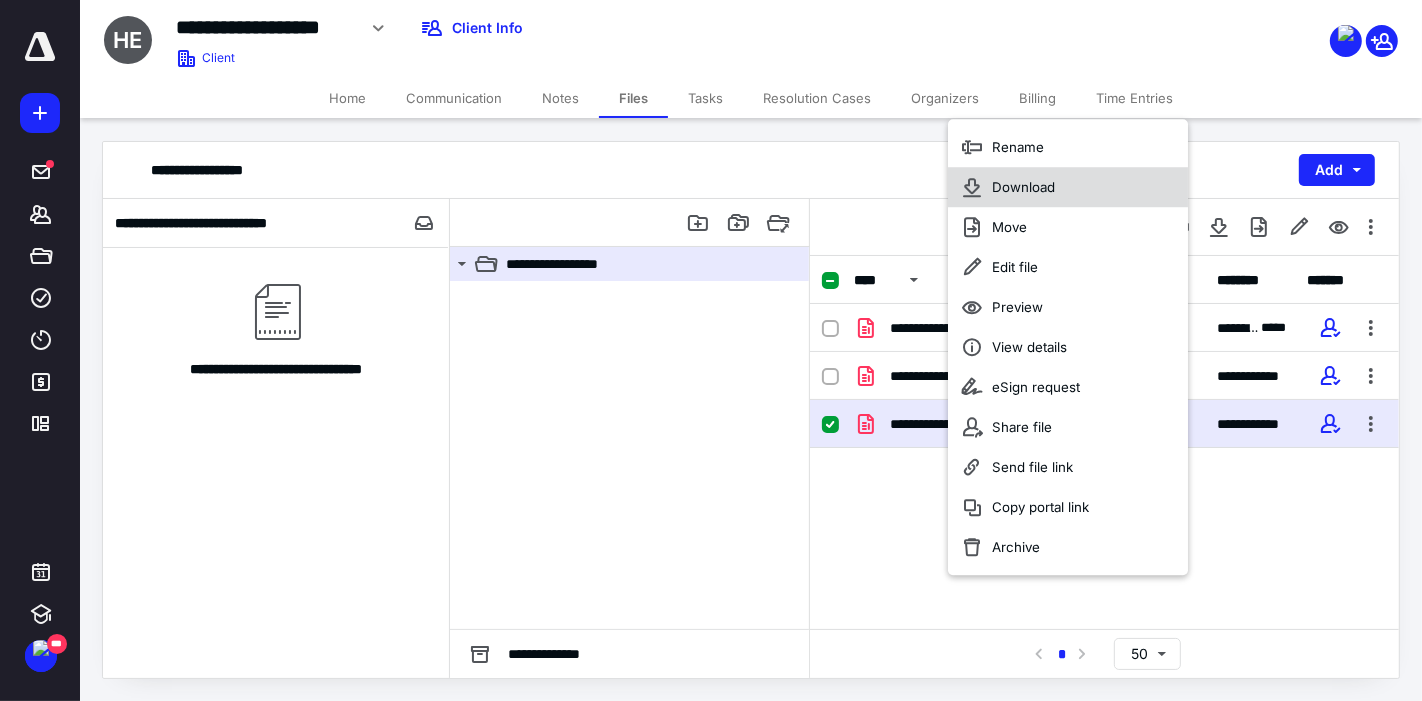 click on "Download" at bounding box center [1068, 187] 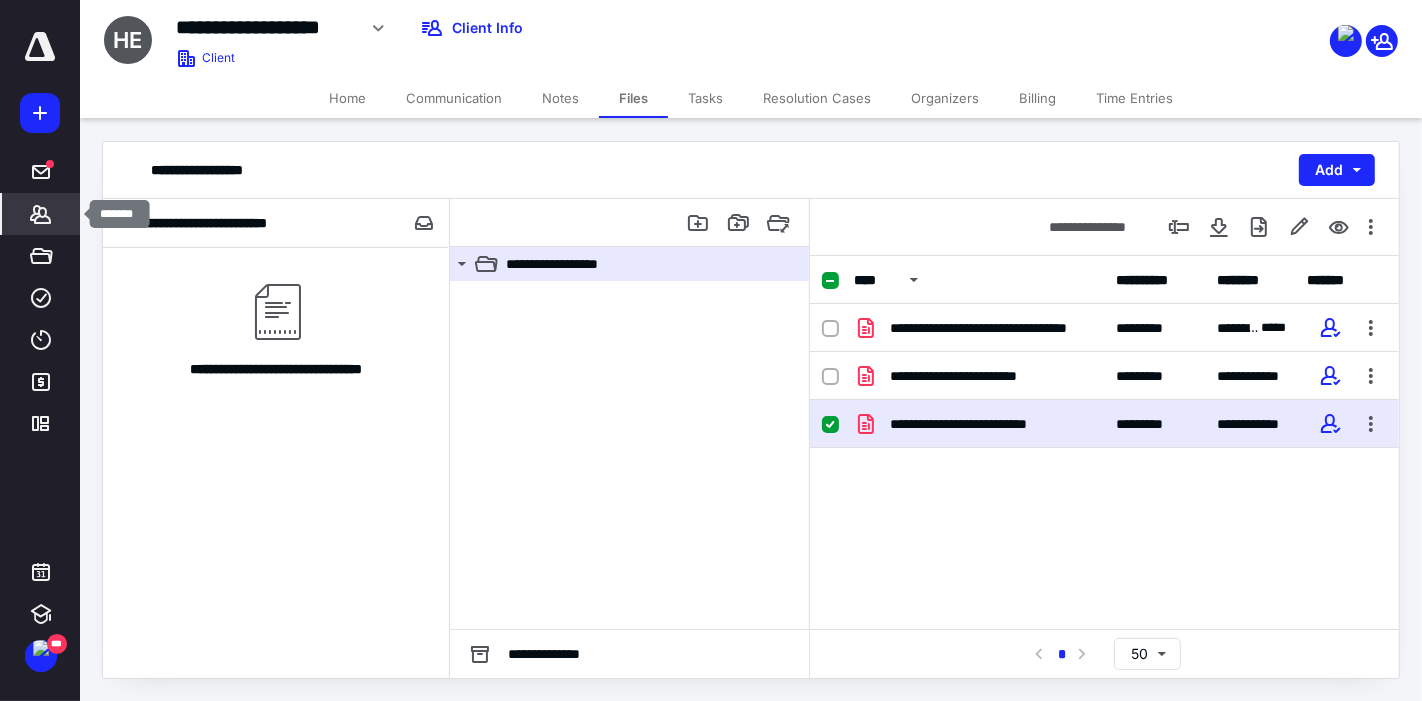 click 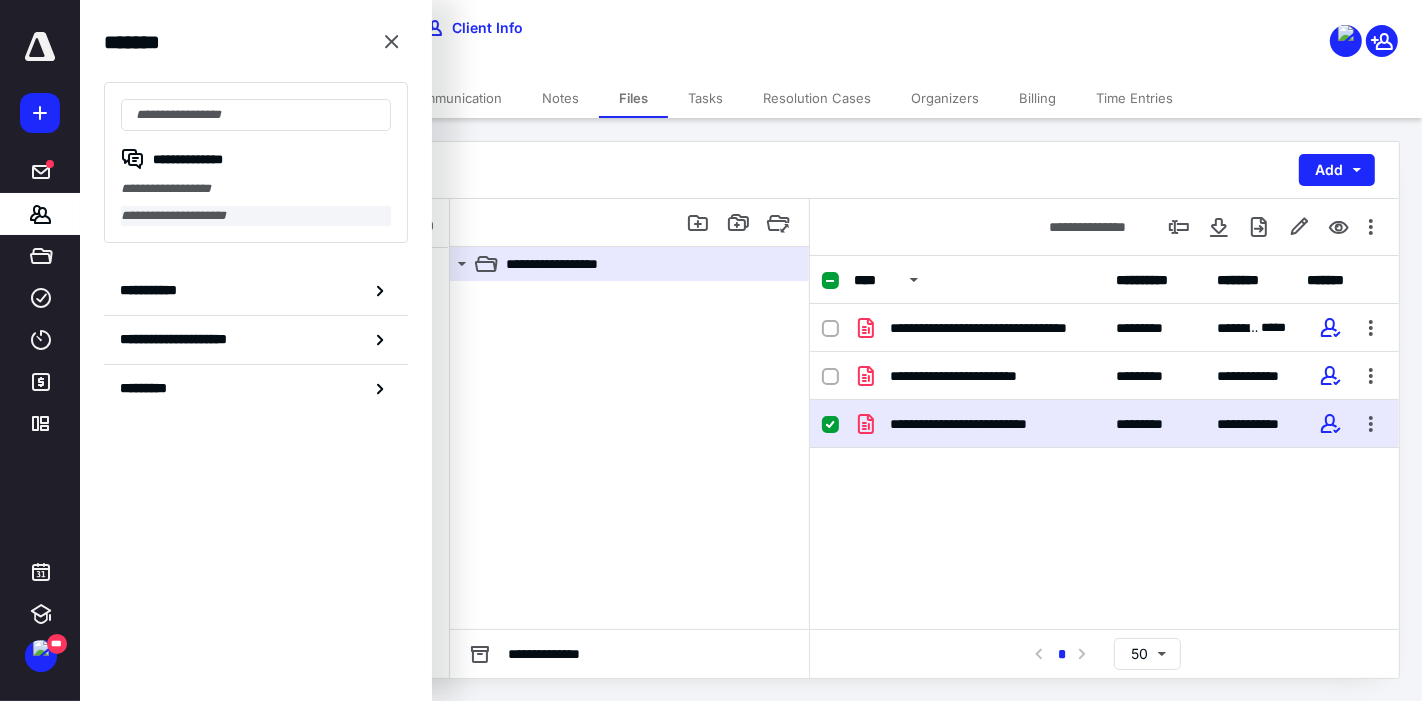 click on "**********" at bounding box center (256, 215) 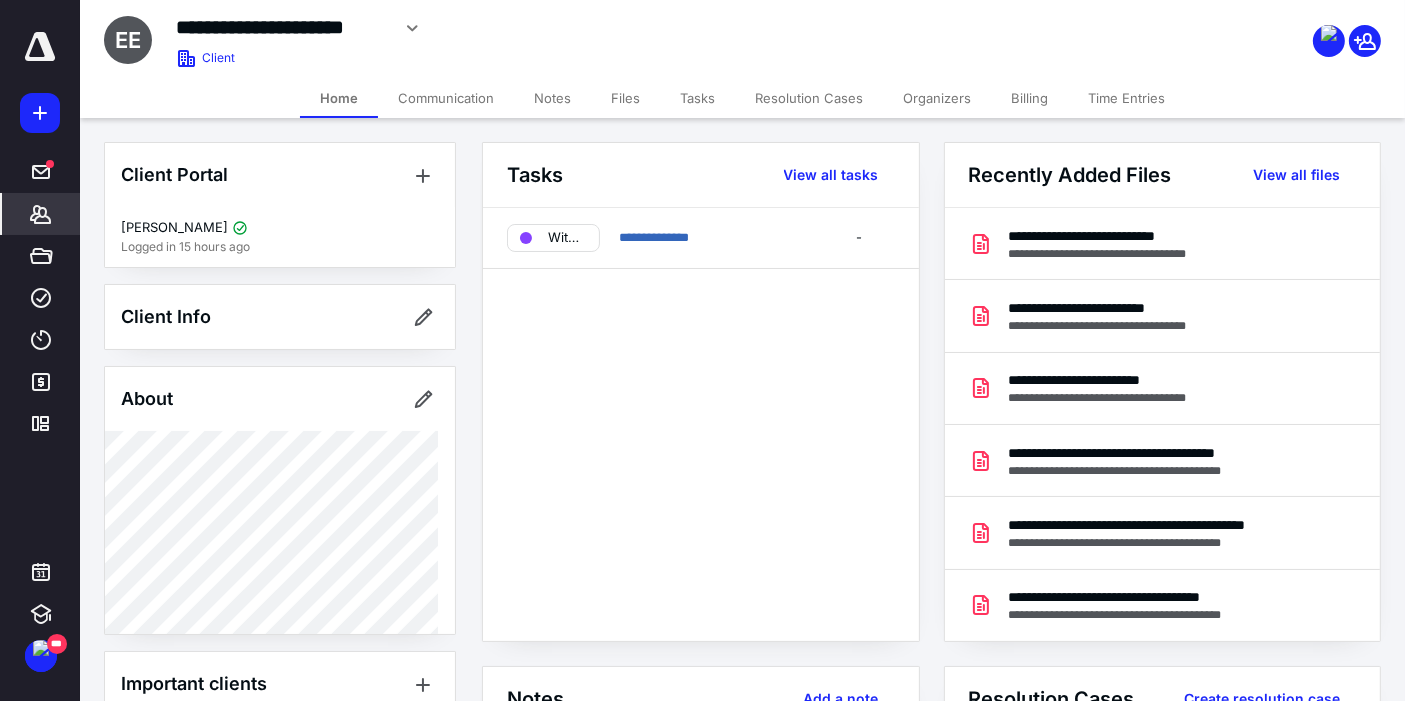 click on "Files" at bounding box center [625, 98] 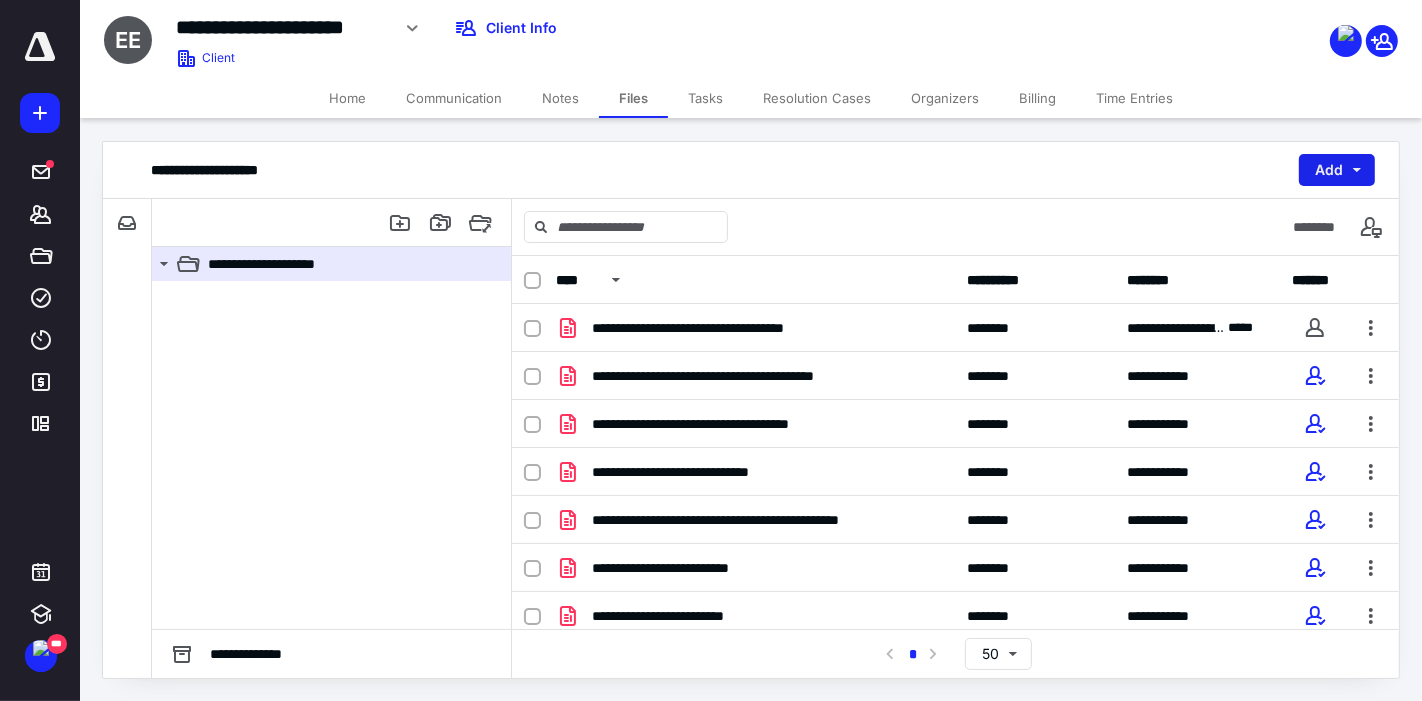 click on "Add" at bounding box center (1337, 170) 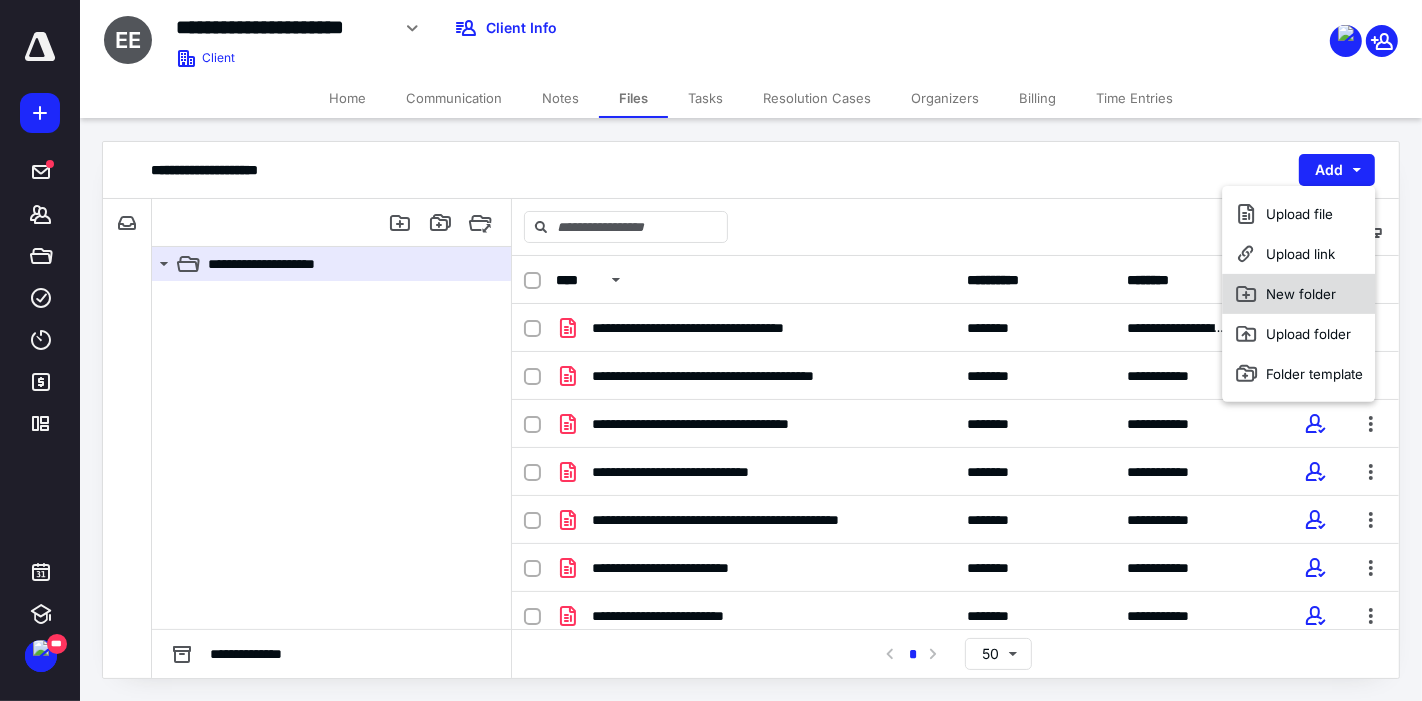 click on "New folder" at bounding box center [1299, 294] 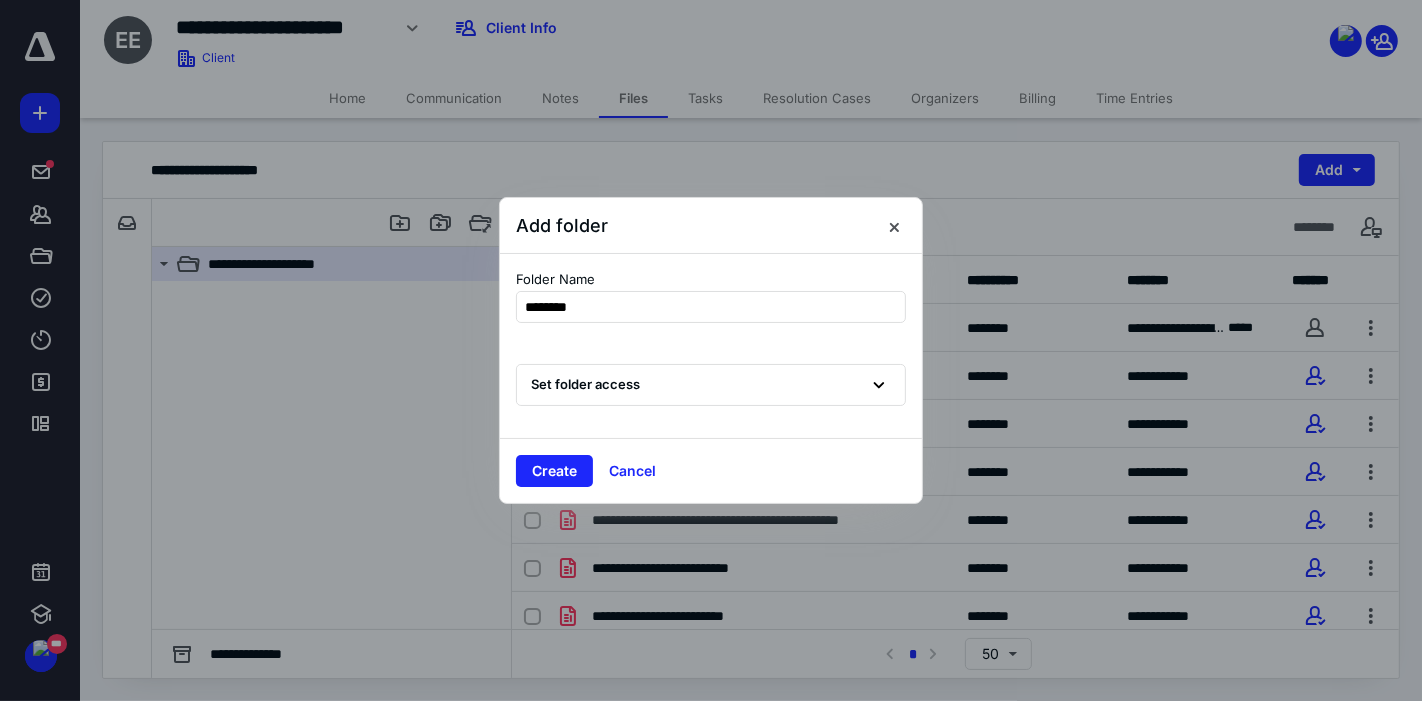 type on "*********" 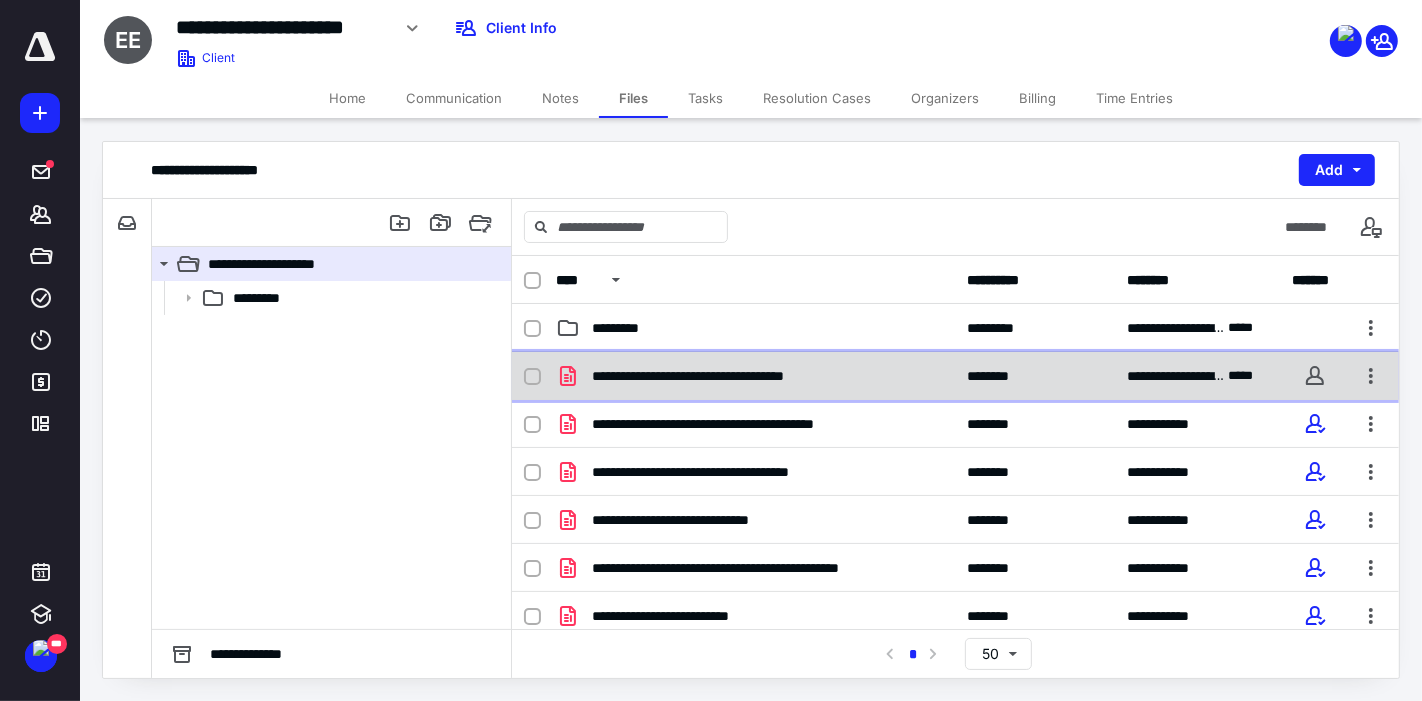 click on "**********" at bounding box center [732, 376] 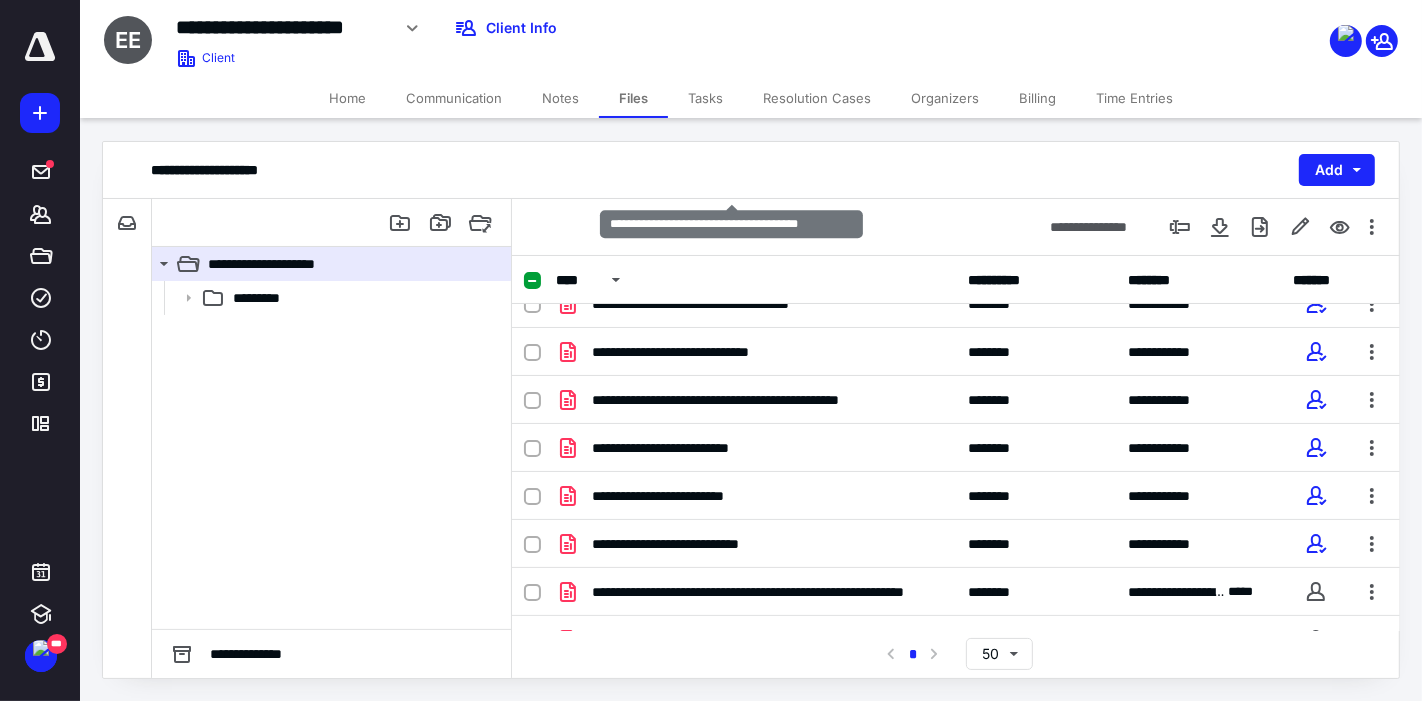 scroll, scrollTop: 184, scrollLeft: 0, axis: vertical 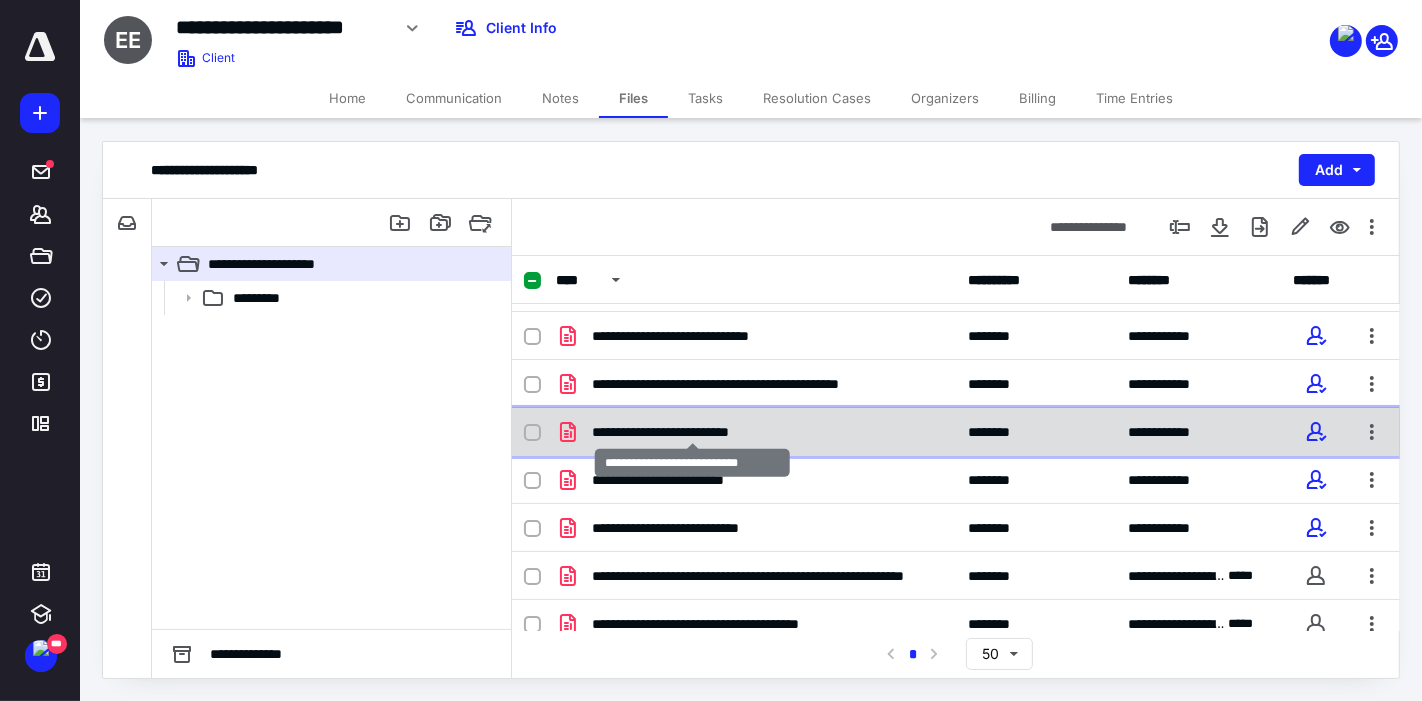 click on "**********" at bounding box center [693, 432] 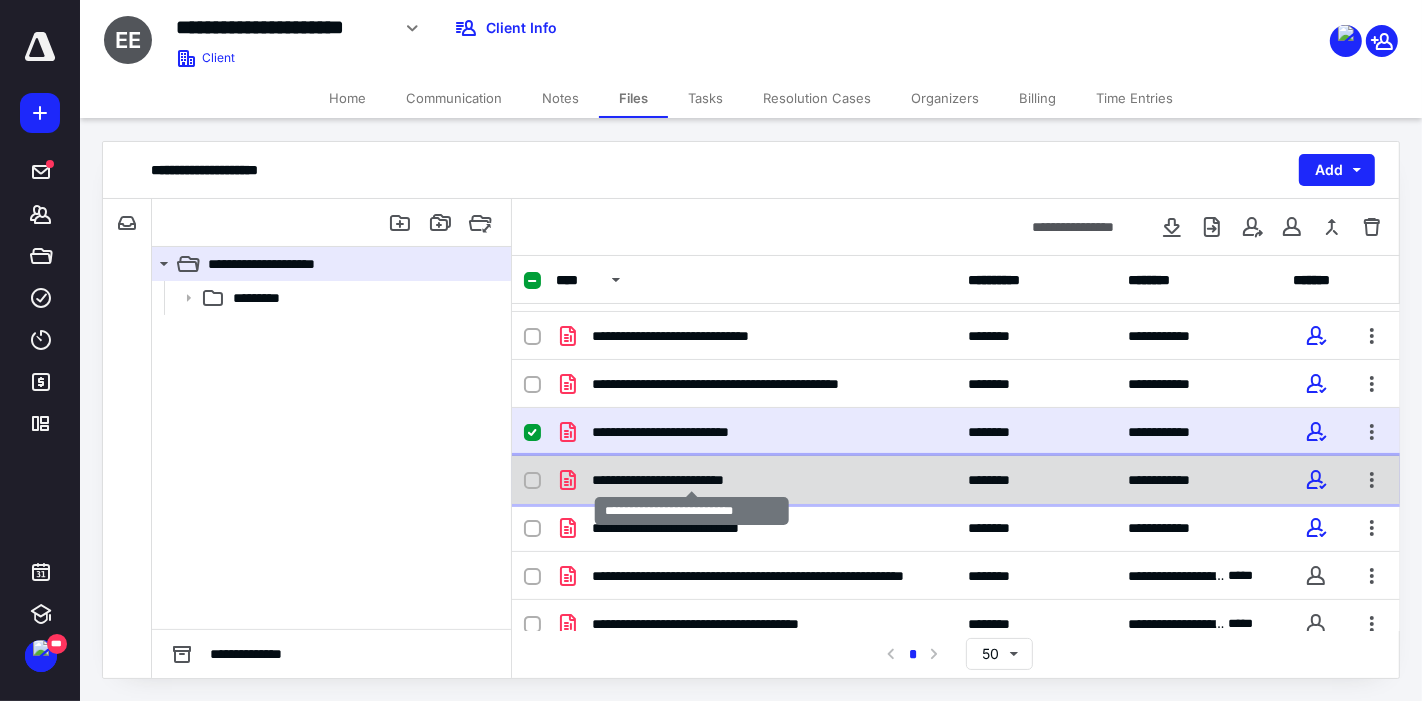 click on "**********" at bounding box center [692, 480] 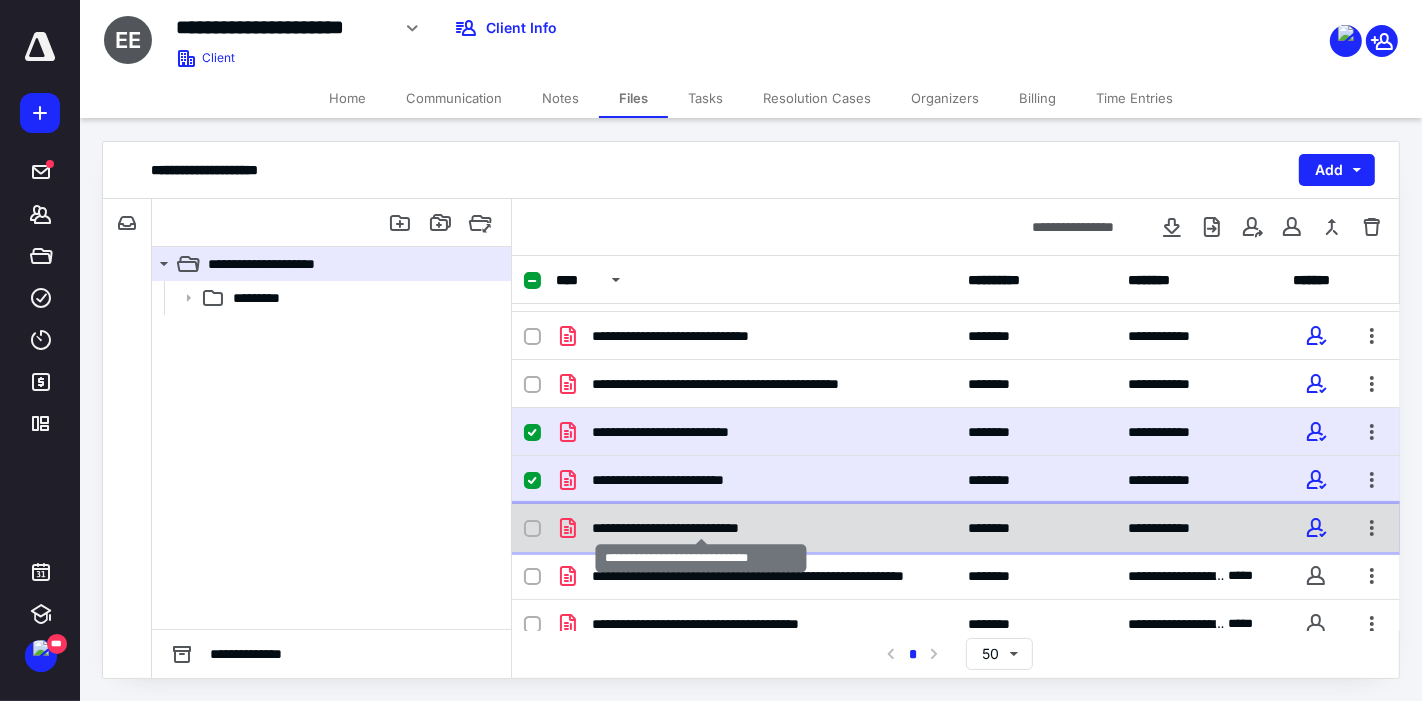click on "**********" at bounding box center [702, 528] 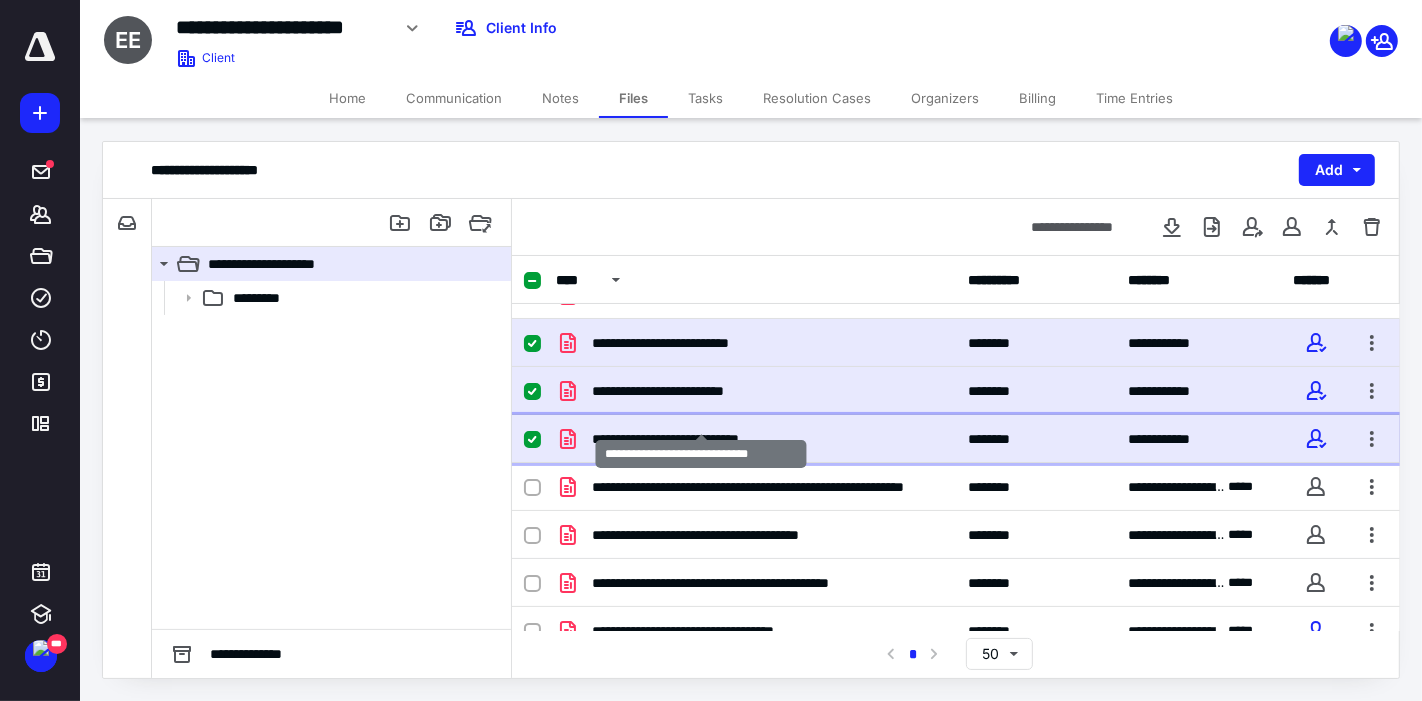 scroll, scrollTop: 293, scrollLeft: 0, axis: vertical 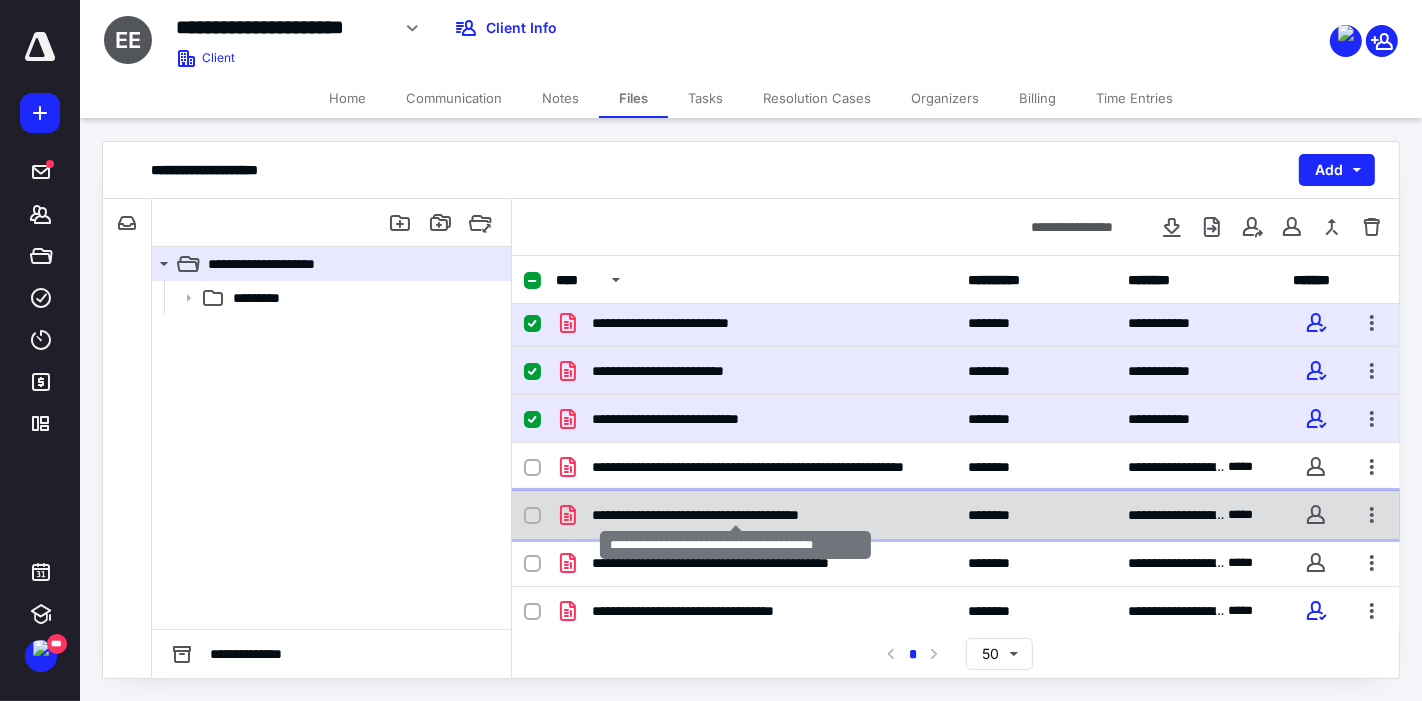 click on "**********" at bounding box center (736, 515) 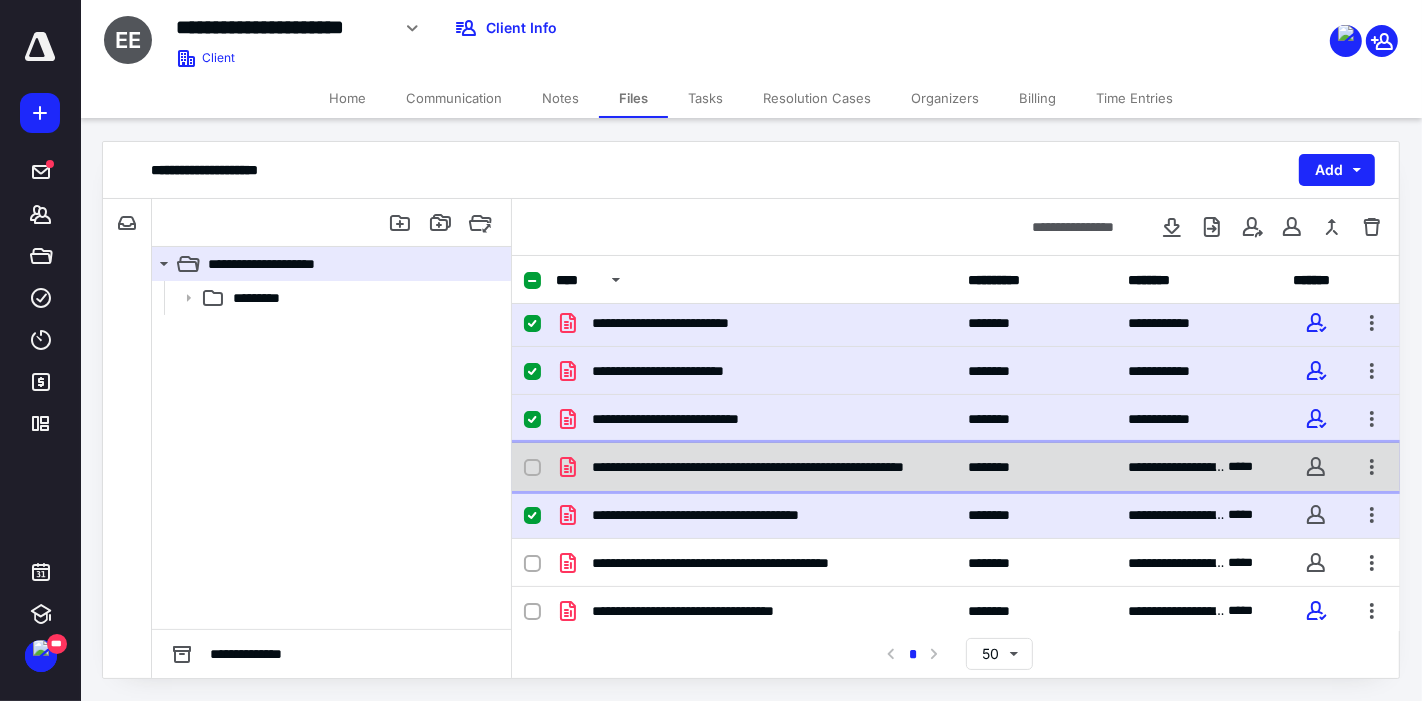 click on "**********" at bounding box center [956, 467] 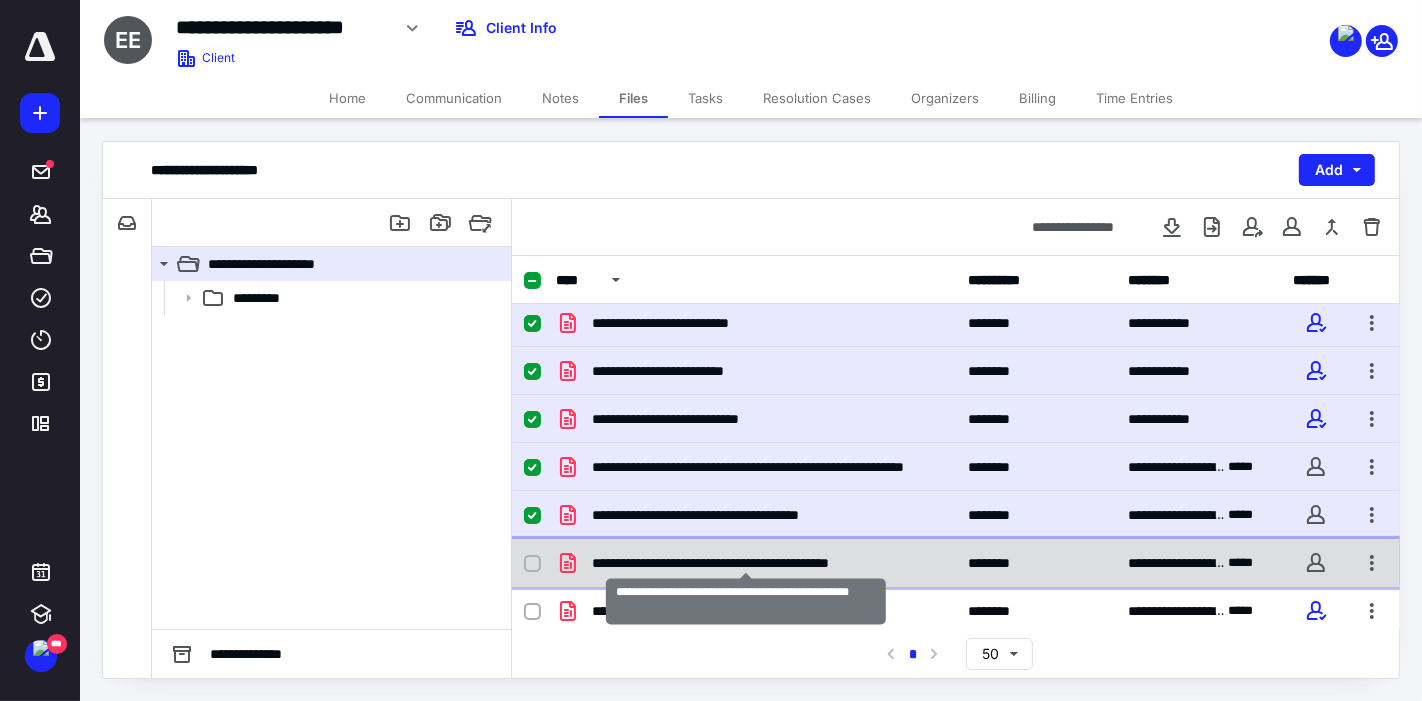 click on "**********" at bounding box center [746, 563] 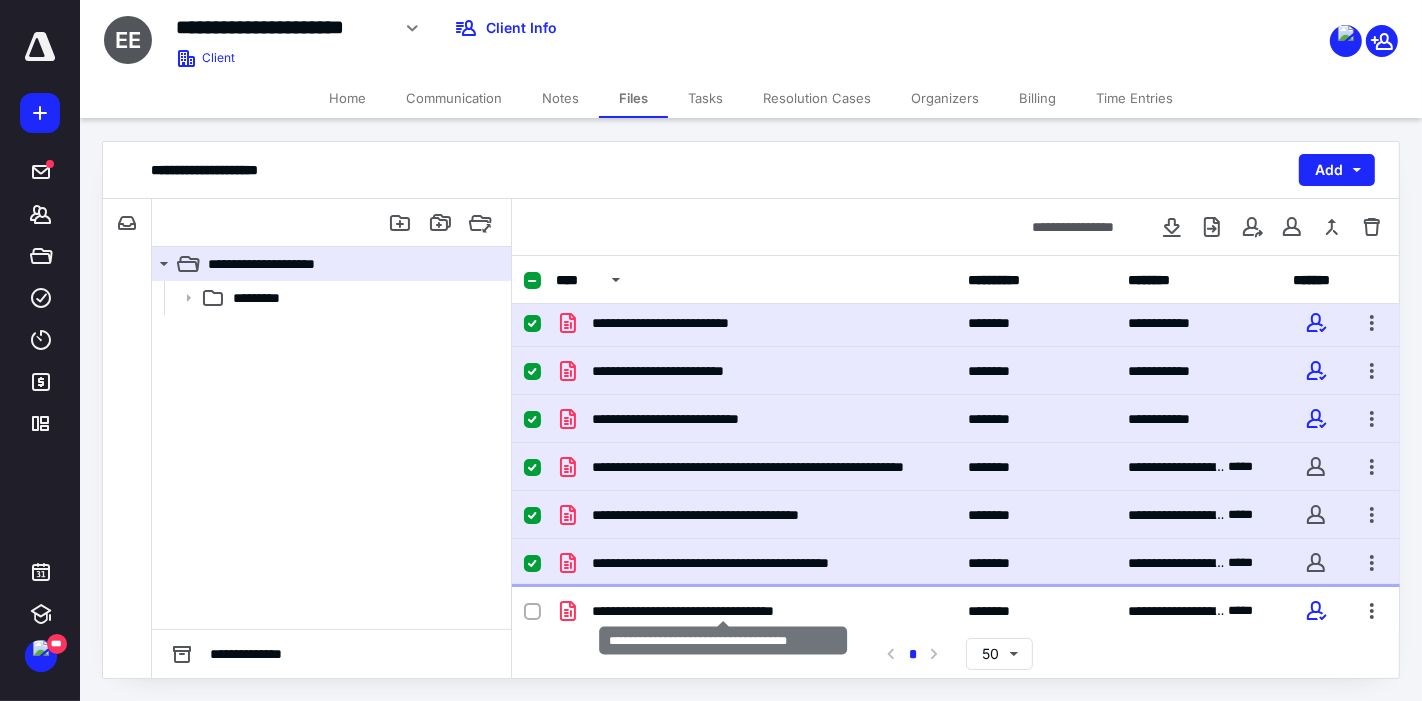 click on "**********" at bounding box center [724, 611] 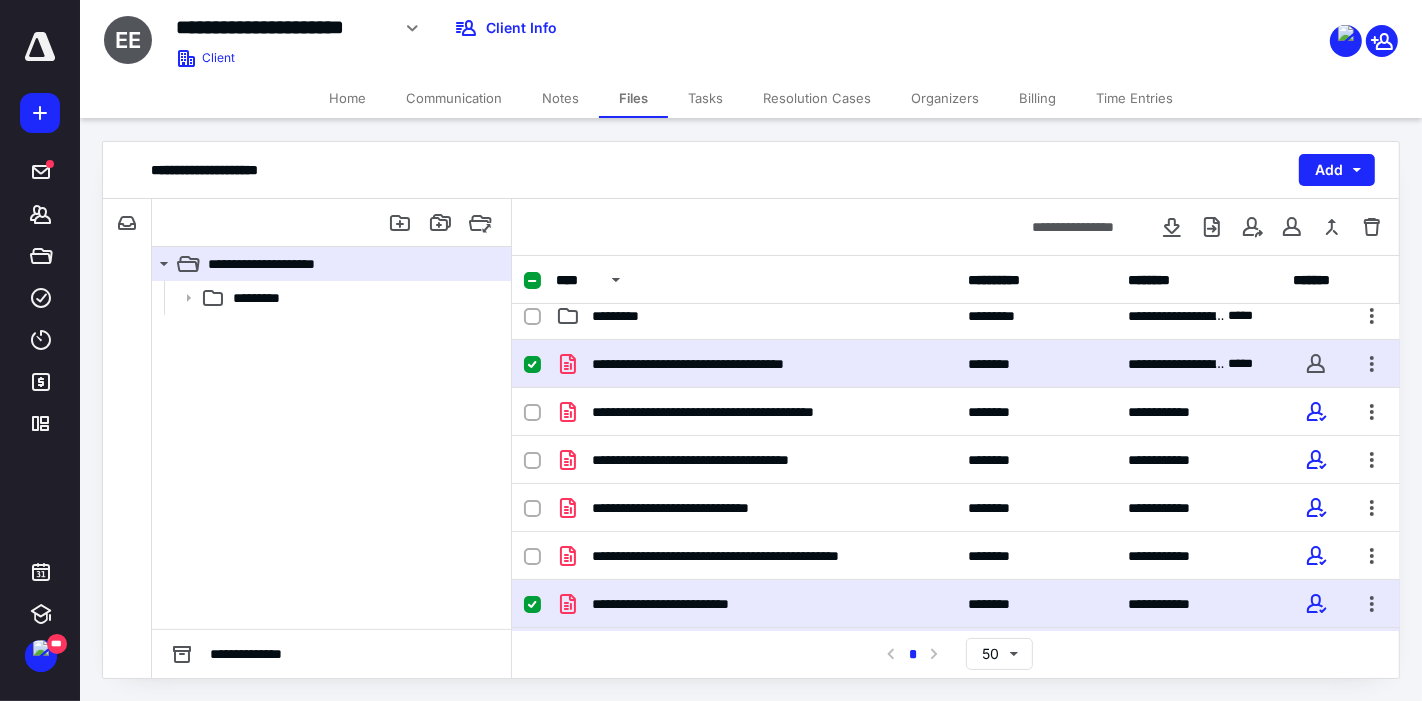 scroll, scrollTop: 0, scrollLeft: 0, axis: both 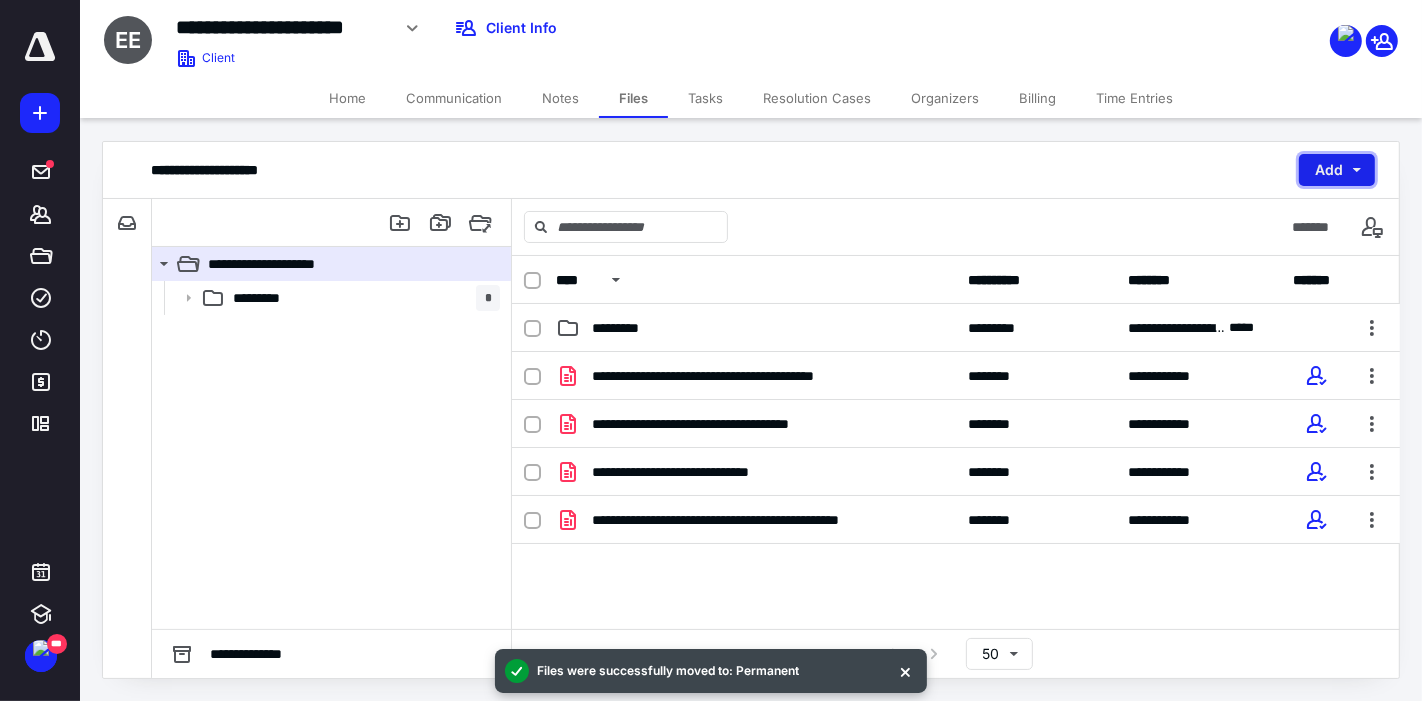 click on "Add" at bounding box center [1337, 170] 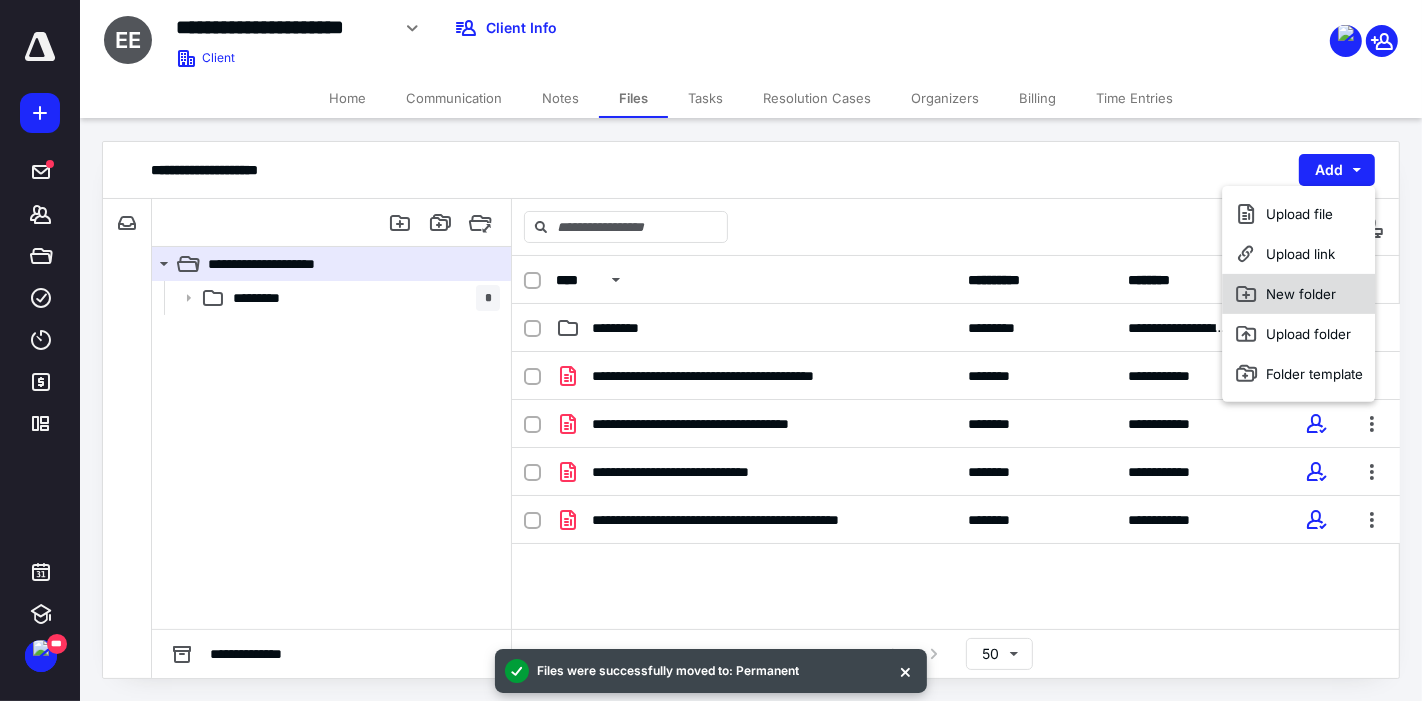 click on "New folder" at bounding box center [1299, 294] 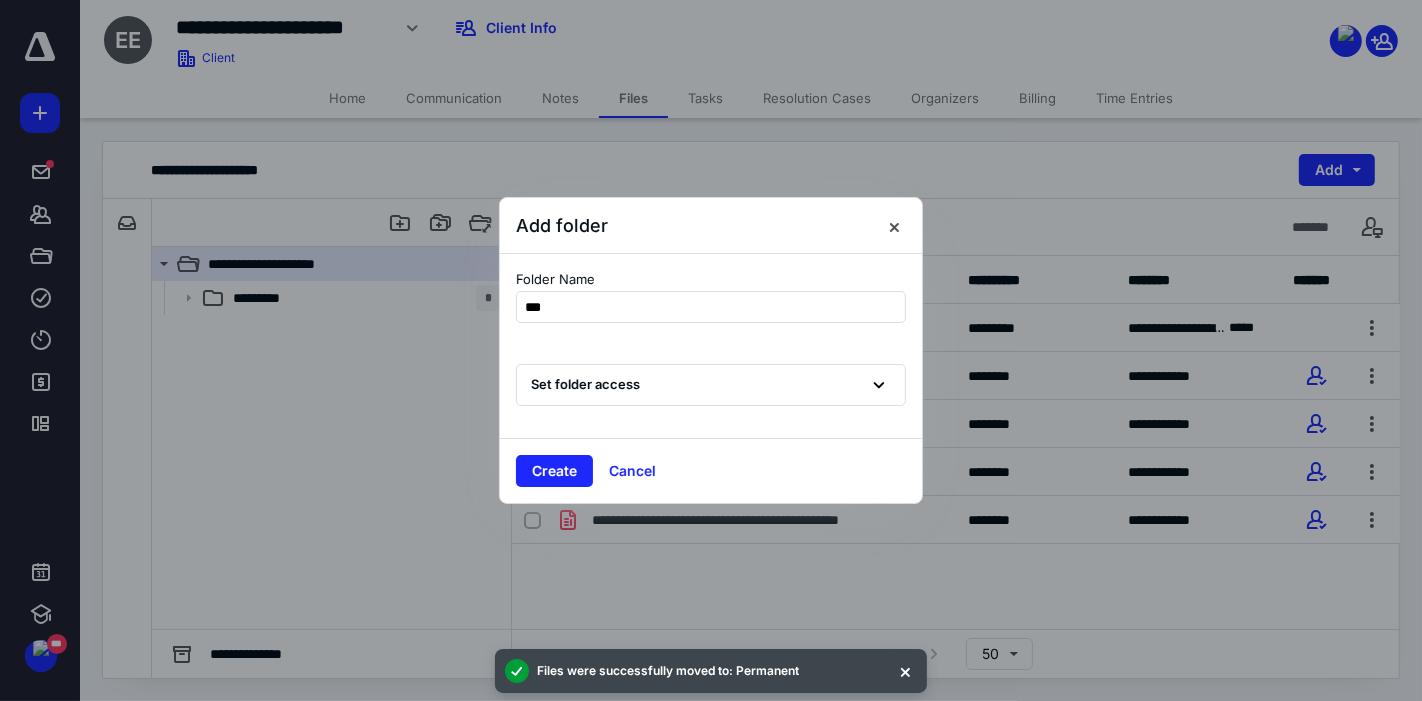 type on "****" 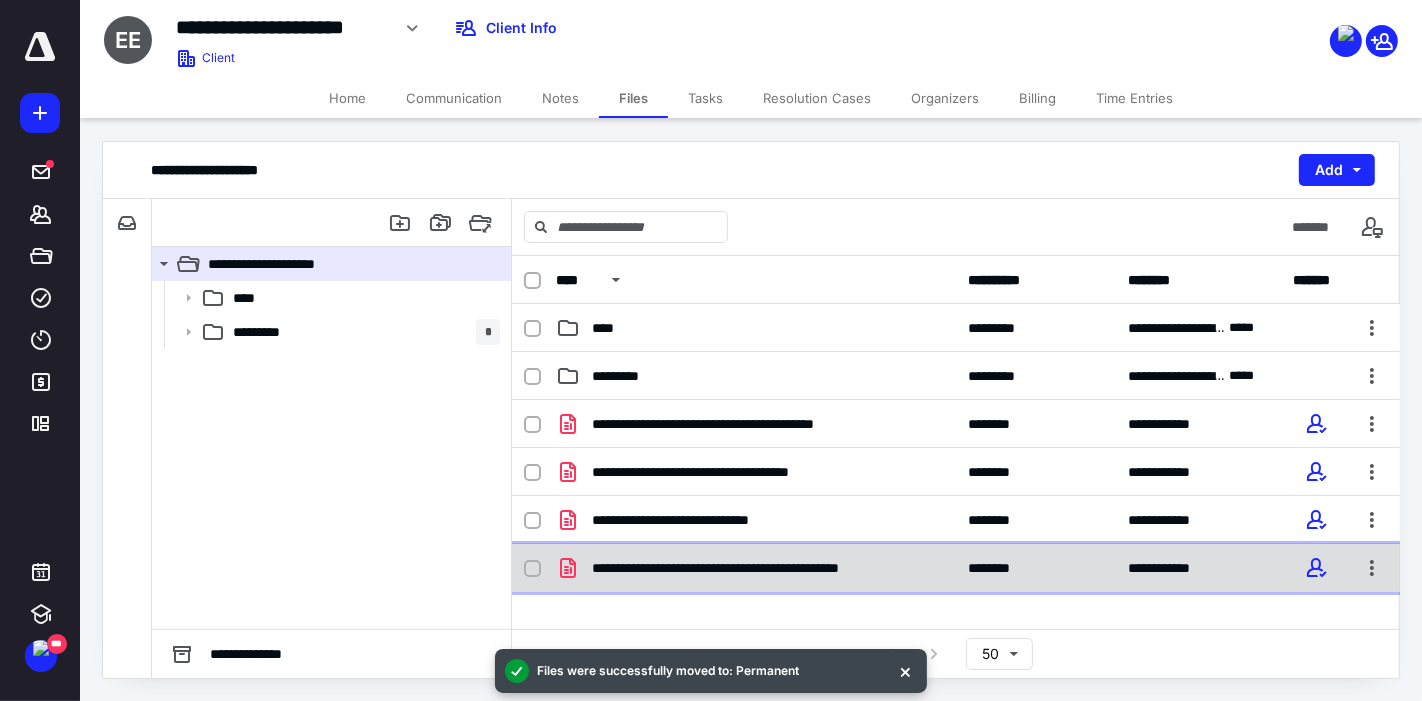 click on "**********" at bounding box center (764, 568) 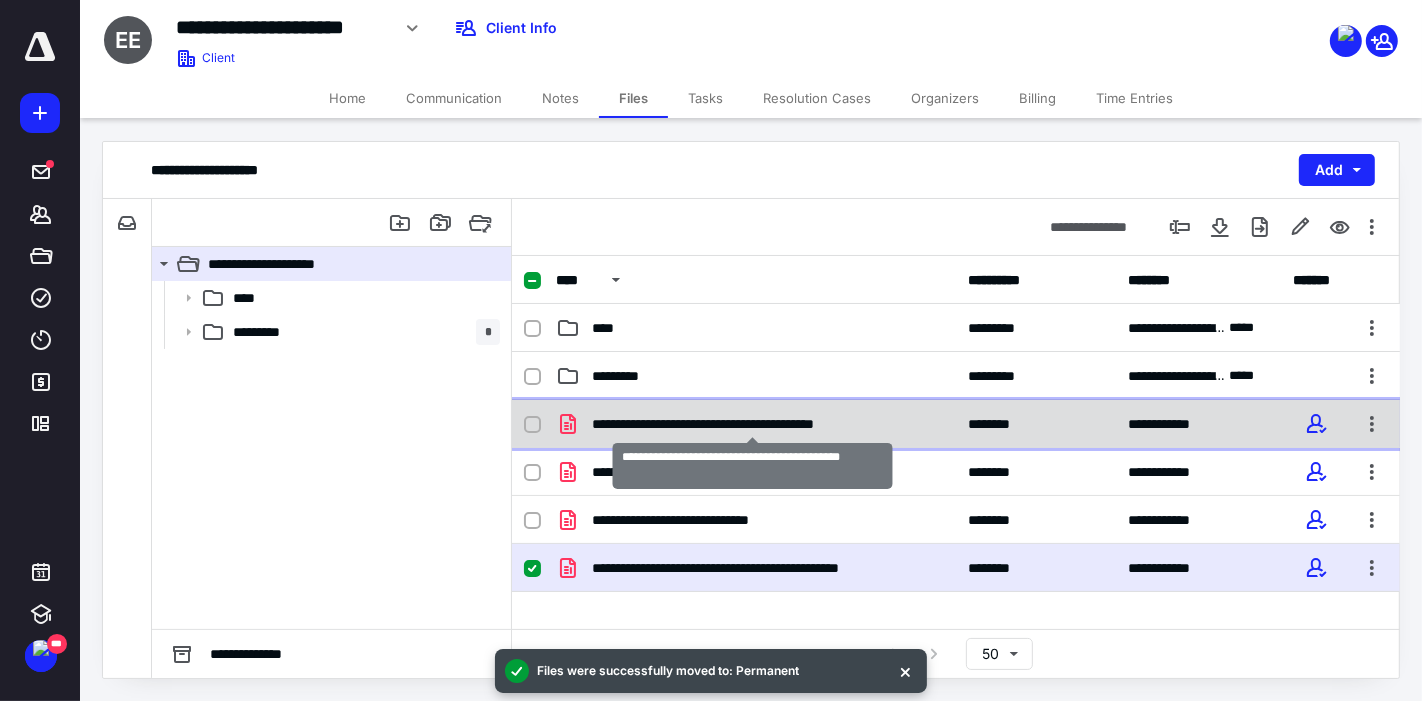 click on "**********" at bounding box center (753, 424) 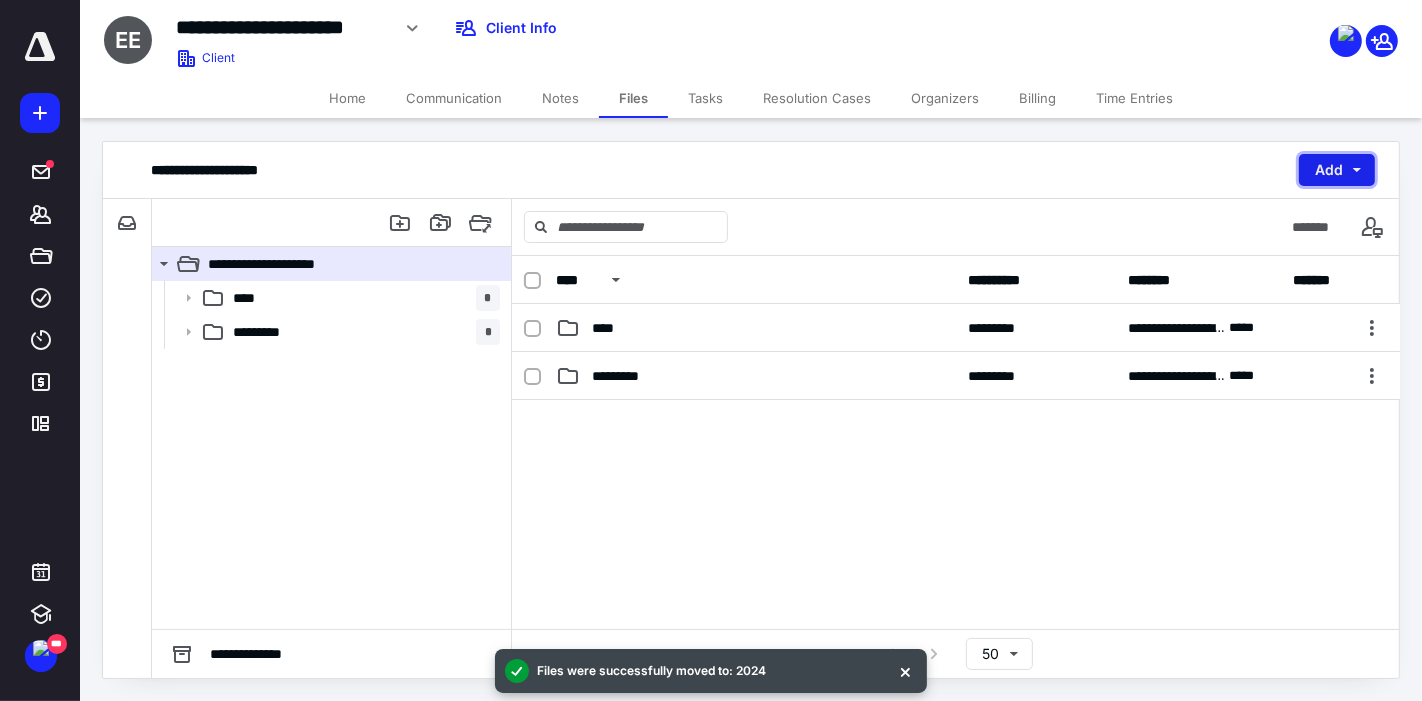 click on "Add" at bounding box center [1337, 170] 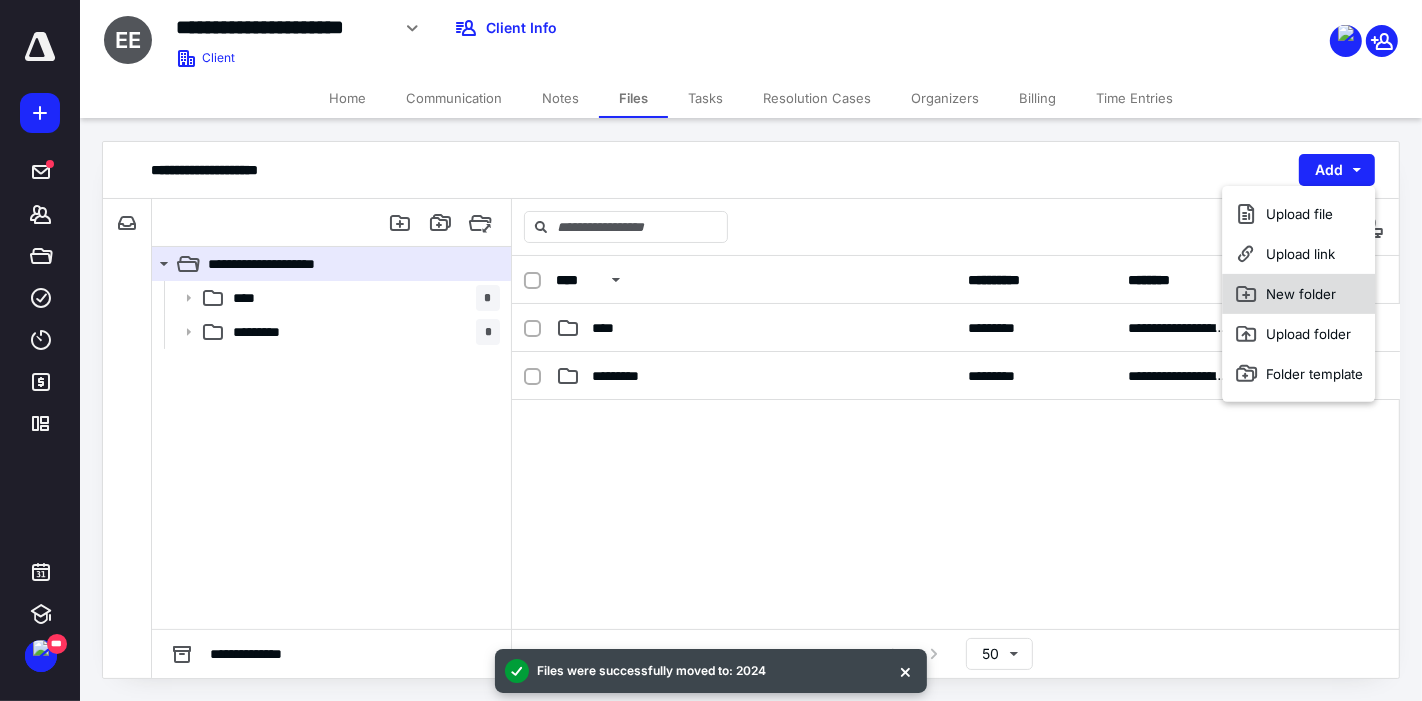 click on "New folder" at bounding box center [1299, 294] 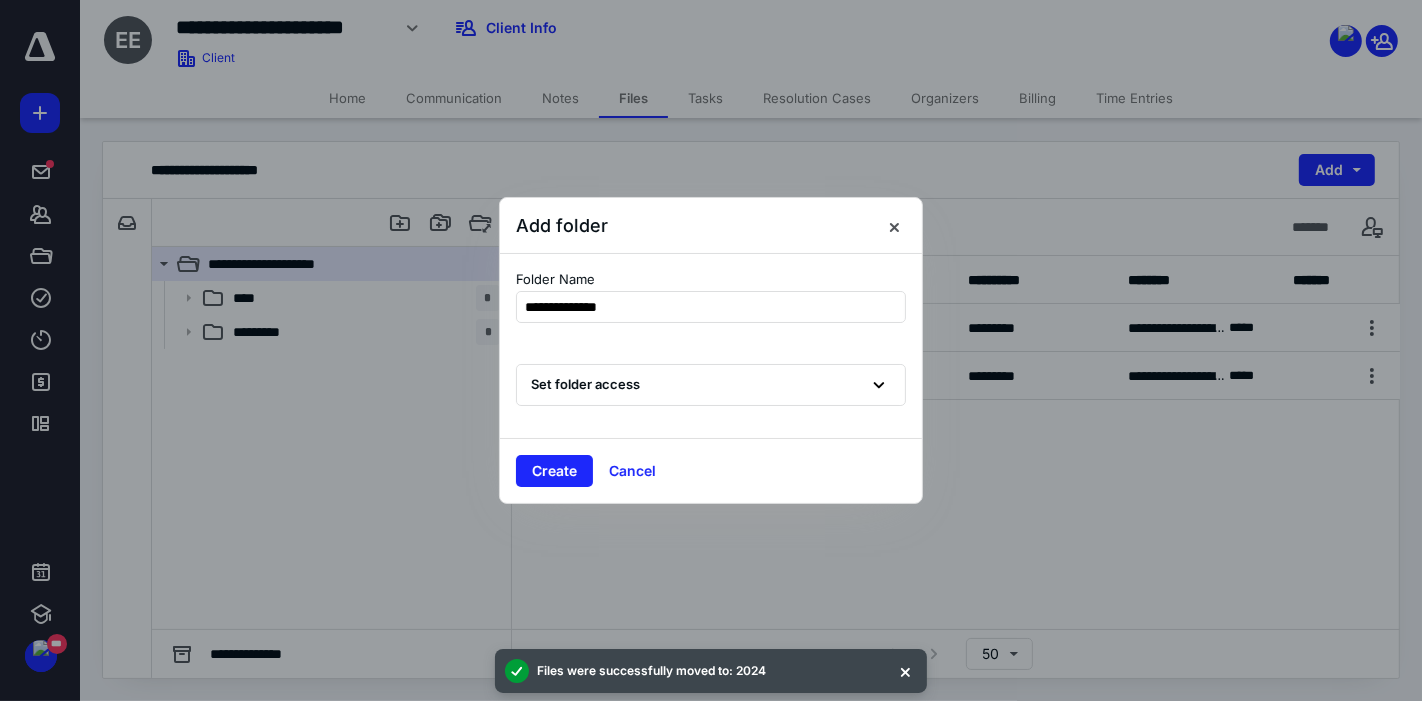 type on "**********" 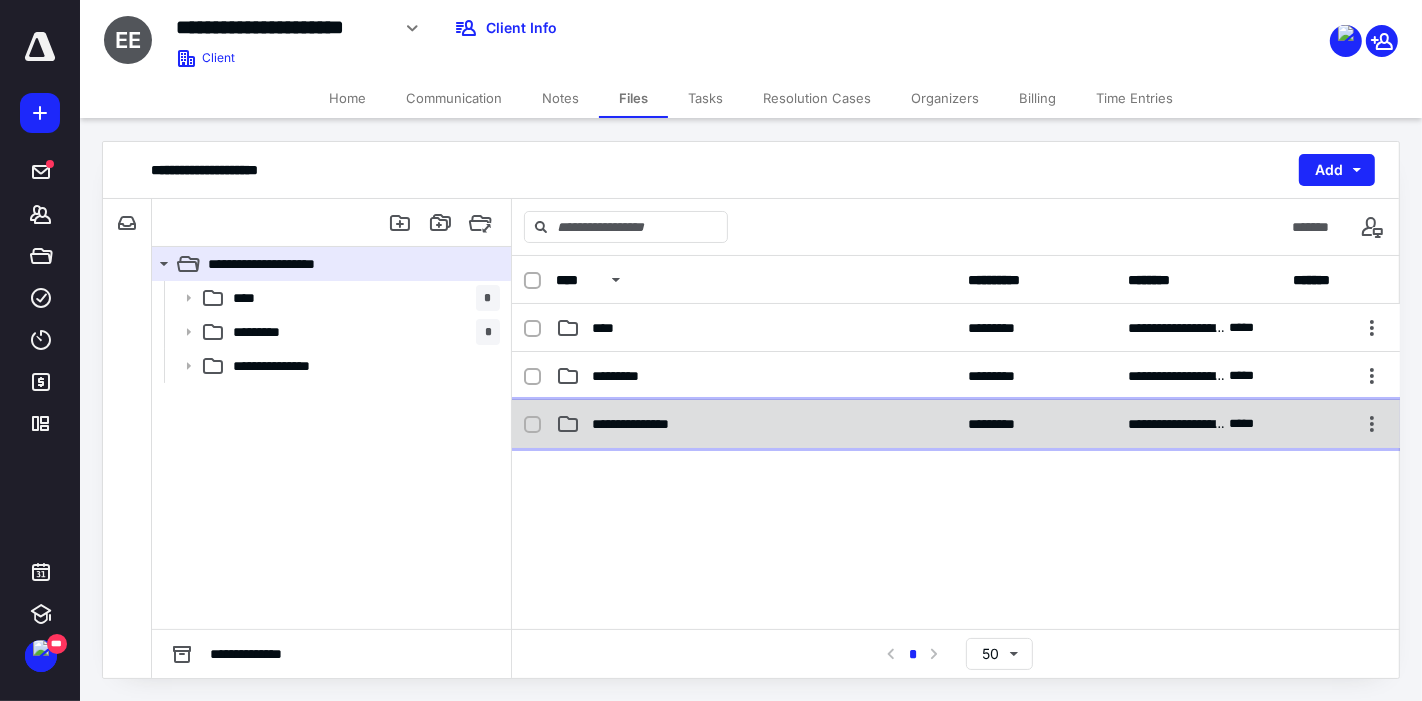 click on "**********" at bounding box center [756, 424] 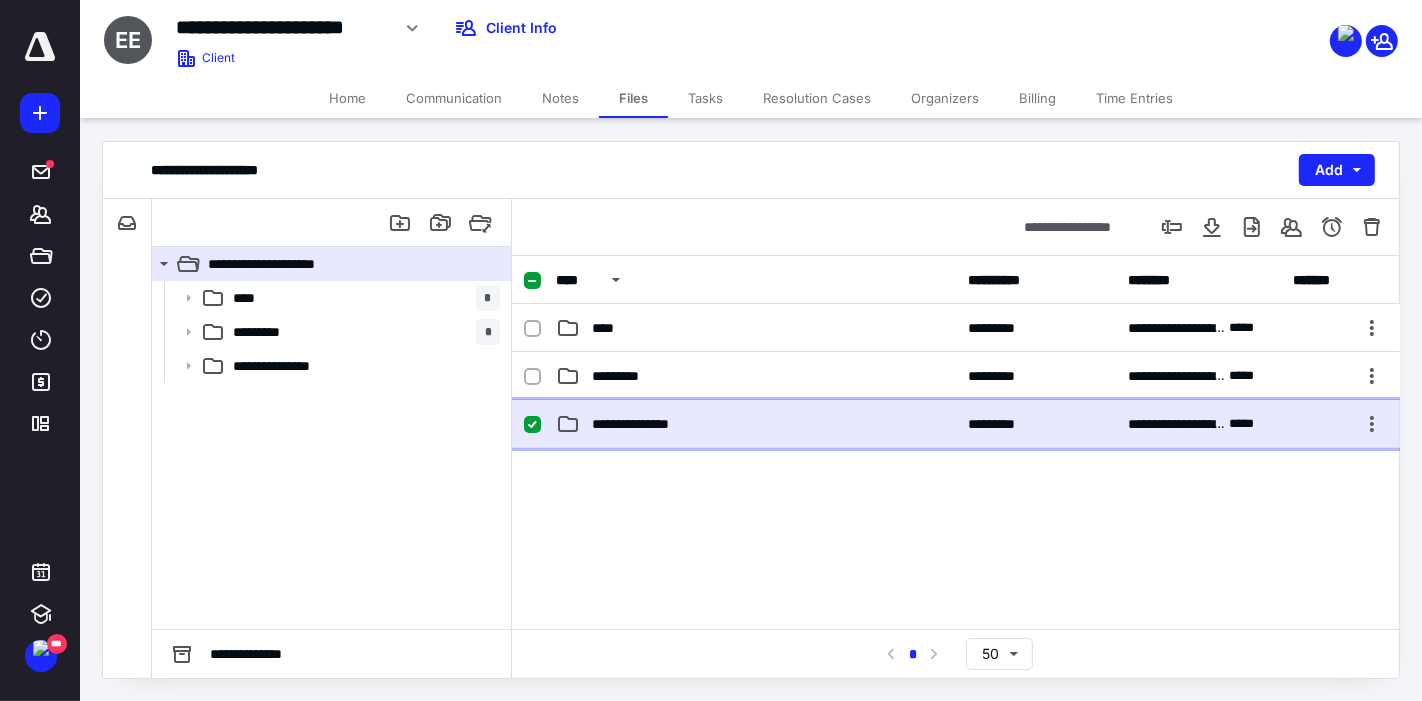 click on "**********" at bounding box center (756, 424) 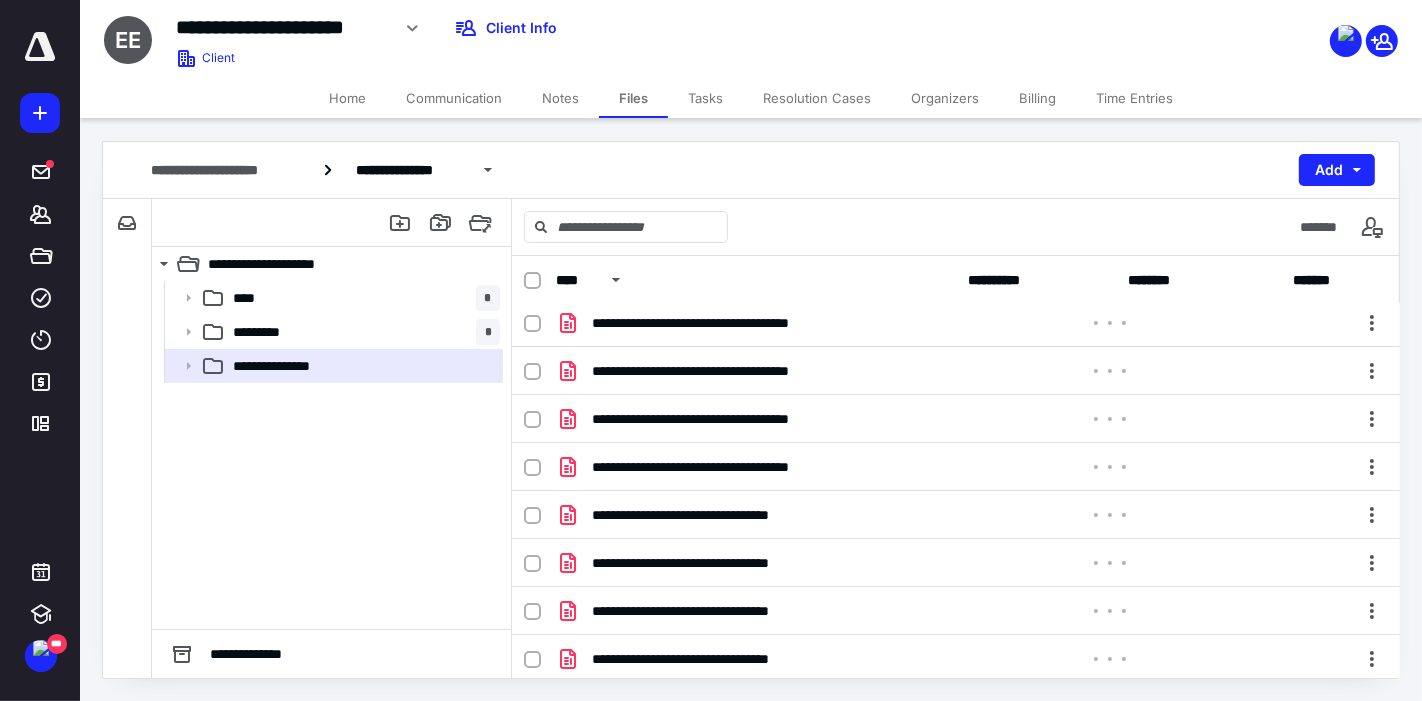 scroll, scrollTop: 0, scrollLeft: 0, axis: both 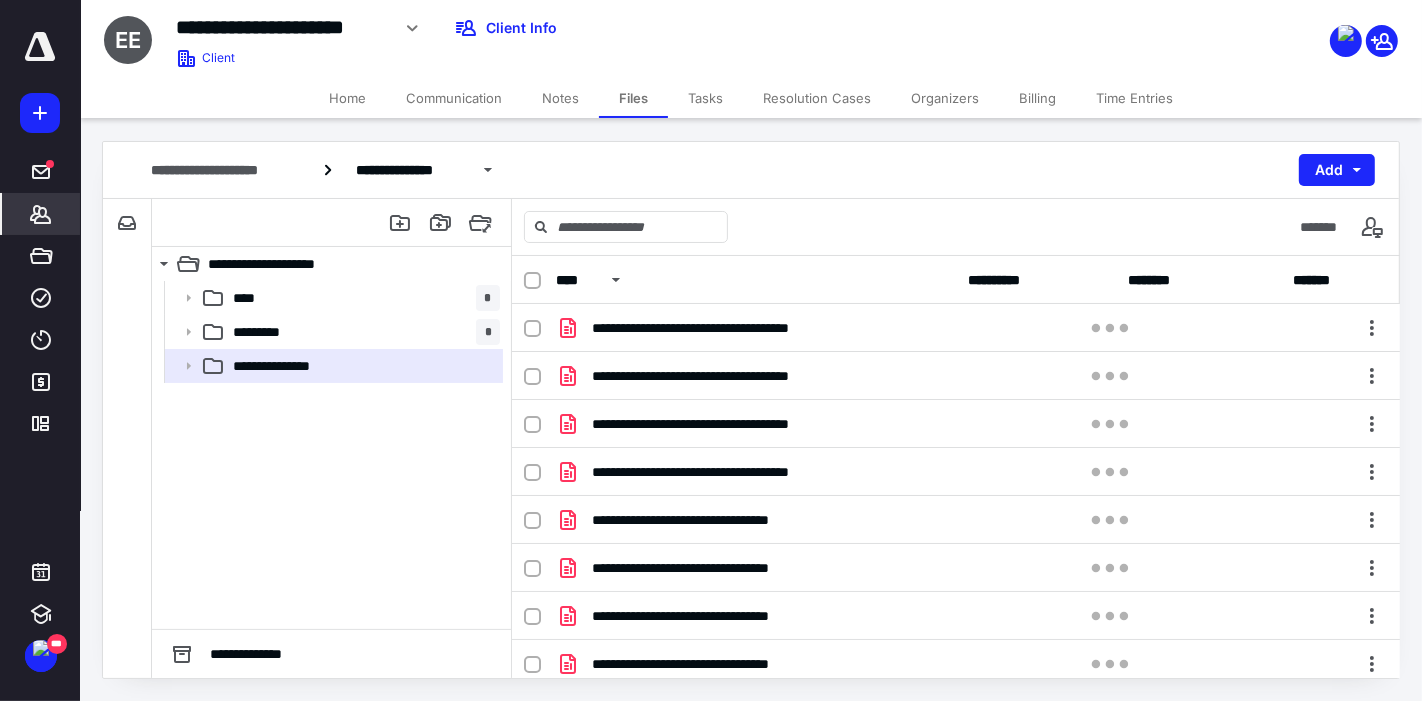 drag, startPoint x: 50, startPoint y: 304, endPoint x: 31, endPoint y: 223, distance: 83.198555 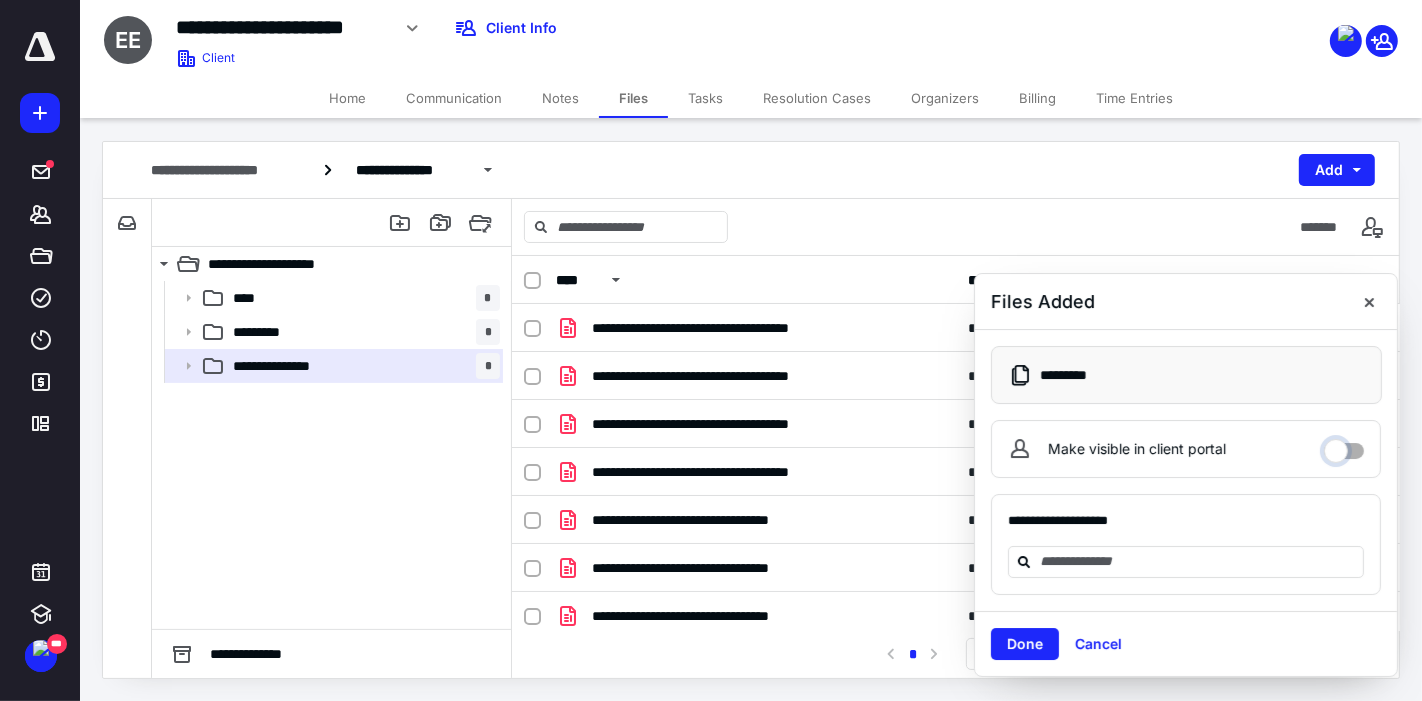 click on "Make visible in client portal" at bounding box center (1344, 446) 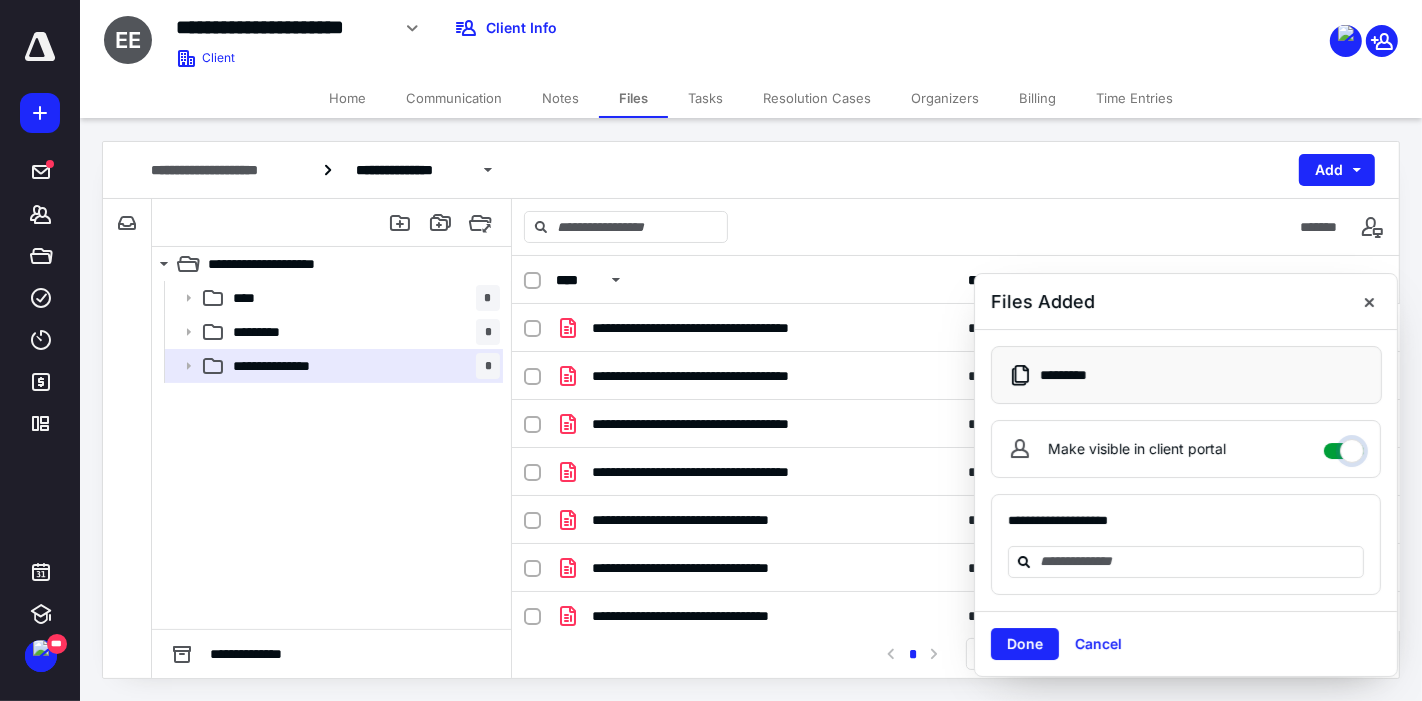 checkbox on "****" 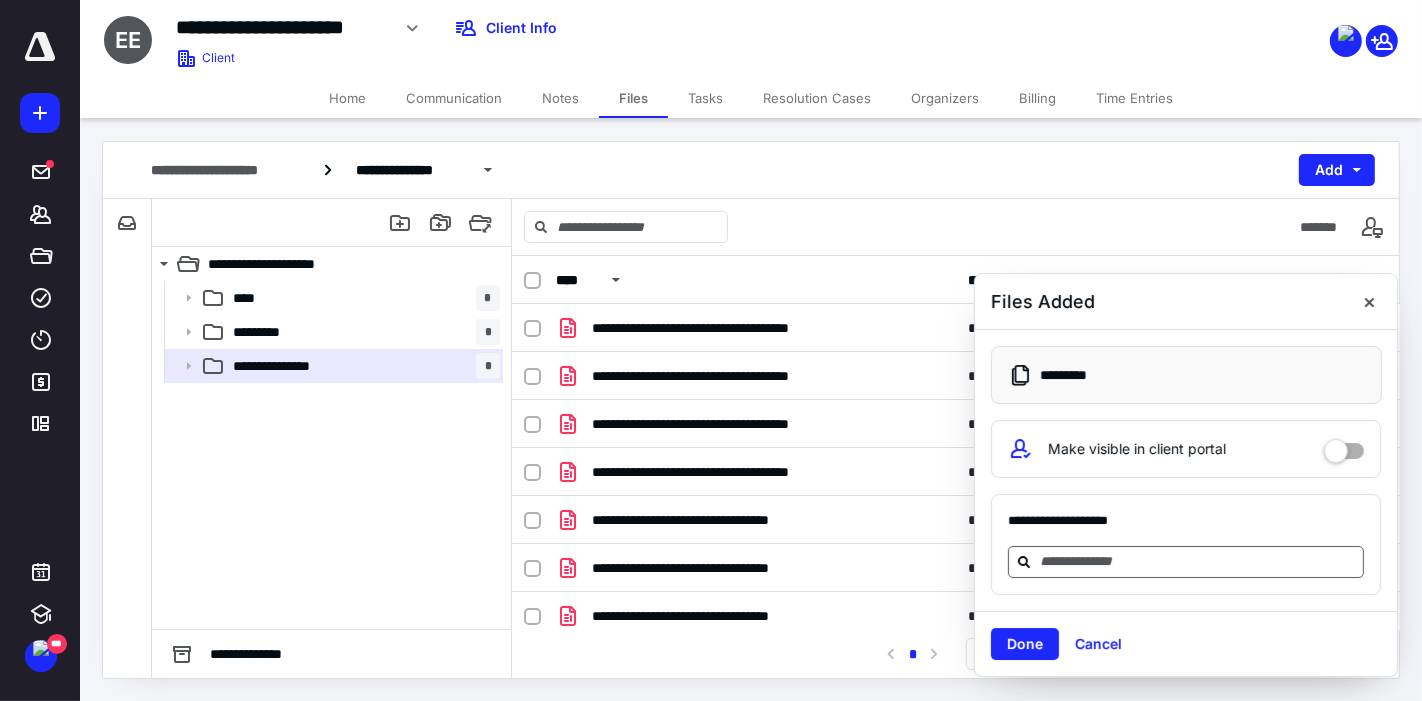 click at bounding box center (1198, 561) 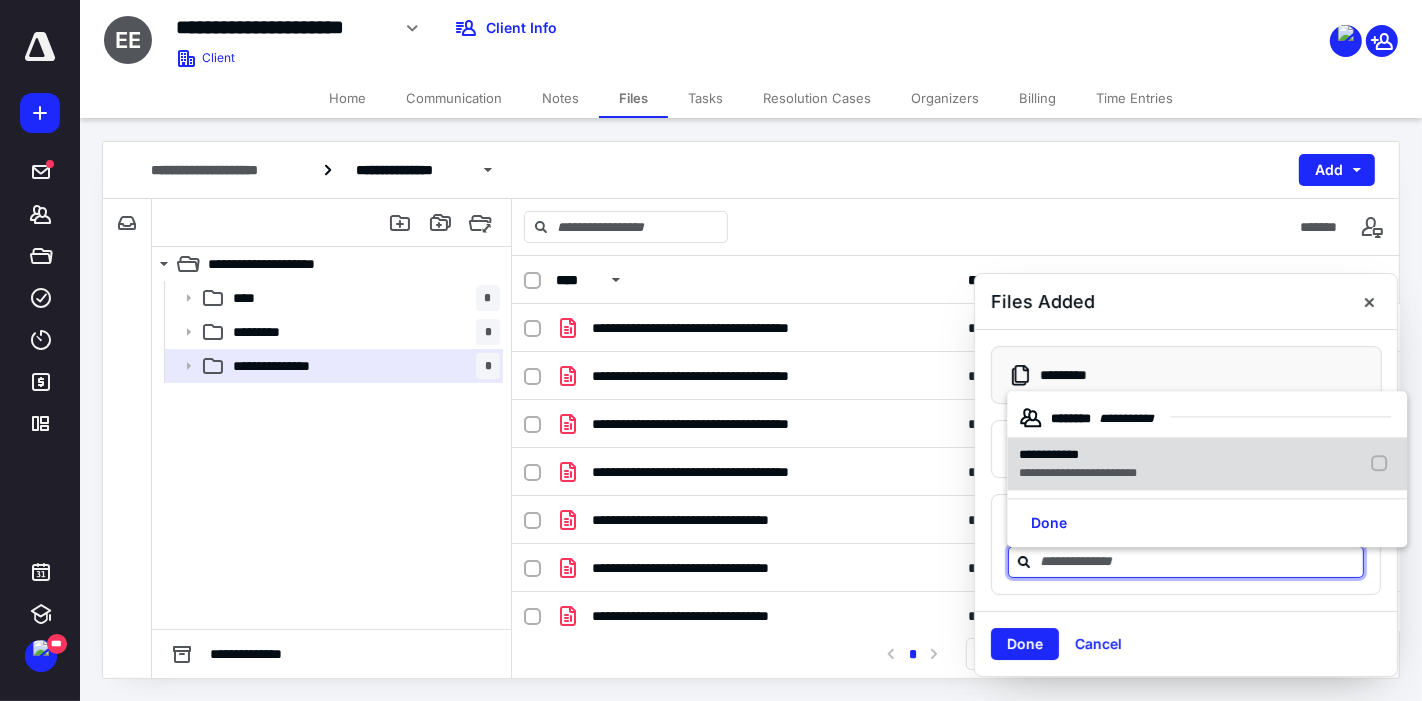 click on "**********" at bounding box center (1082, 464) 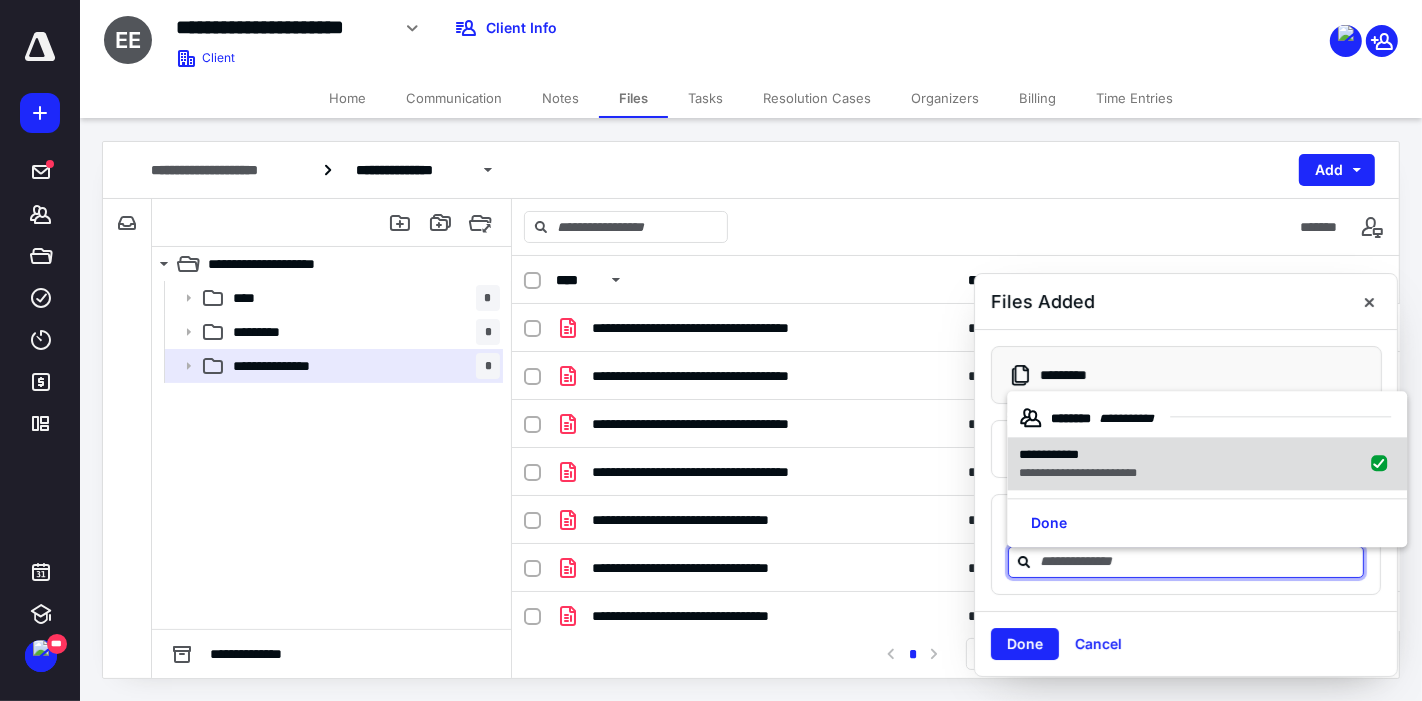 checkbox on "true" 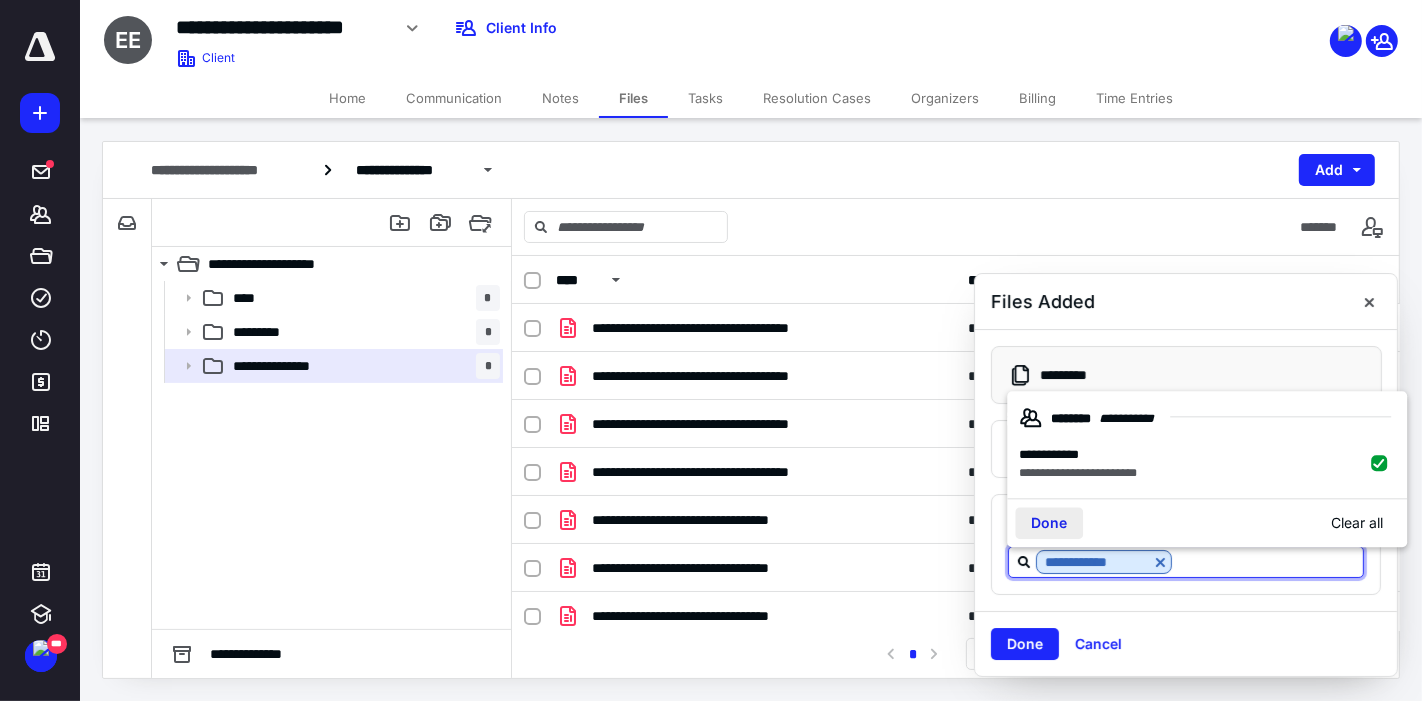 click on "Done" at bounding box center (1049, 524) 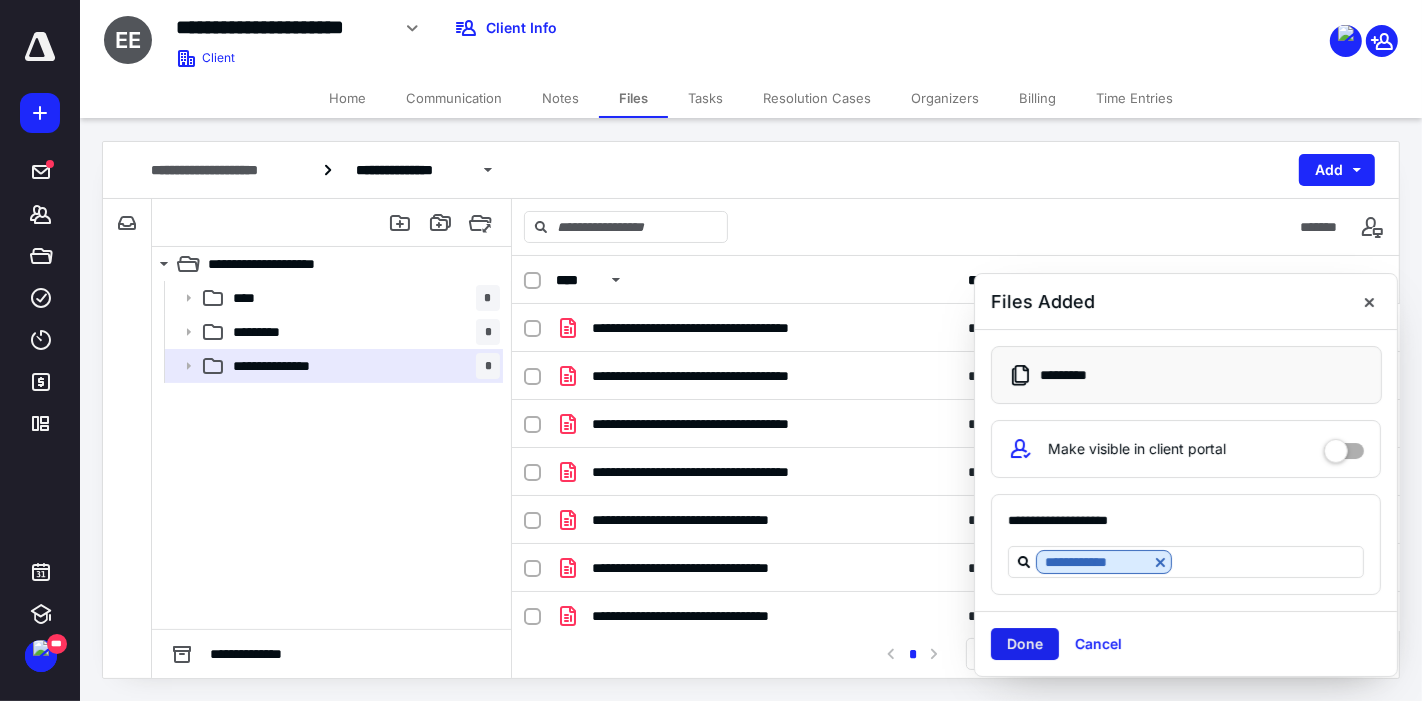 click on "Done" at bounding box center (1025, 644) 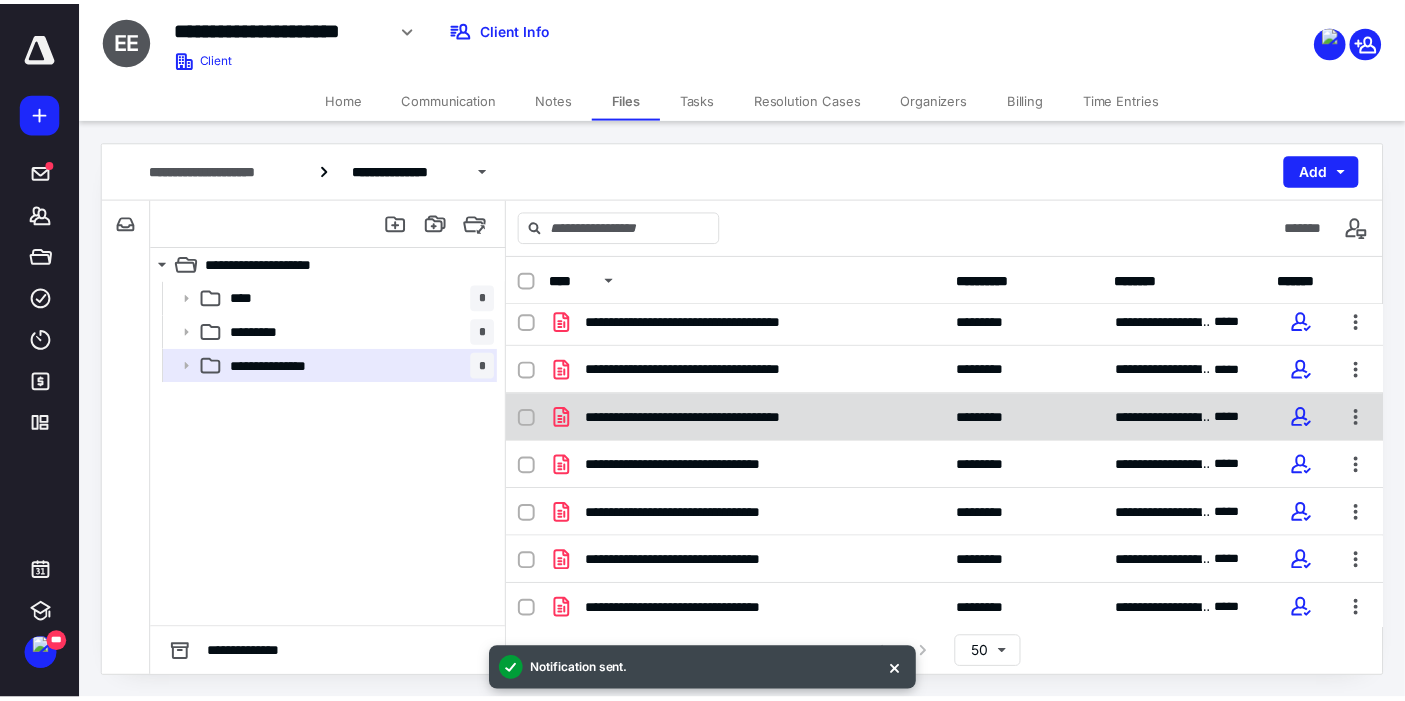 scroll, scrollTop: 0, scrollLeft: 0, axis: both 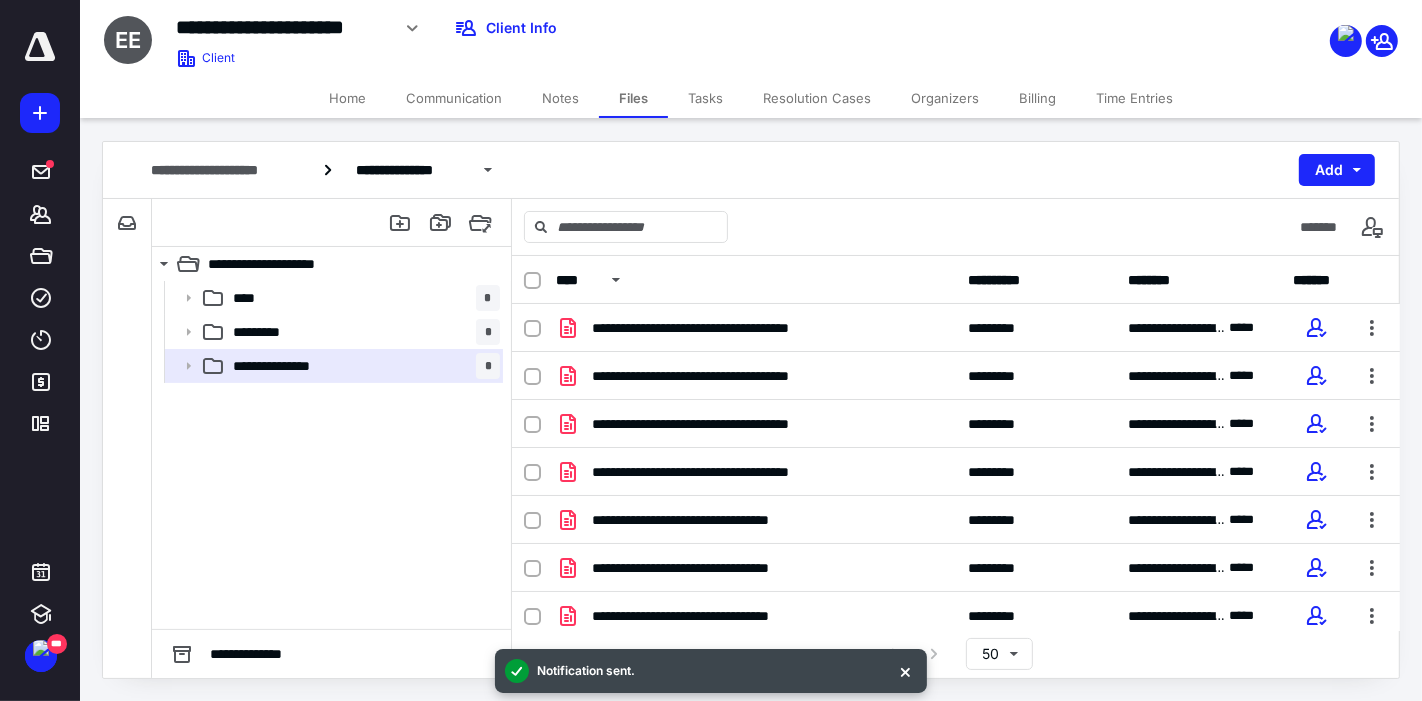 click on "Tasks" at bounding box center (705, 98) 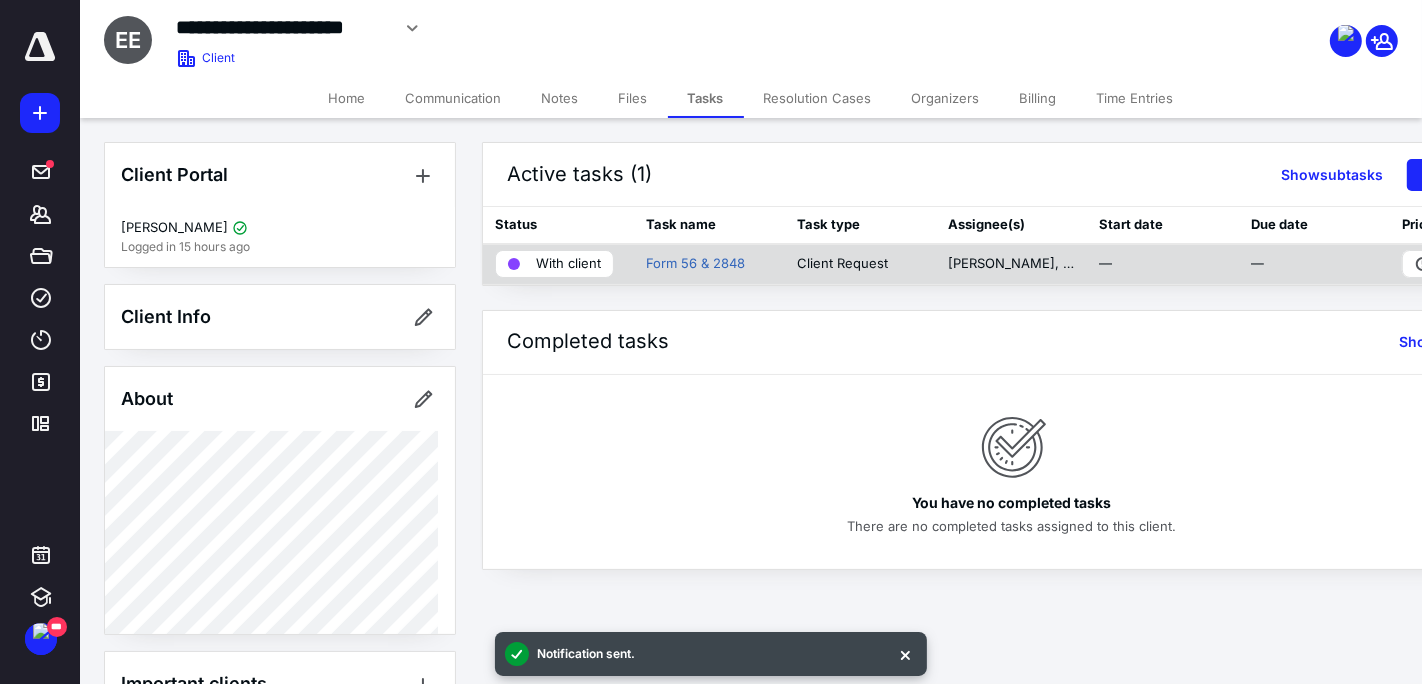 click on "With client" at bounding box center (568, 264) 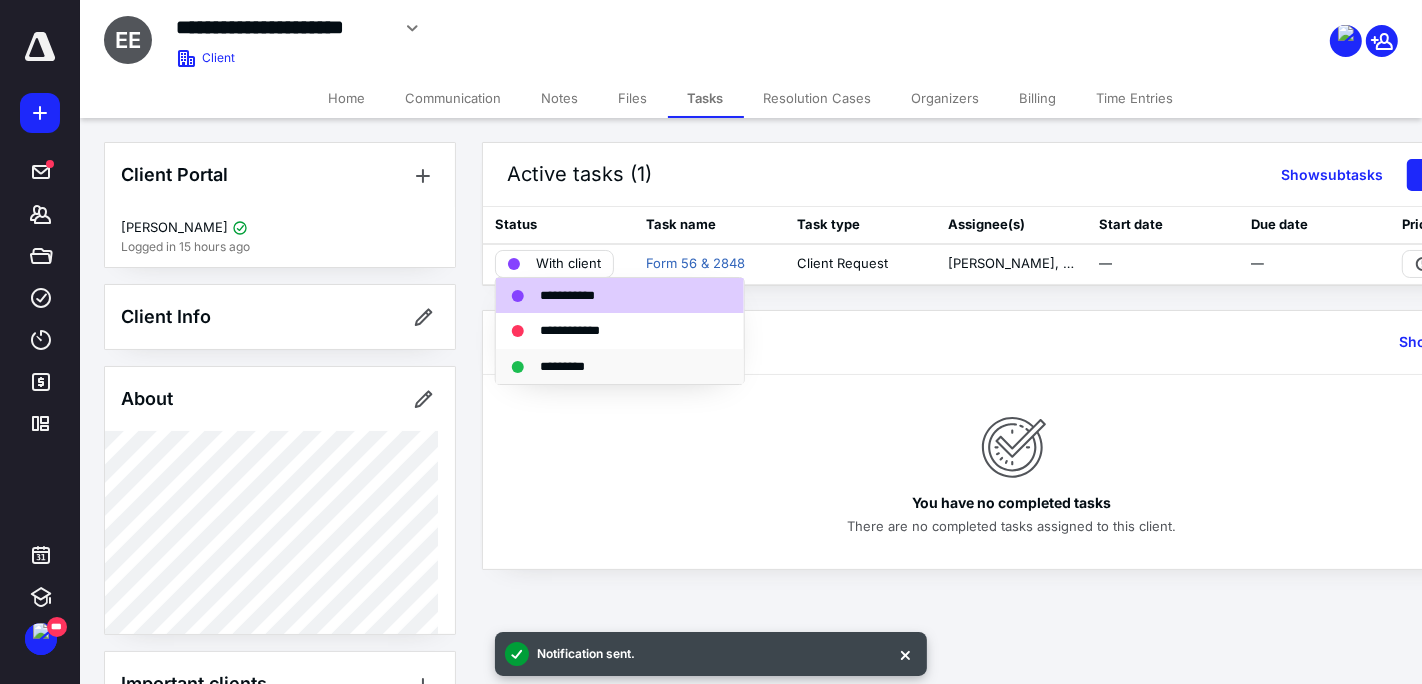 click on "*********" at bounding box center (573, 366) 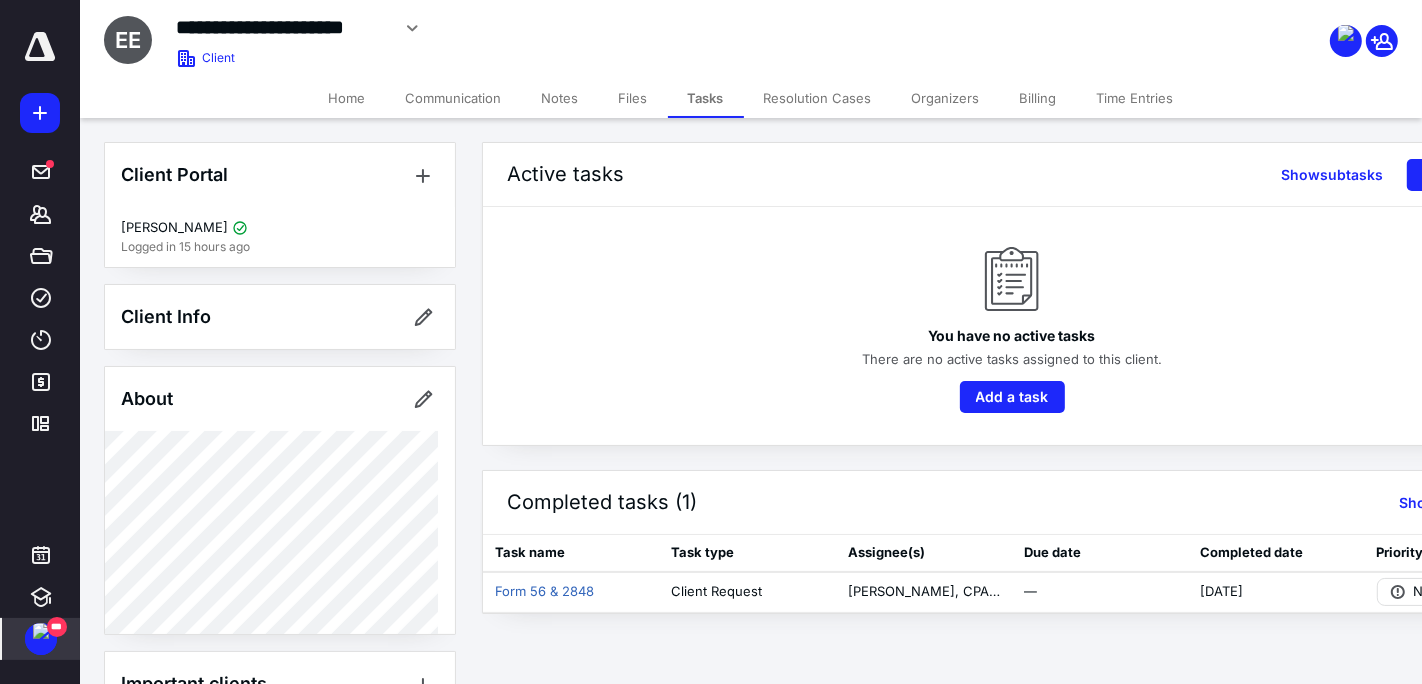 click on "***" at bounding box center (57, 627) 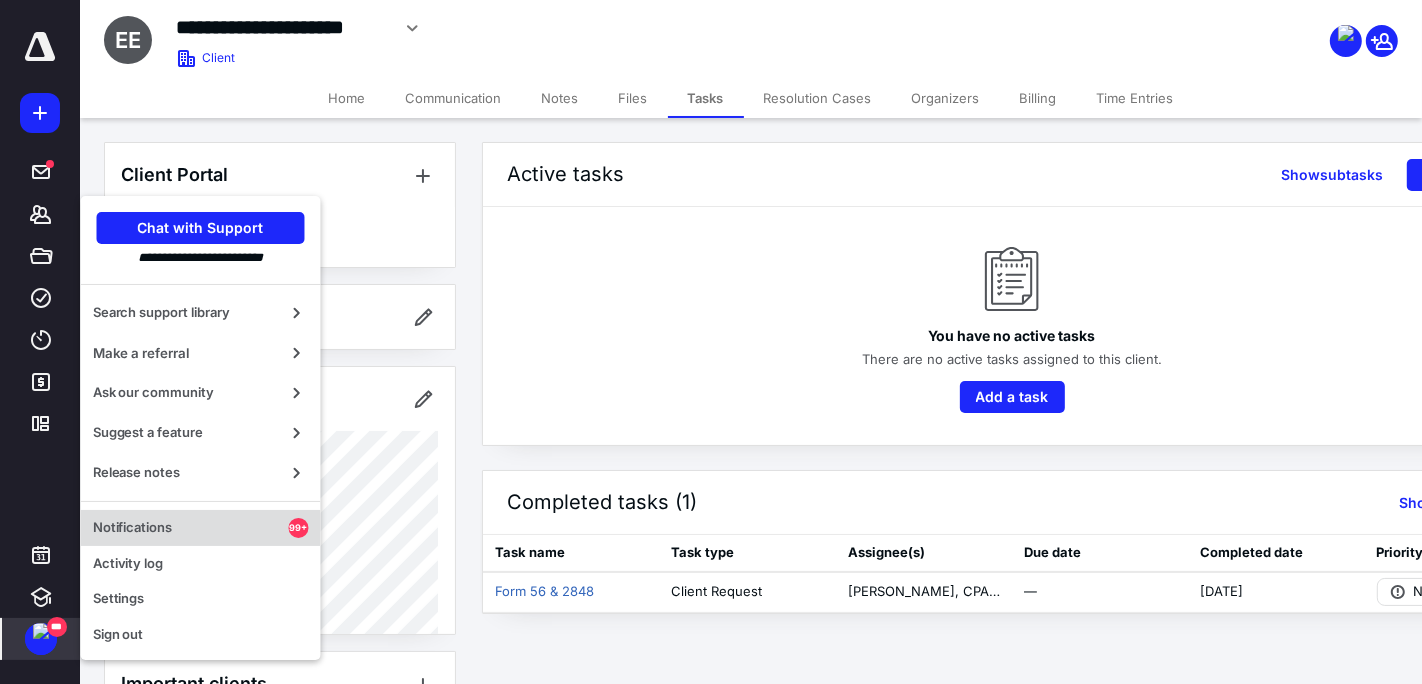 click on "Notifications 99+" at bounding box center (201, 528) 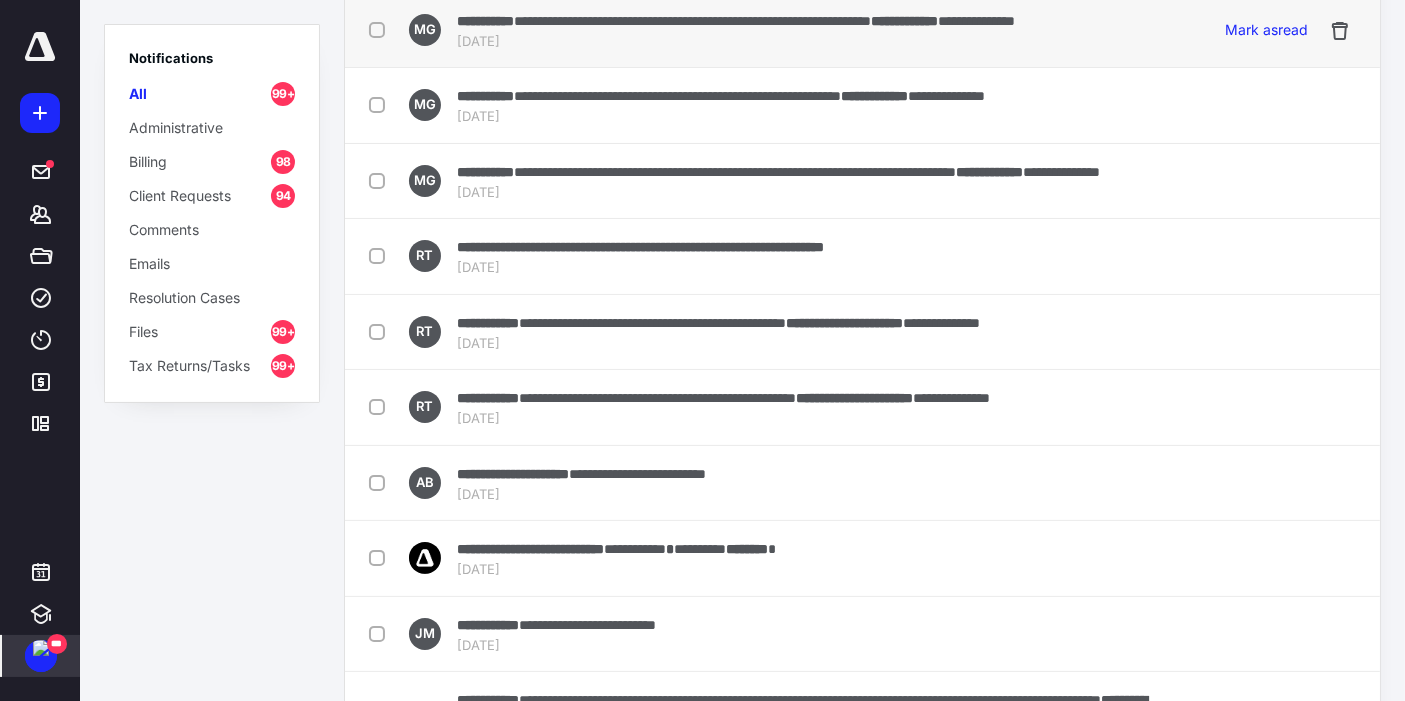 scroll, scrollTop: 228, scrollLeft: 0, axis: vertical 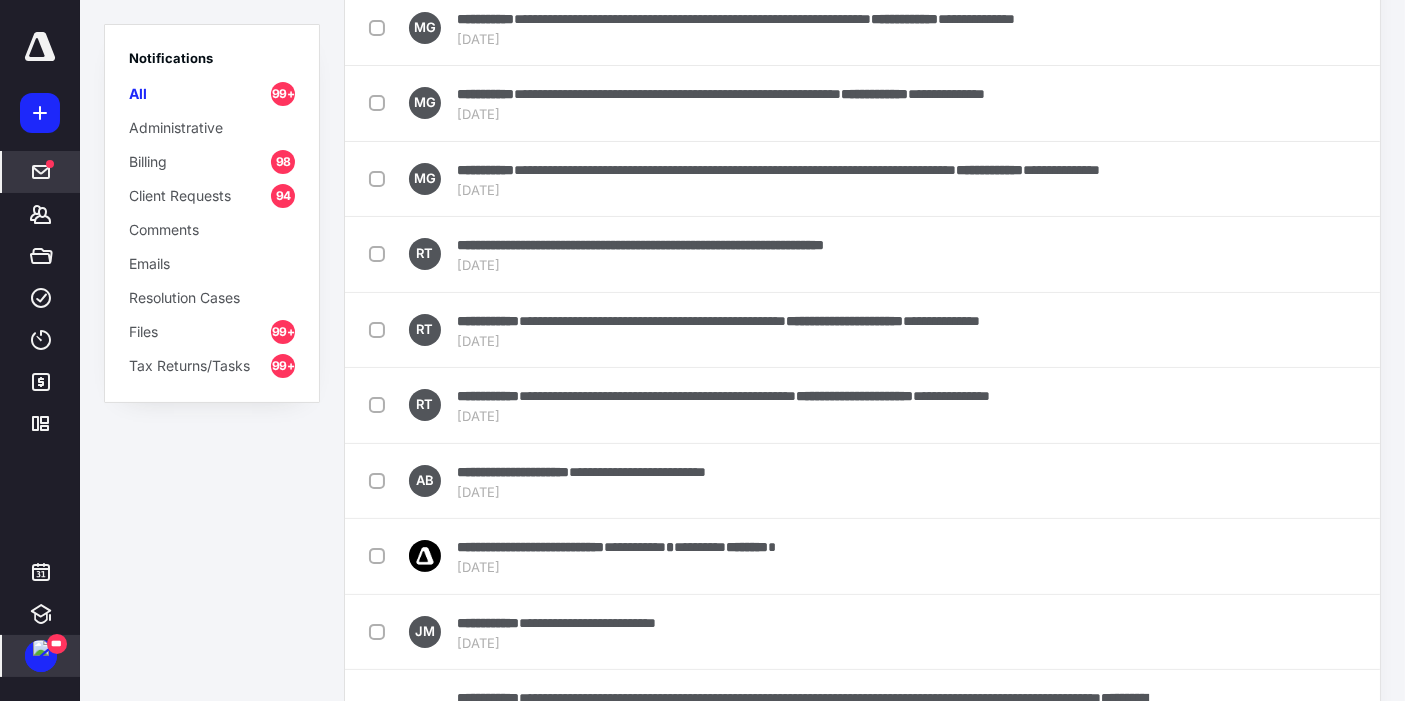 click at bounding box center [41, 172] 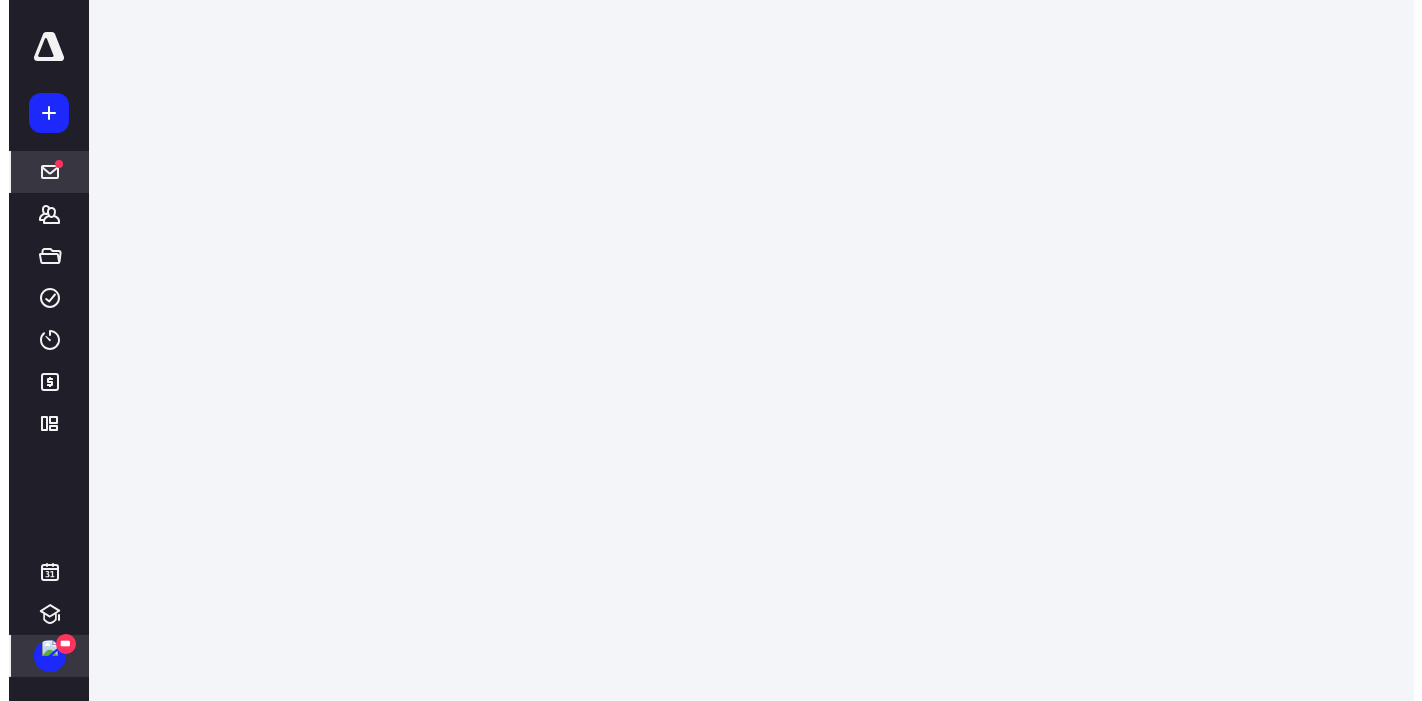 scroll, scrollTop: 0, scrollLeft: 0, axis: both 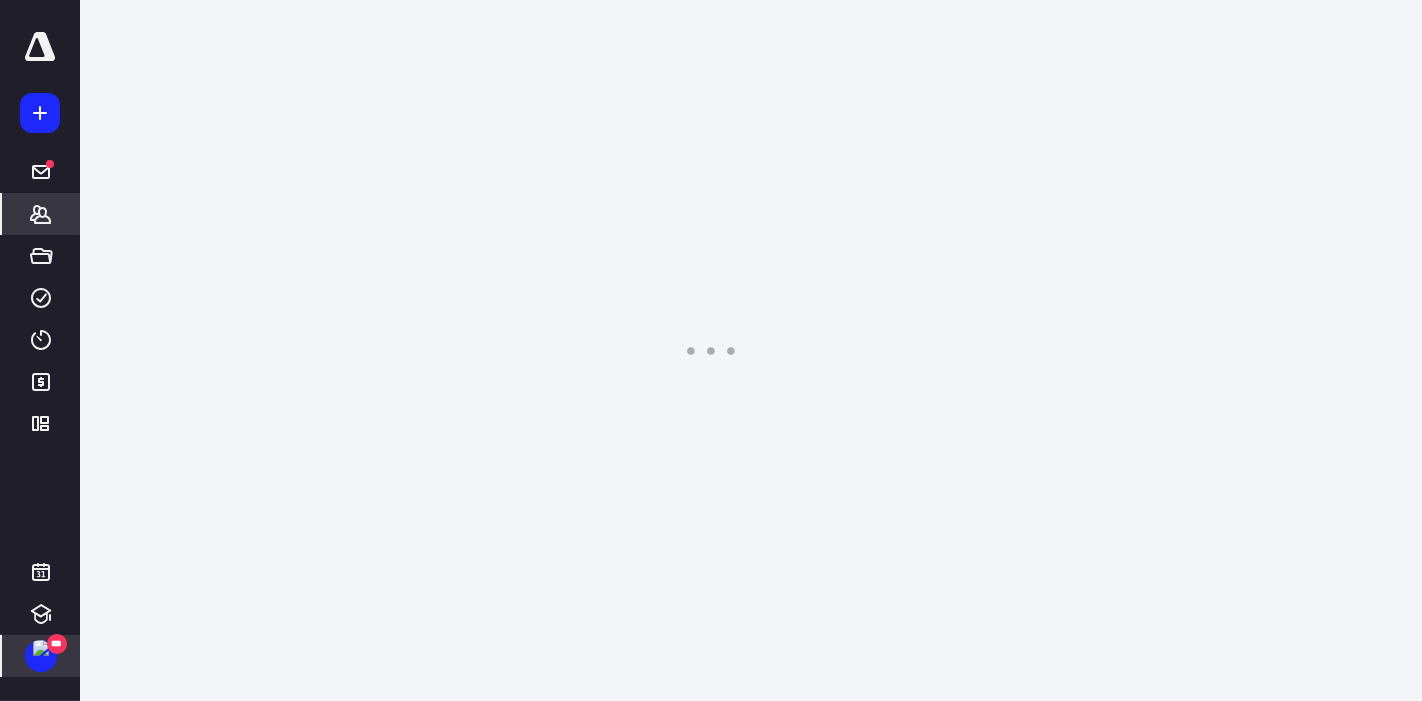 click 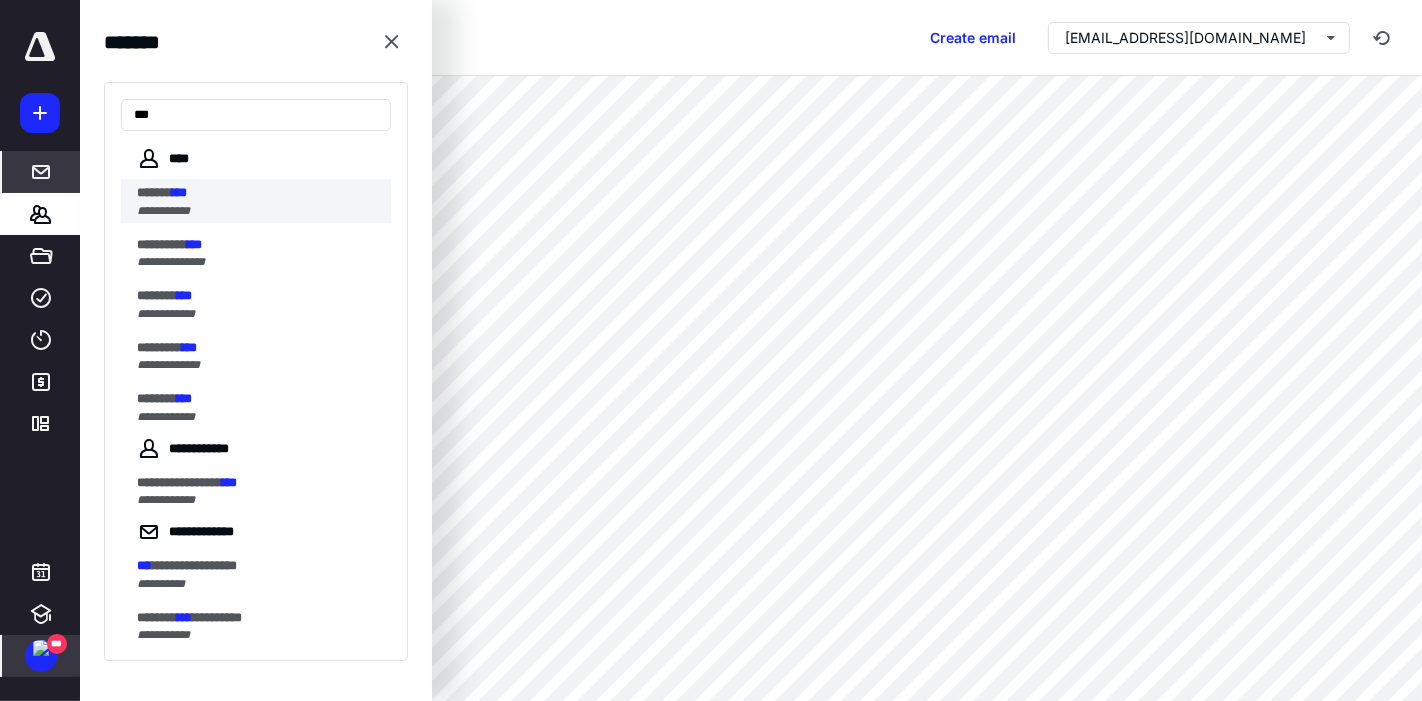 type on "***" 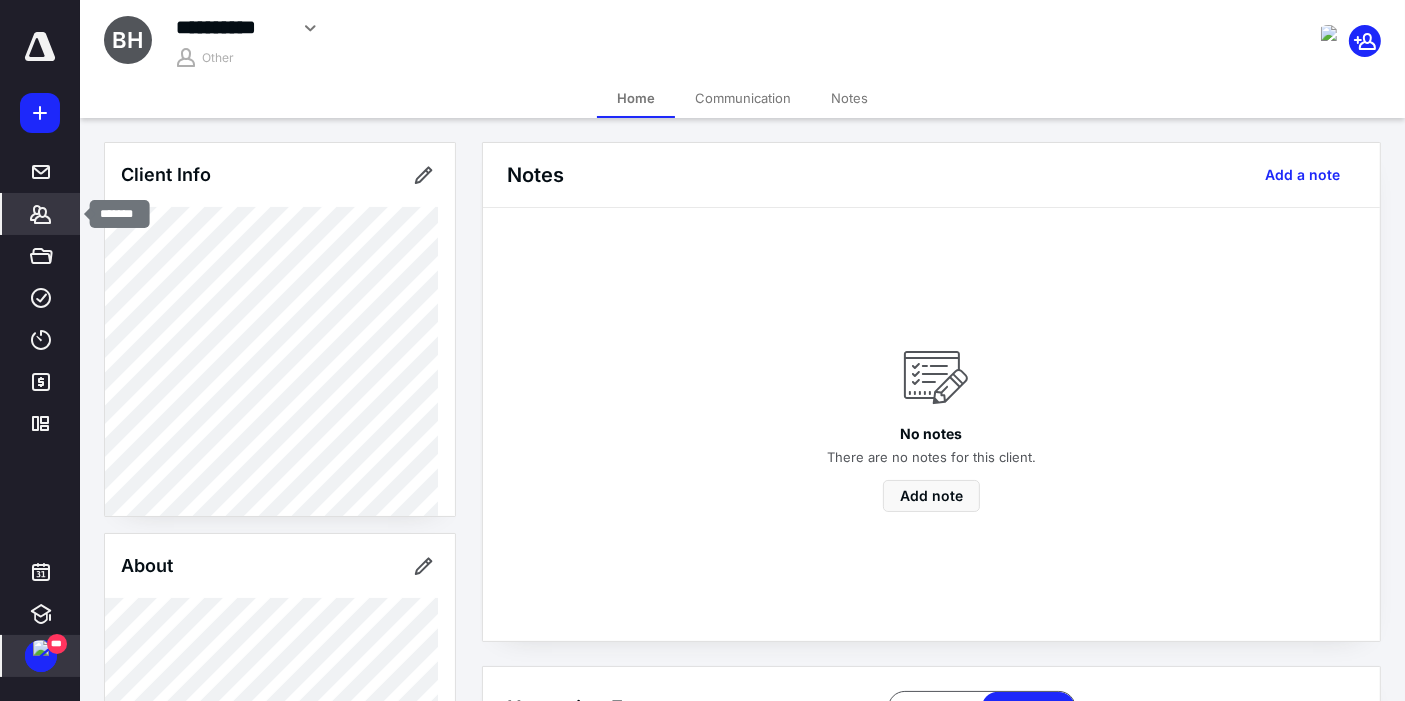 click on "*******" at bounding box center [41, 214] 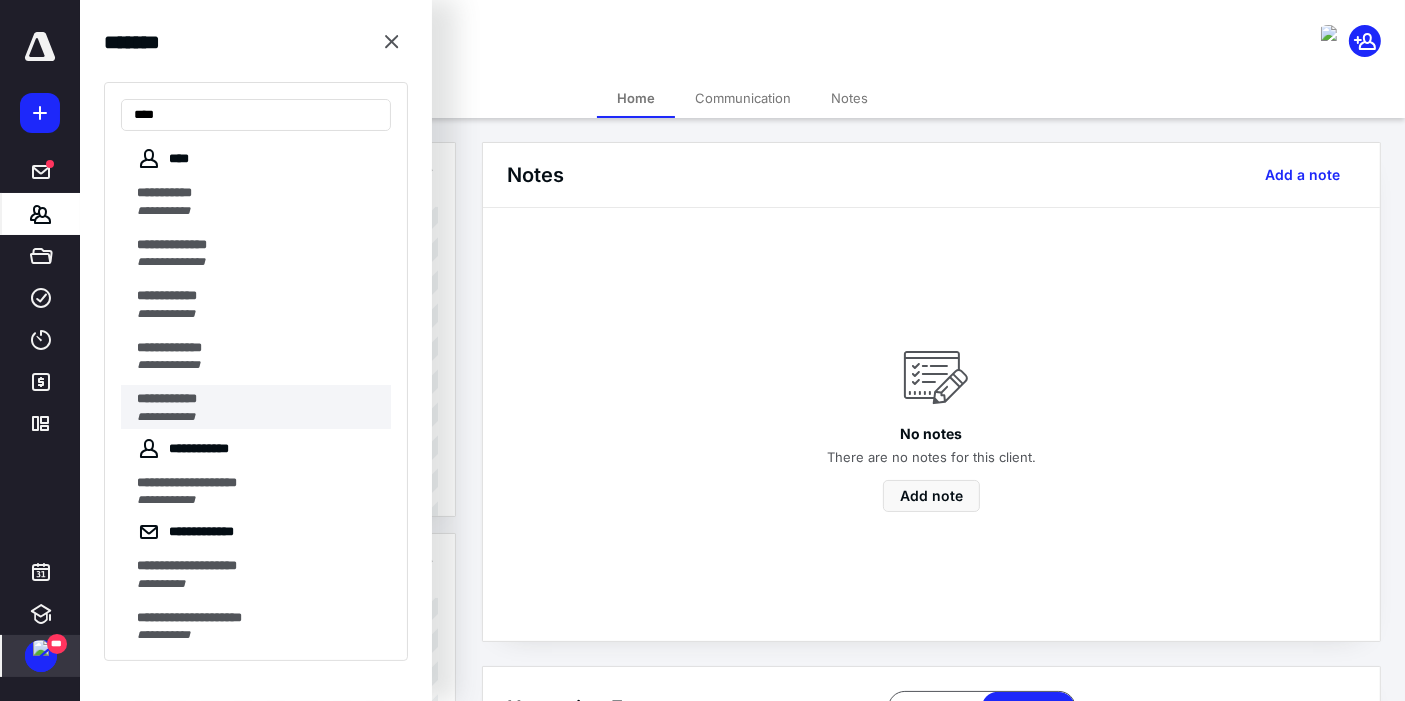 type on "***" 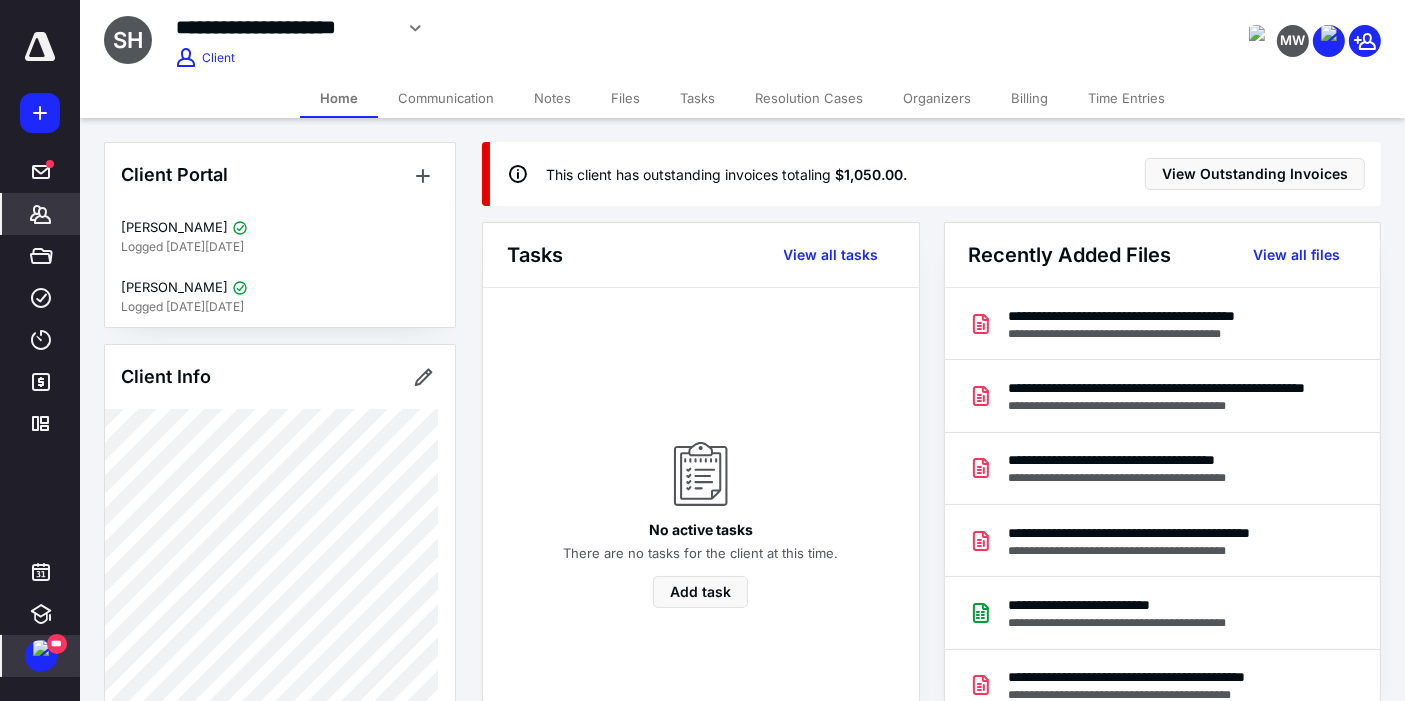click on "Files" at bounding box center [625, 98] 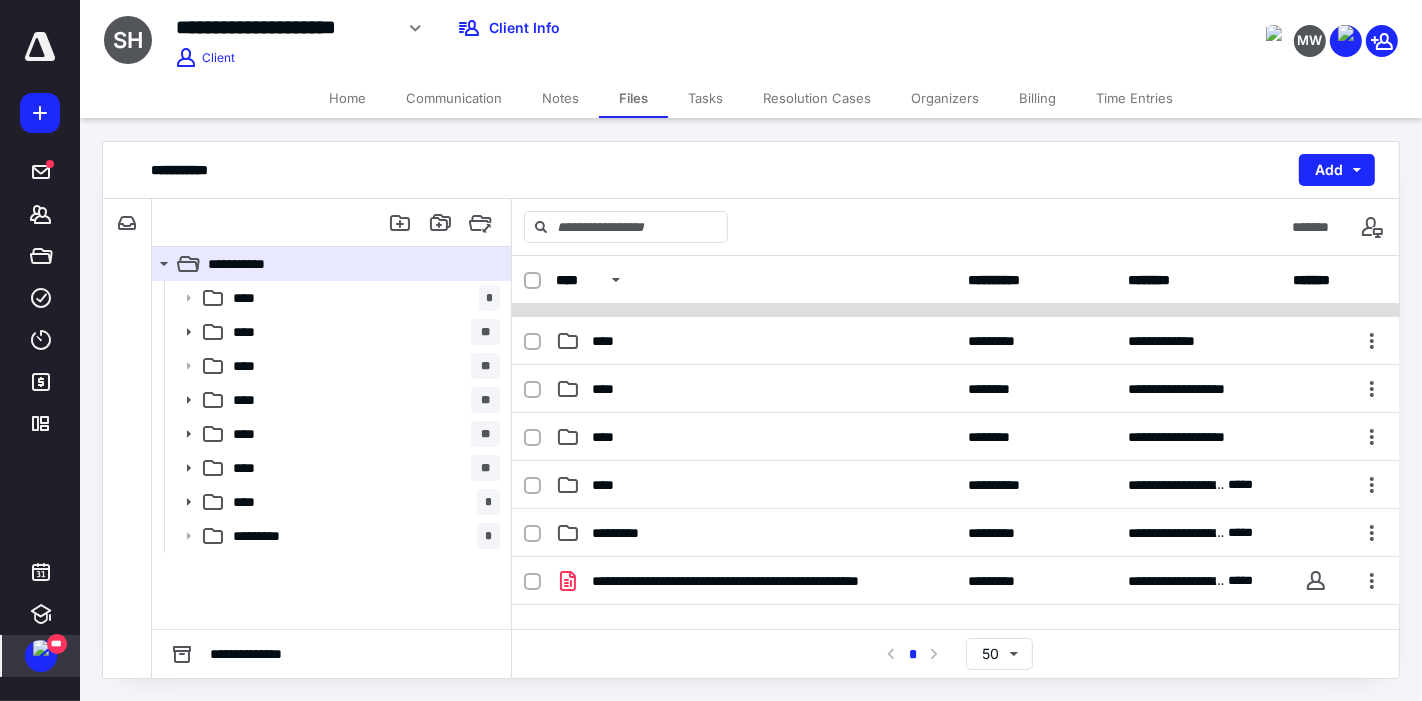 scroll, scrollTop: 134, scrollLeft: 0, axis: vertical 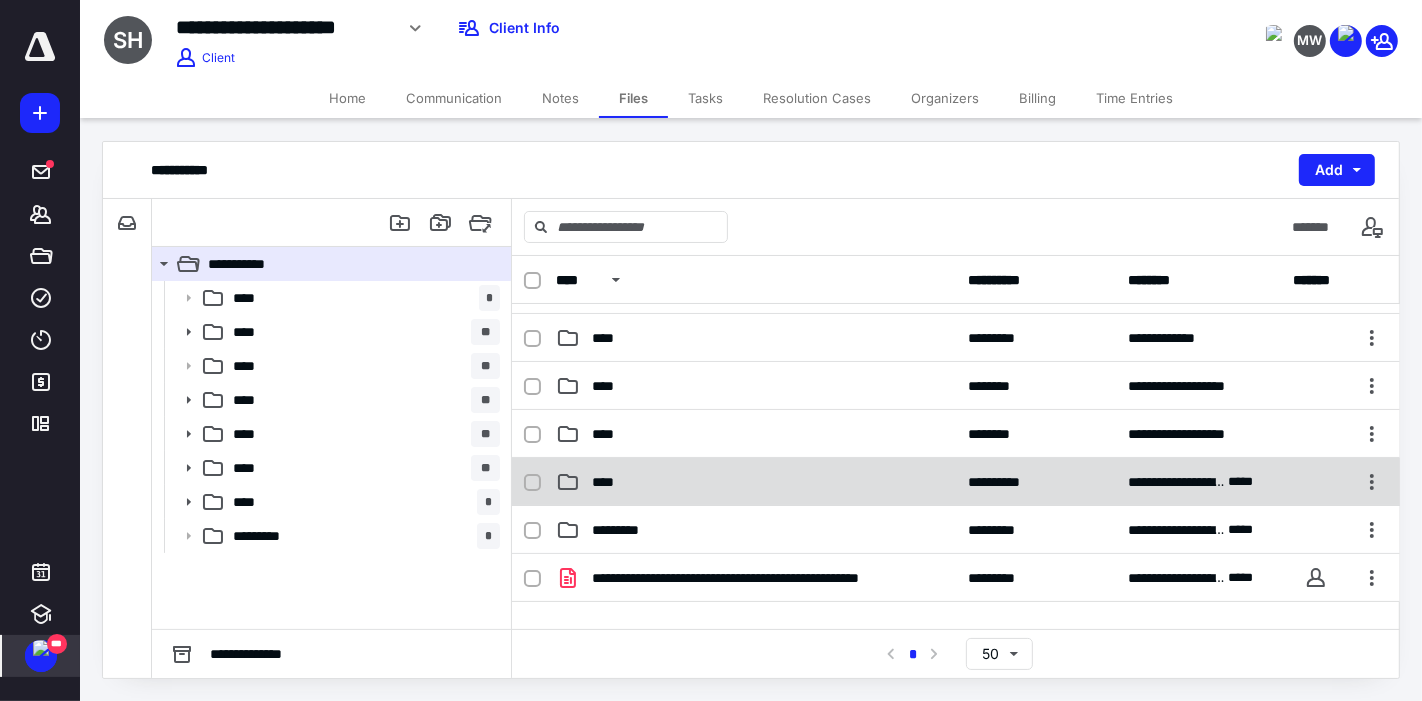 click on "****" at bounding box center [756, 482] 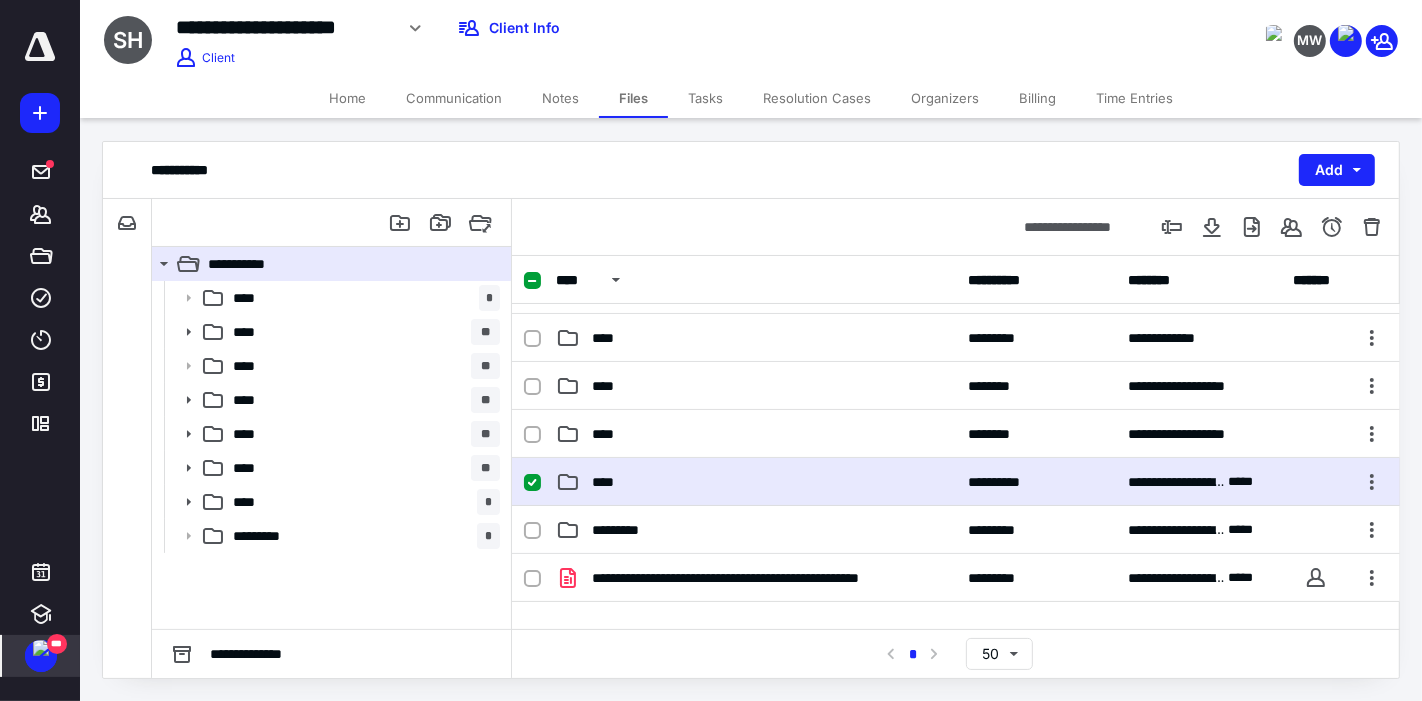 click on "****" at bounding box center (756, 482) 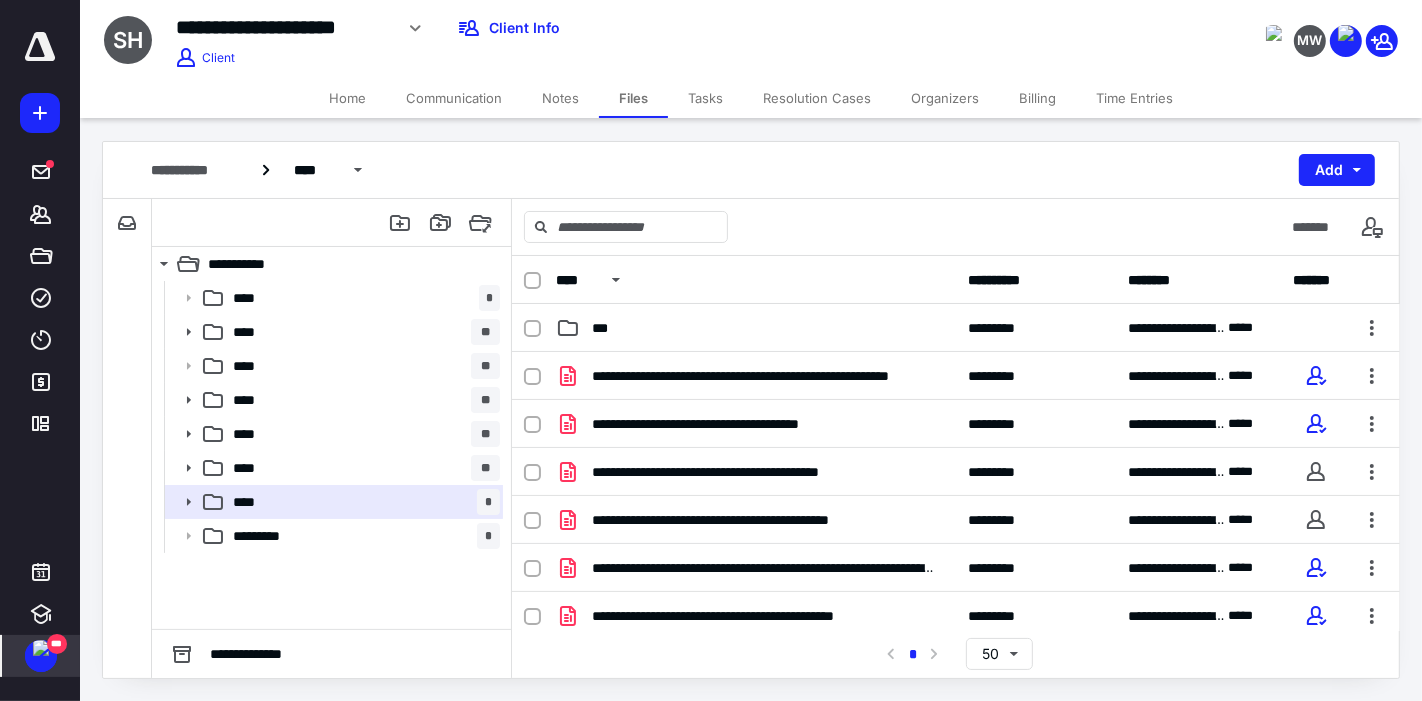 scroll, scrollTop: 20, scrollLeft: 0, axis: vertical 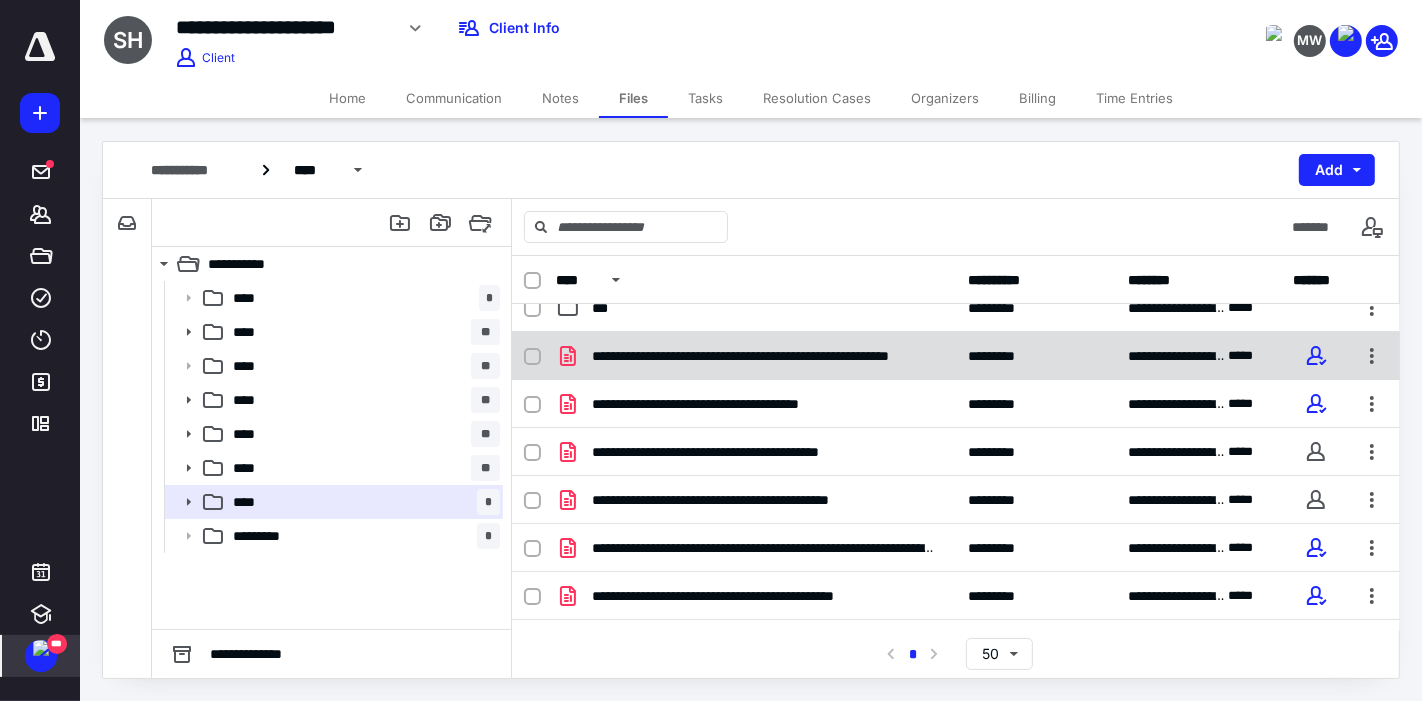 click on "**********" at bounding box center (956, 356) 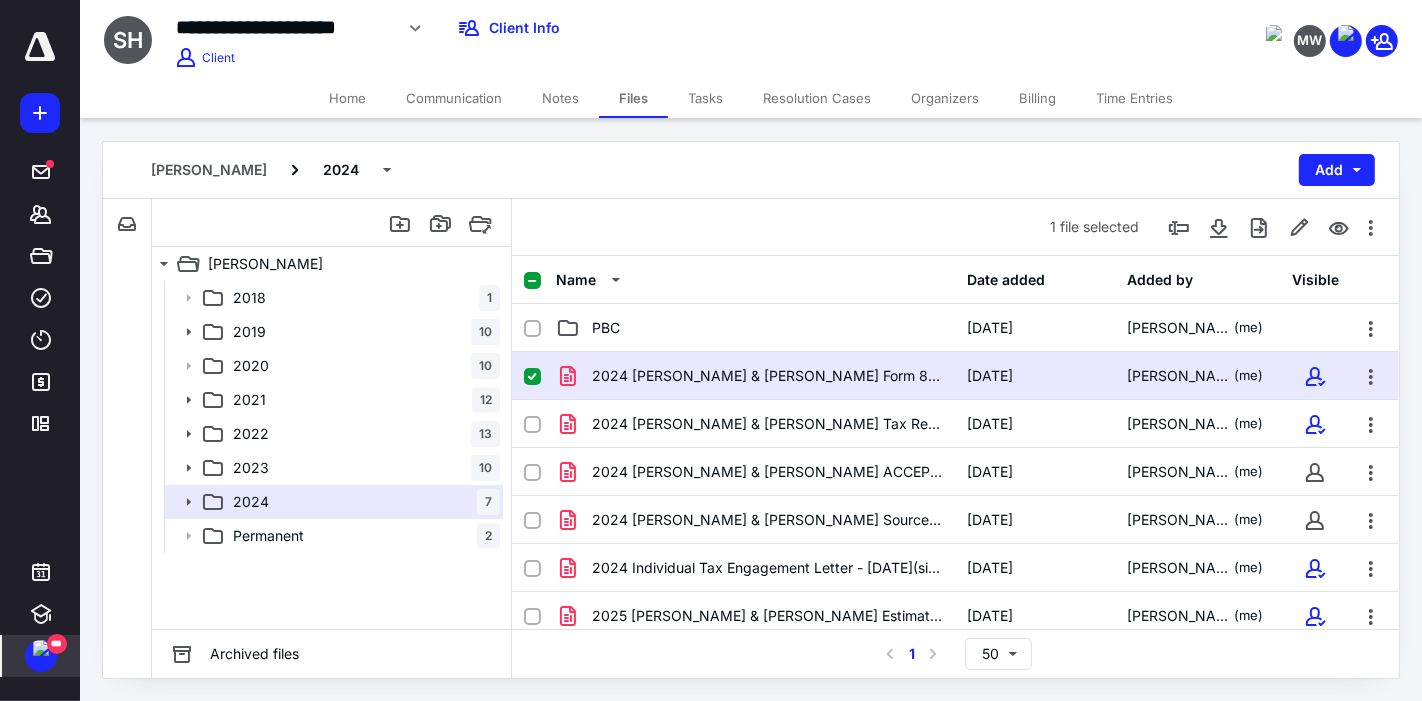scroll, scrollTop: 20, scrollLeft: 0, axis: vertical 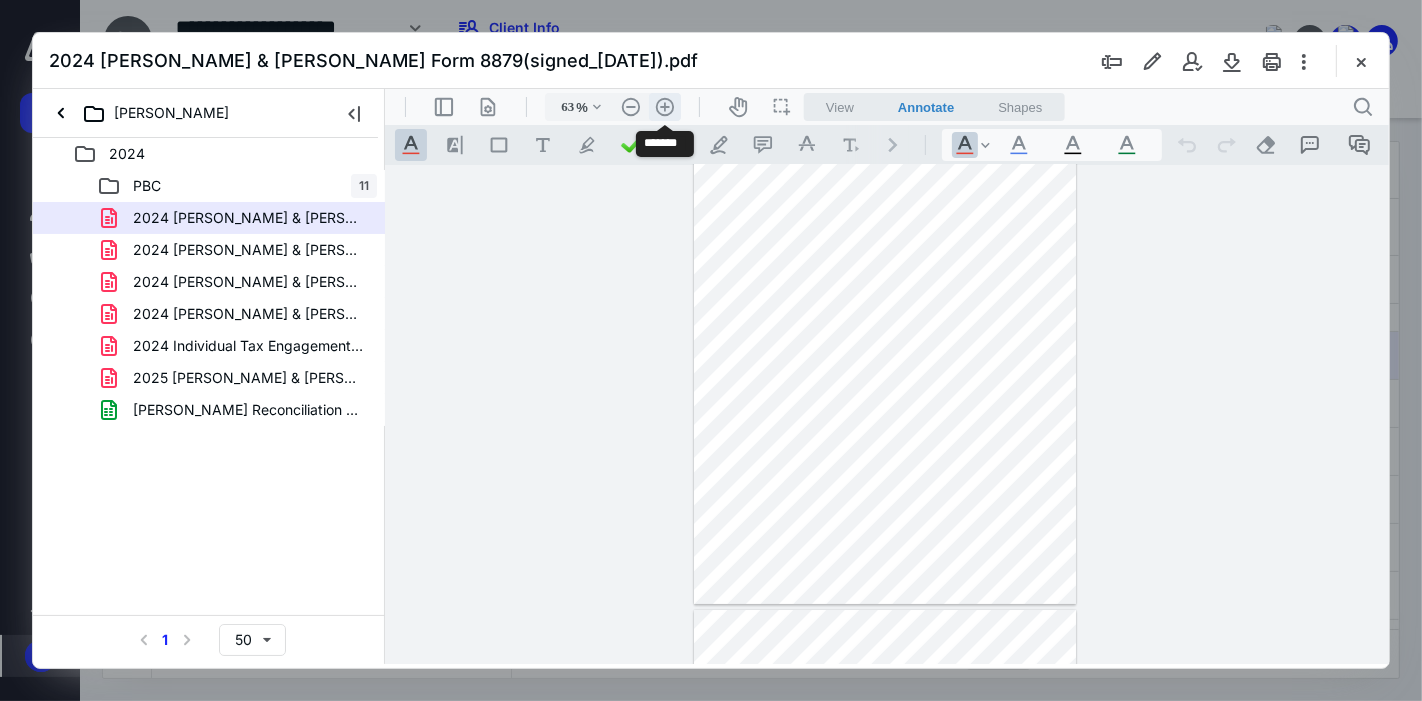 click on ".cls-1{fill:#abb0c4;} icon - header - zoom - in - line" at bounding box center (664, 106) 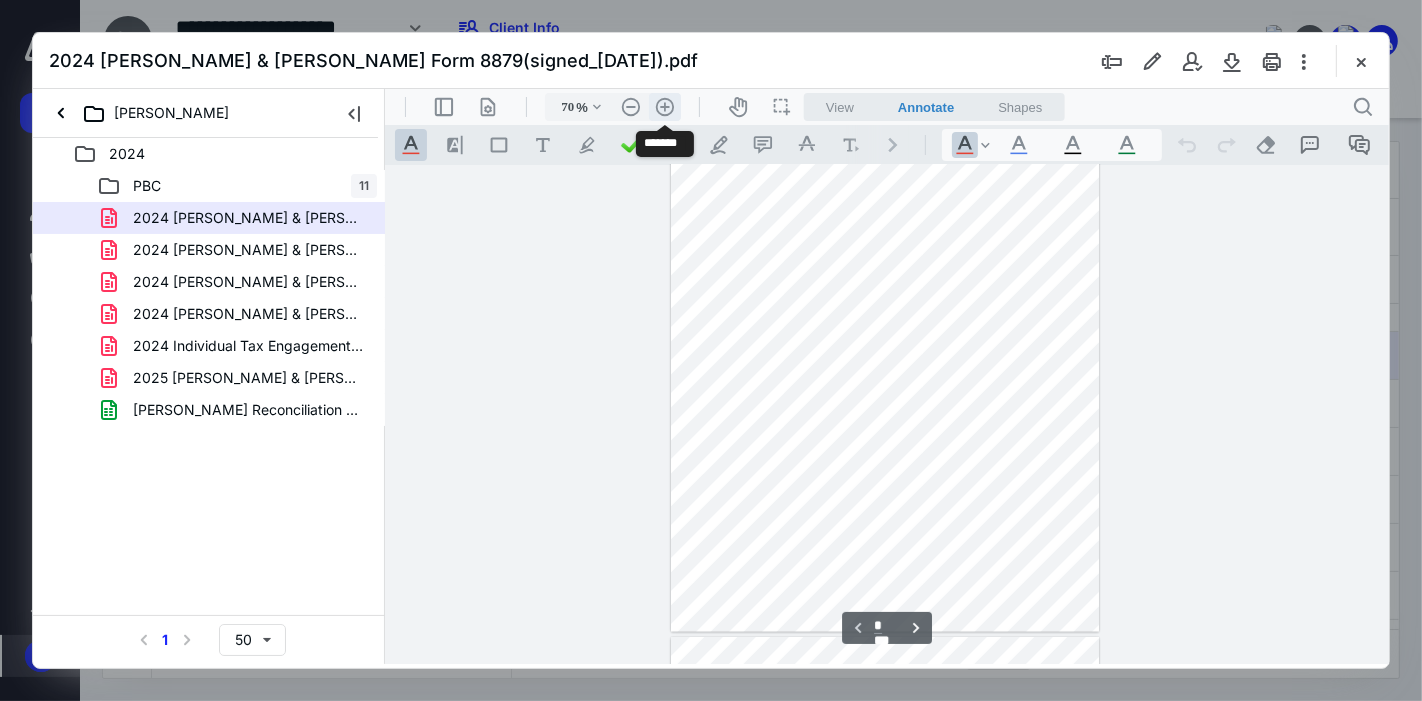 click on ".cls-1{fill:#abb0c4;} icon - header - zoom - in - line" at bounding box center (664, 106) 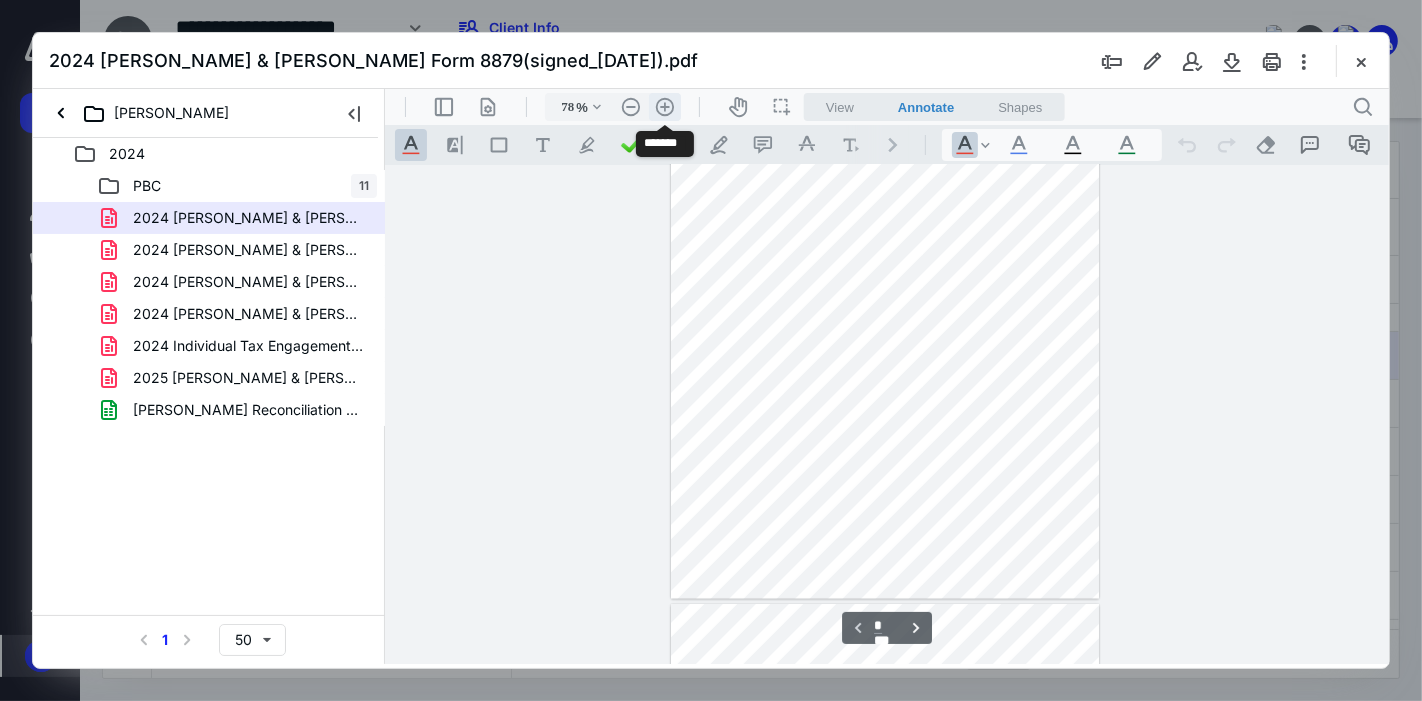 click on ".cls-1{fill:#abb0c4;} icon - header - zoom - in - line" at bounding box center (664, 106) 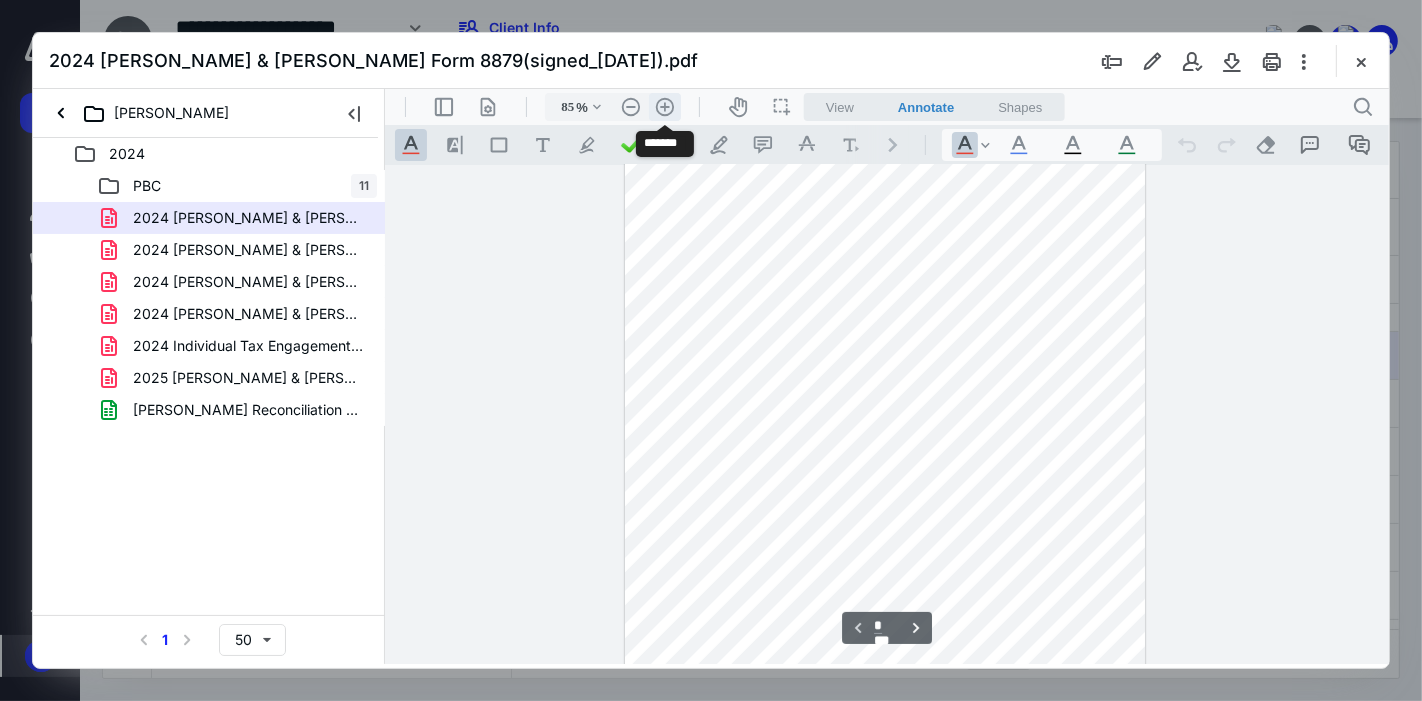 click on ".cls-1{fill:#abb0c4;} icon - header - zoom - in - line" at bounding box center (664, 106) 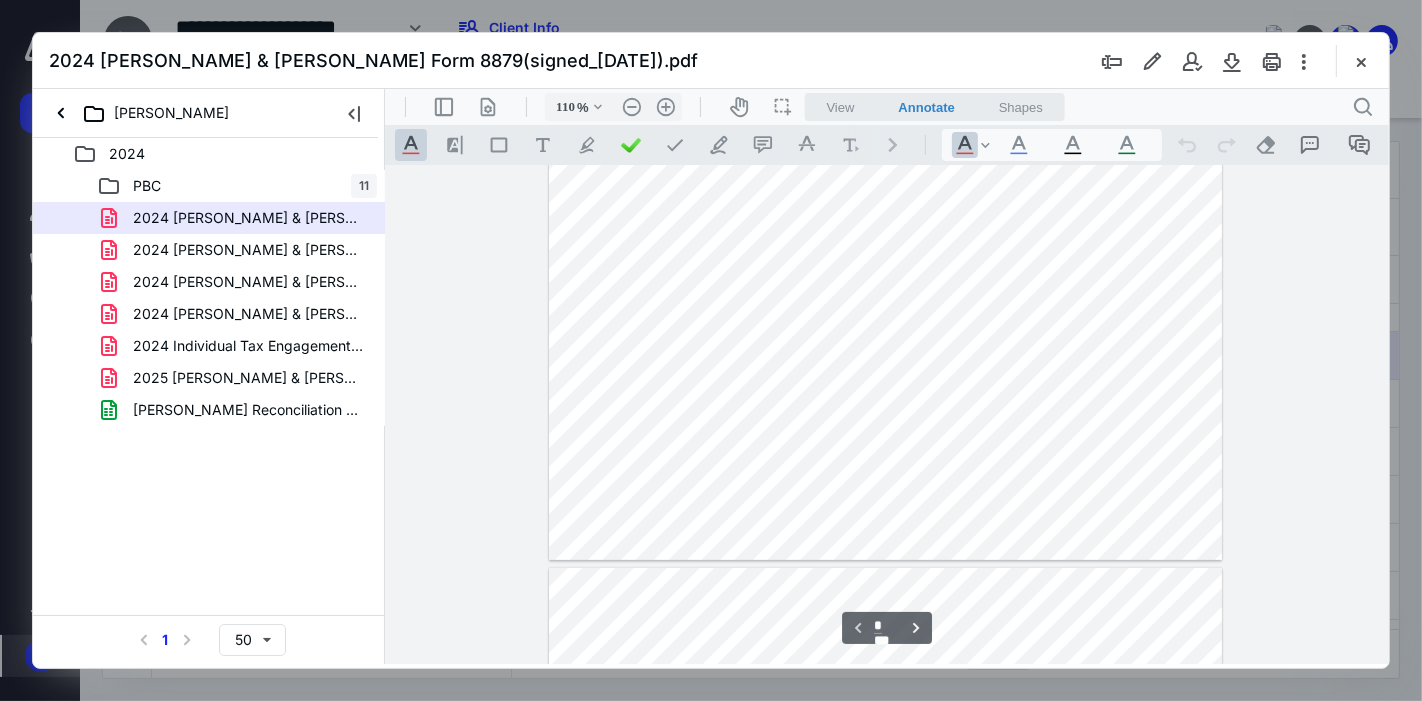 scroll, scrollTop: 0, scrollLeft: 0, axis: both 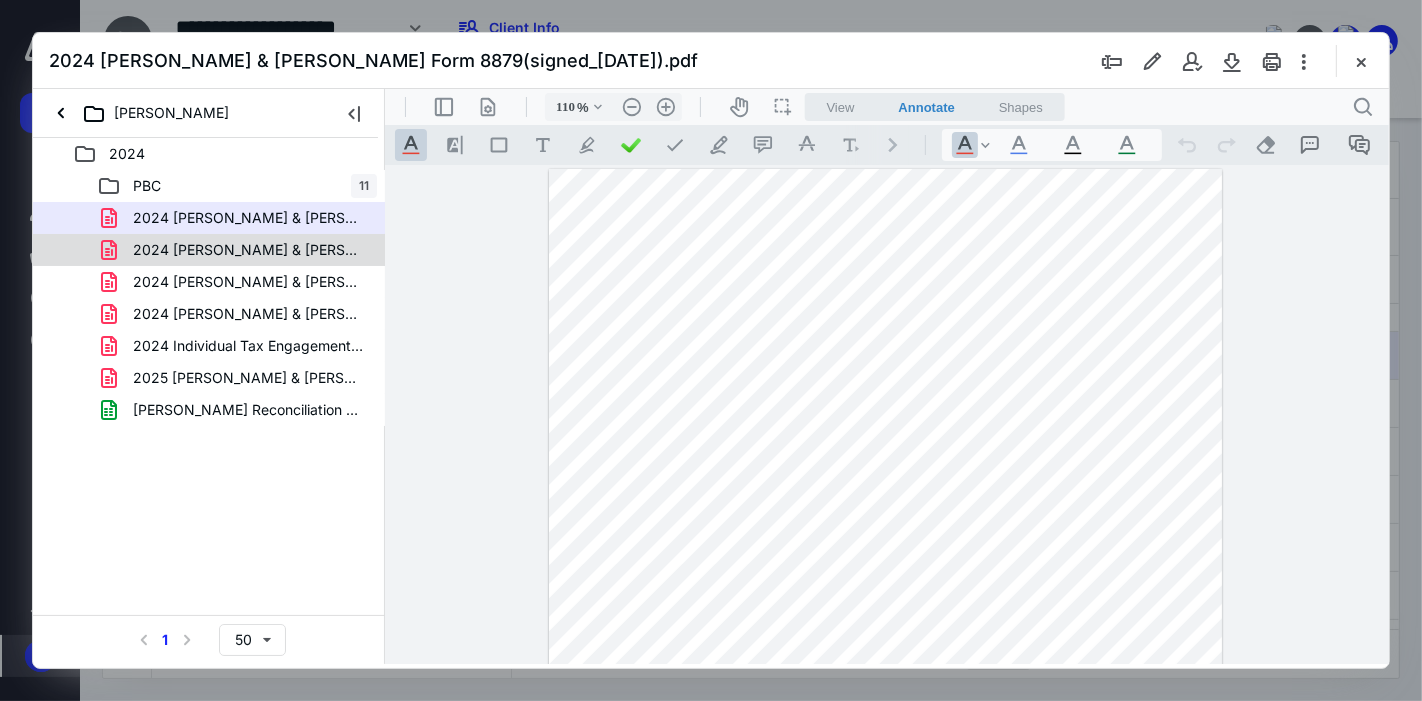 click on "2024 [PERSON_NAME] & [PERSON_NAME] Tax Return.pdf" at bounding box center [237, 250] 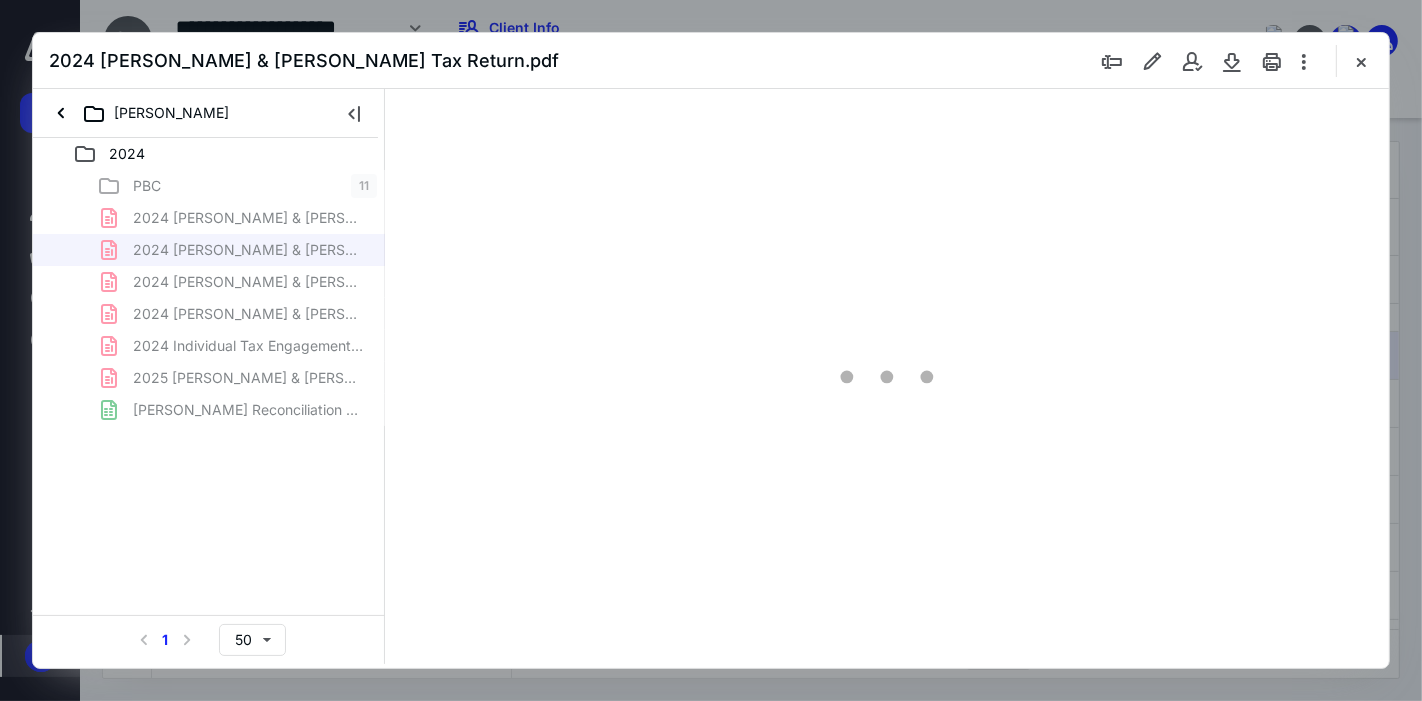type on "63" 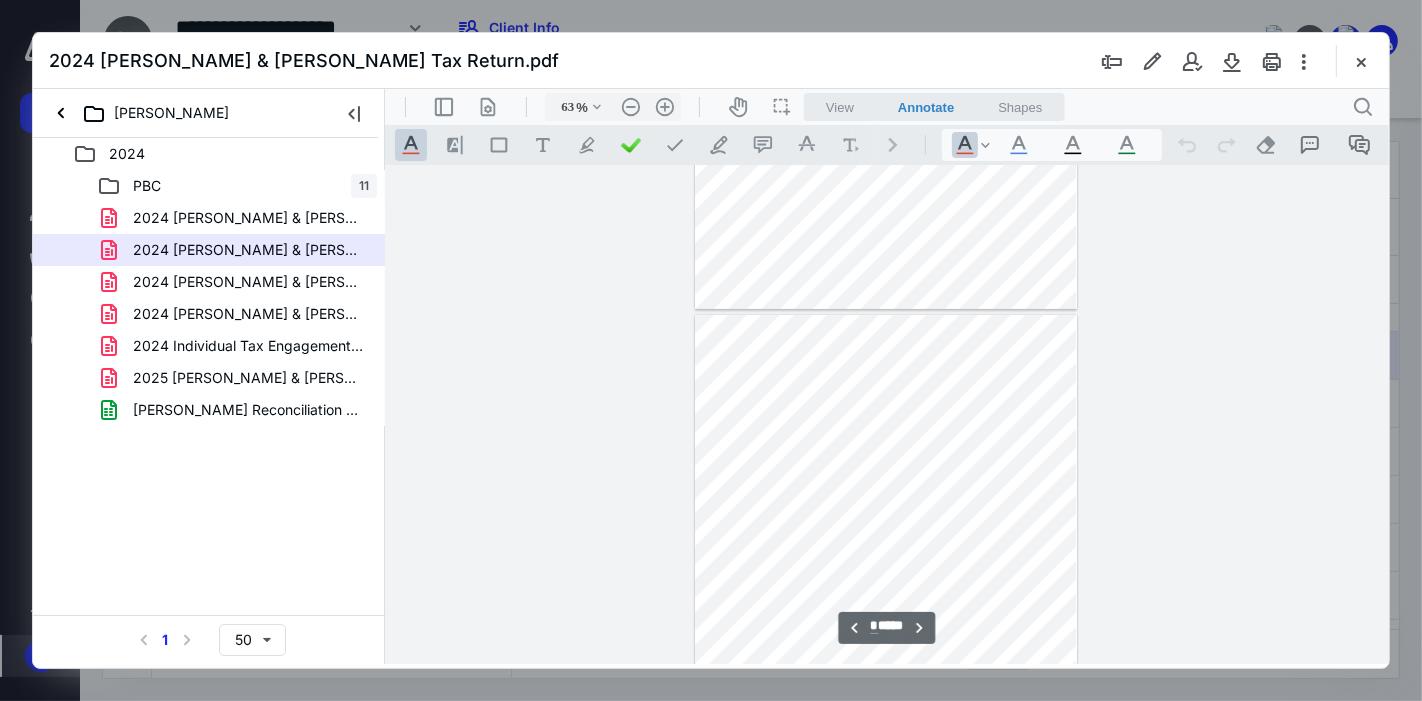 scroll, scrollTop: 0, scrollLeft: 0, axis: both 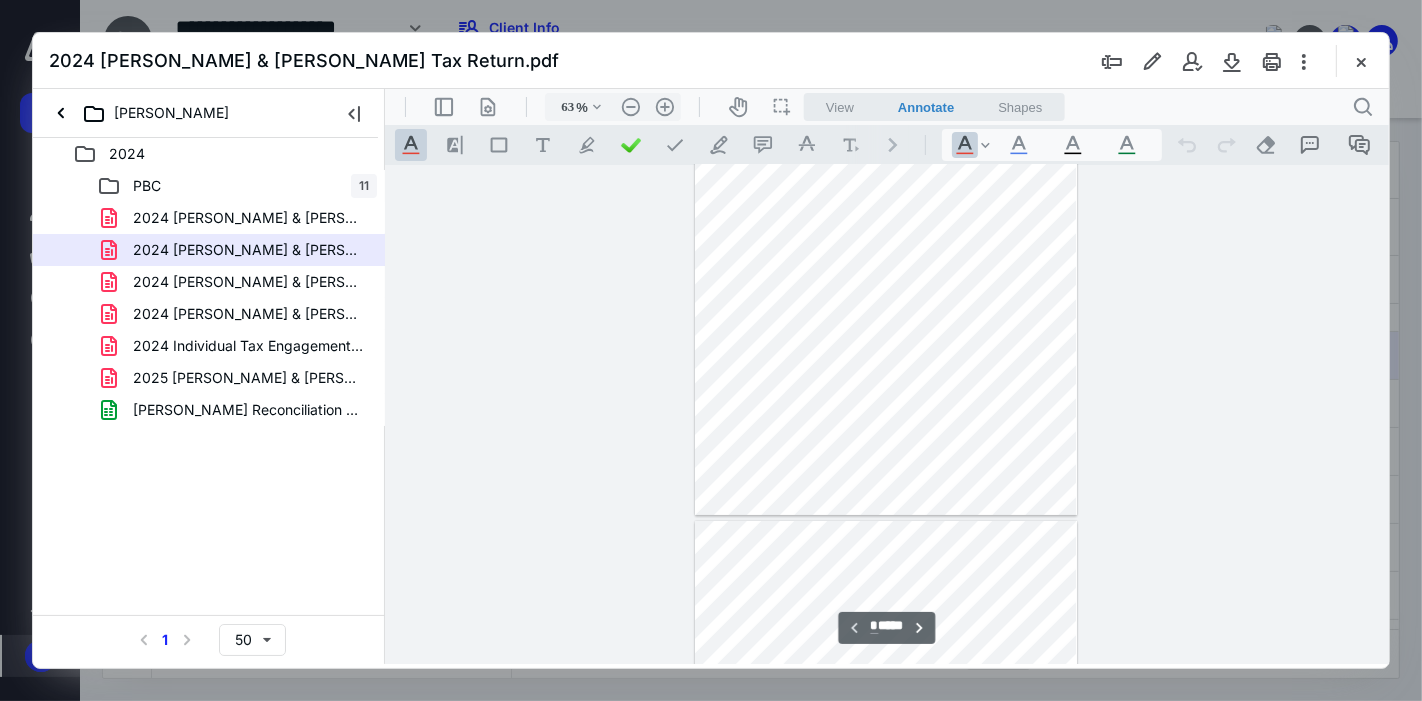 type on "*" 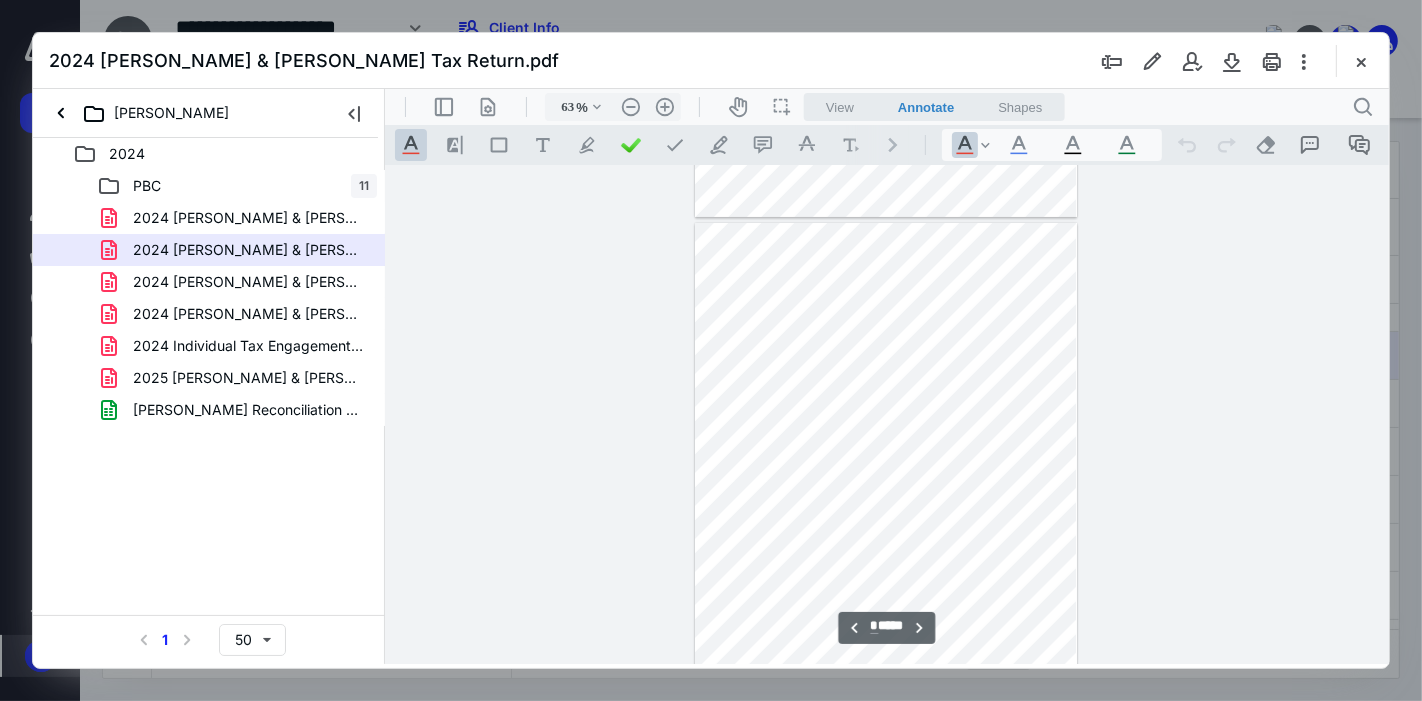 scroll, scrollTop: 495, scrollLeft: 0, axis: vertical 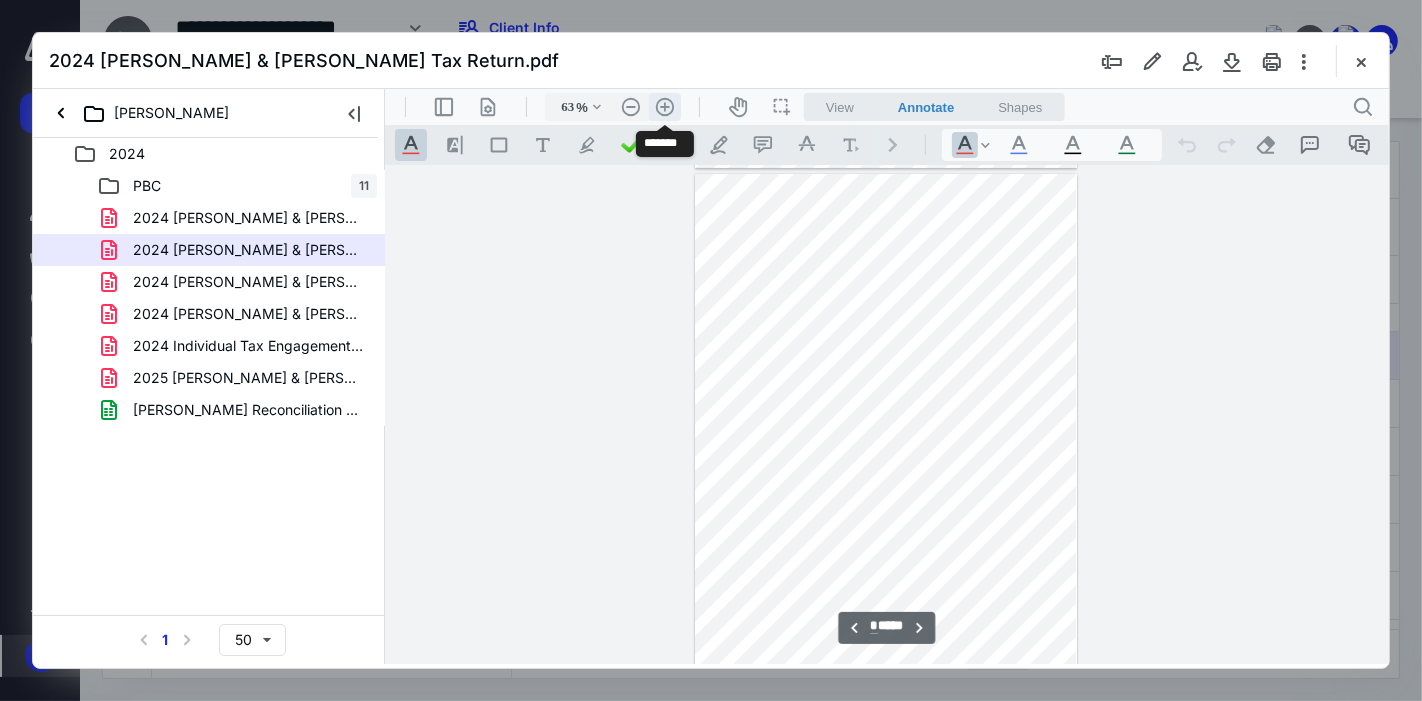 click on ".cls-1{fill:#abb0c4;} icon - header - zoom - in - line" at bounding box center (664, 106) 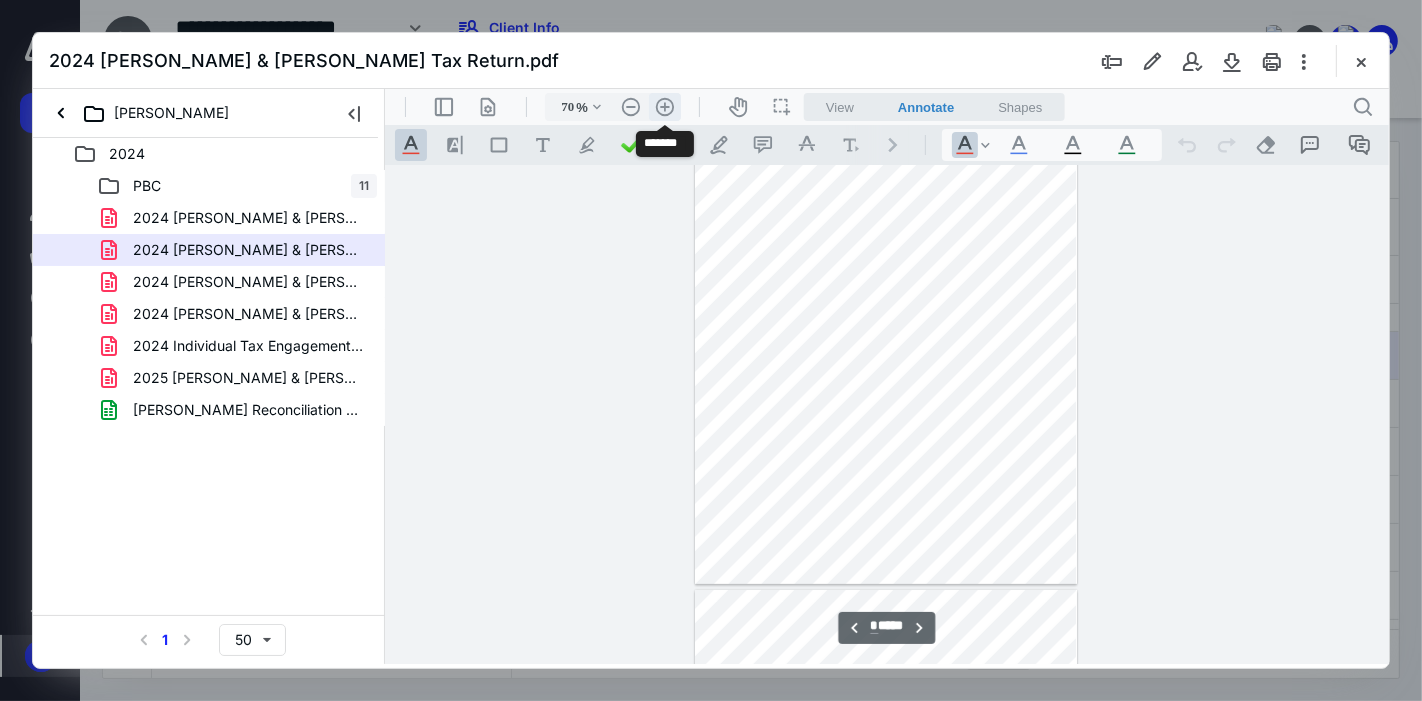 click on ".cls-1{fill:#abb0c4;} icon - header - zoom - in - line" at bounding box center (664, 106) 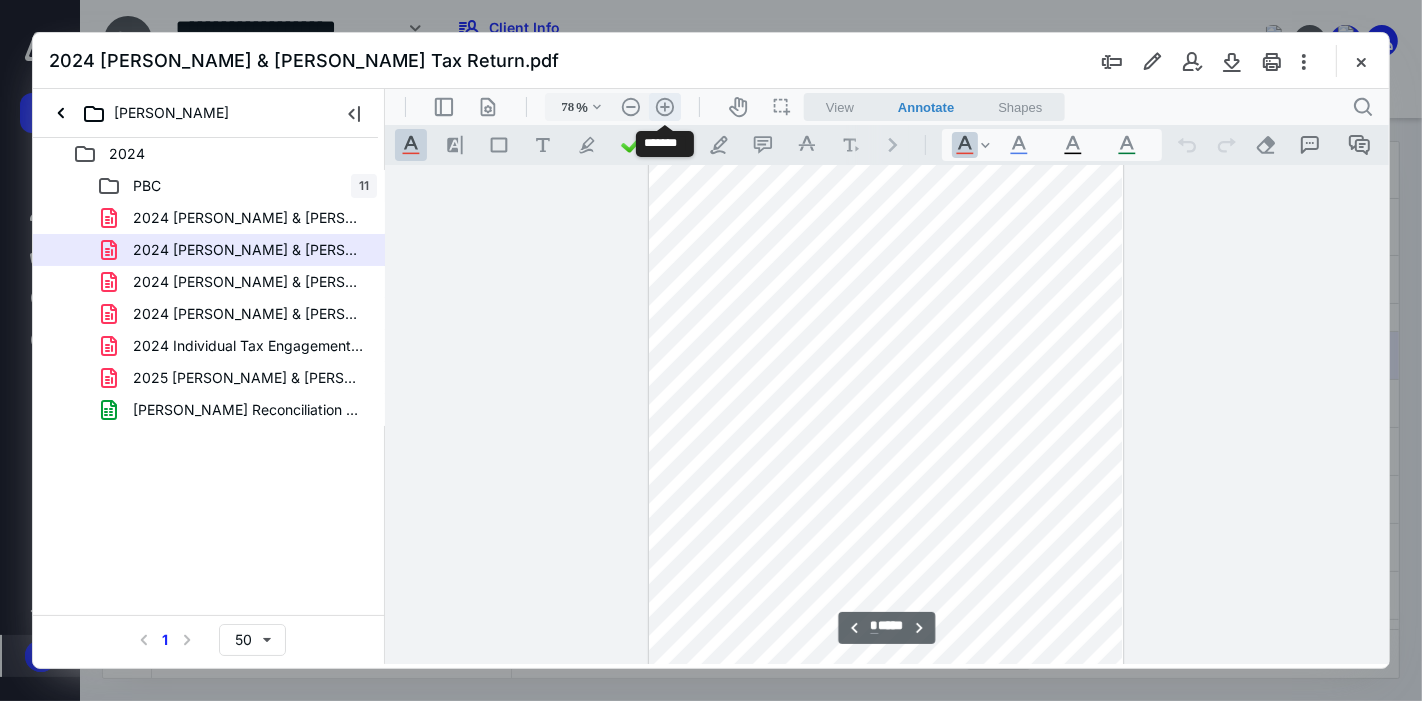 click on ".cls-1{fill:#abb0c4;} icon - header - zoom - in - line" at bounding box center (664, 106) 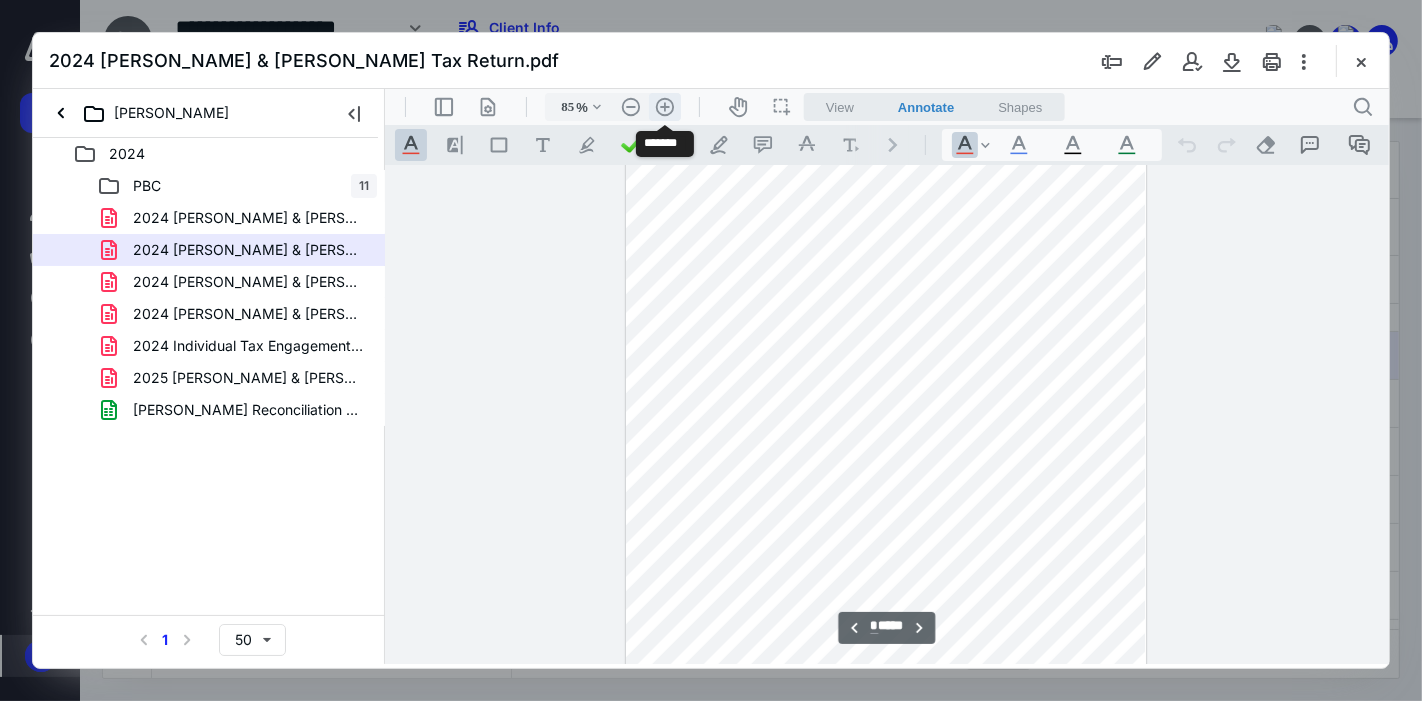 click on ".cls-1{fill:#abb0c4;} icon - header - zoom - in - line" at bounding box center (664, 106) 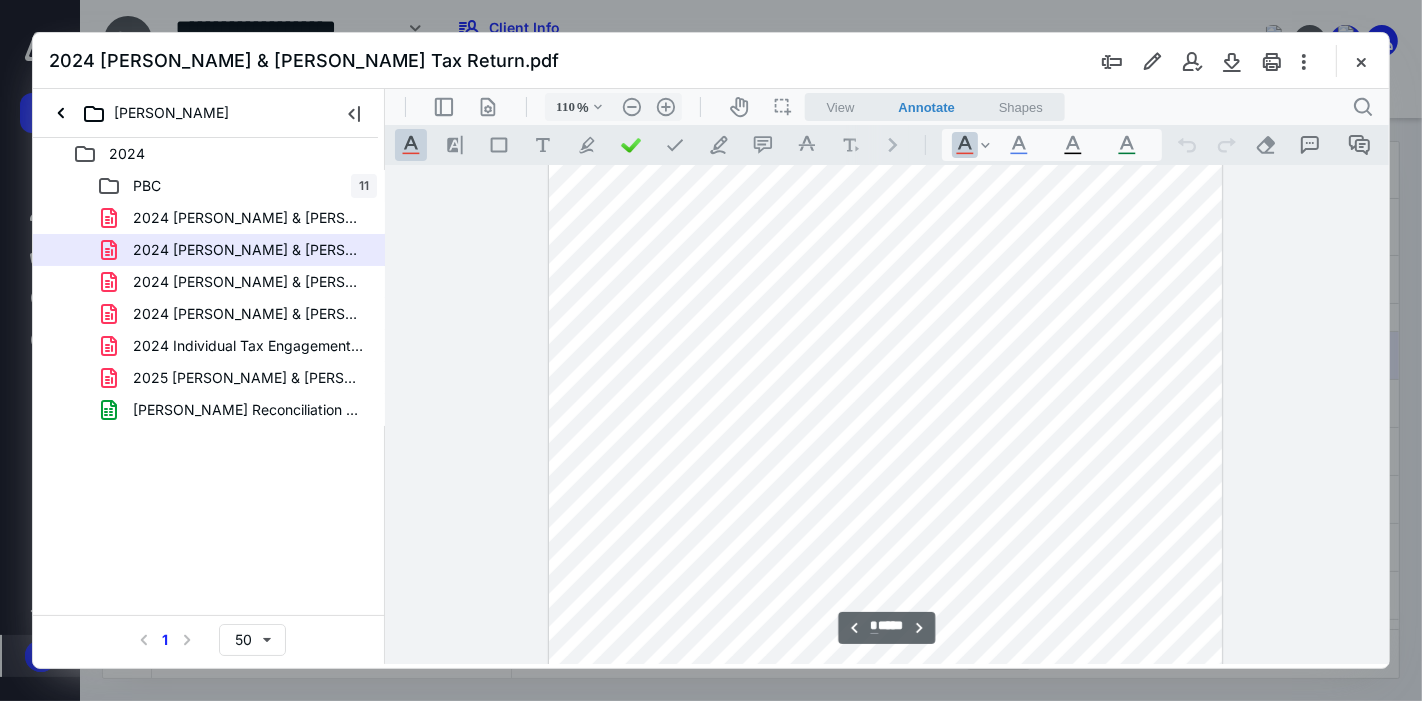 type on "*" 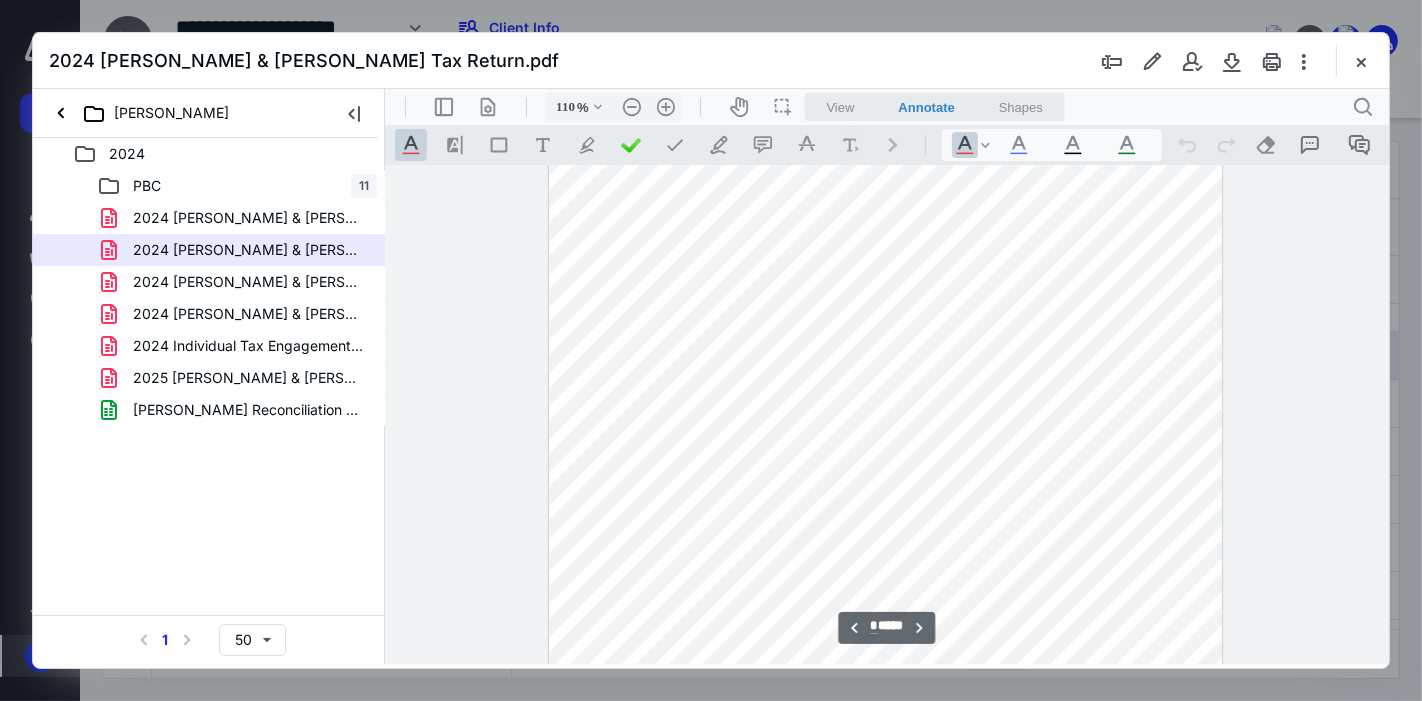 scroll, scrollTop: 2066, scrollLeft: 0, axis: vertical 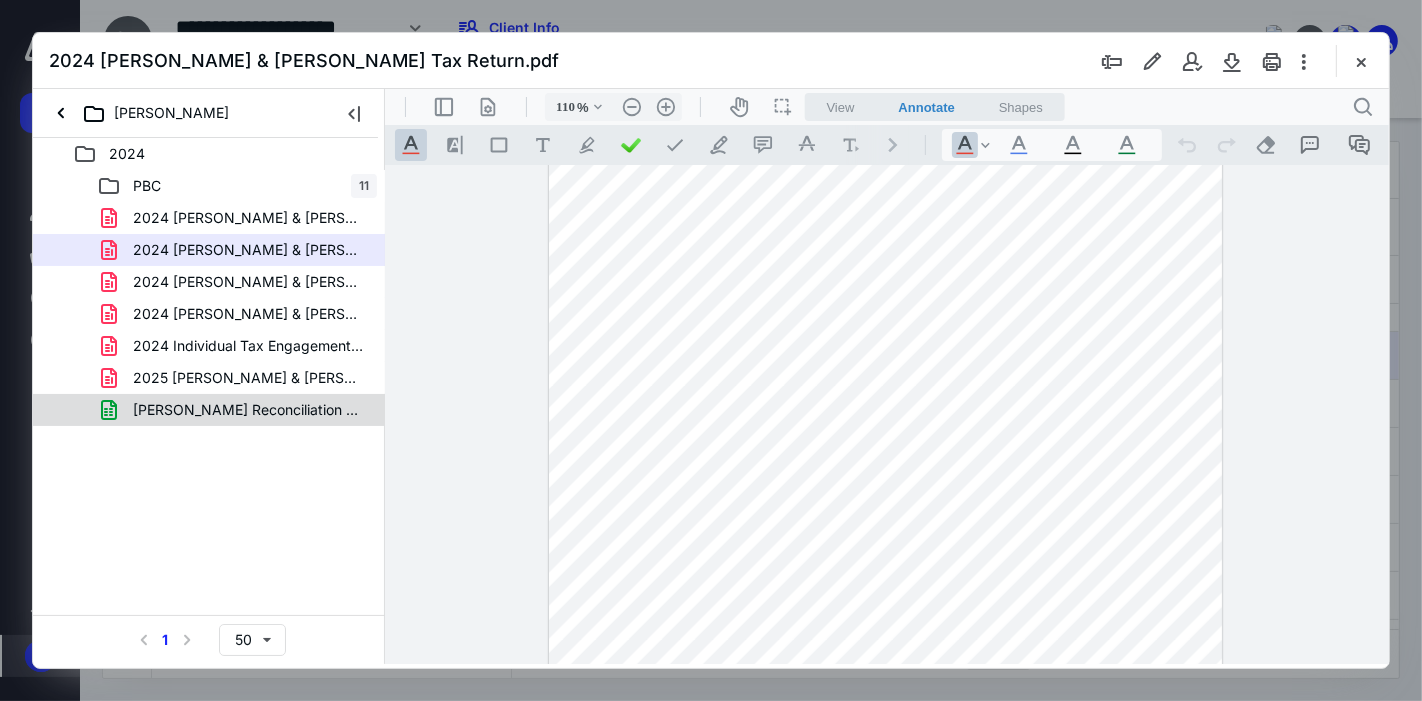 click on "[PERSON_NAME] Reconciliation 2024.xlsx" at bounding box center [209, 410] 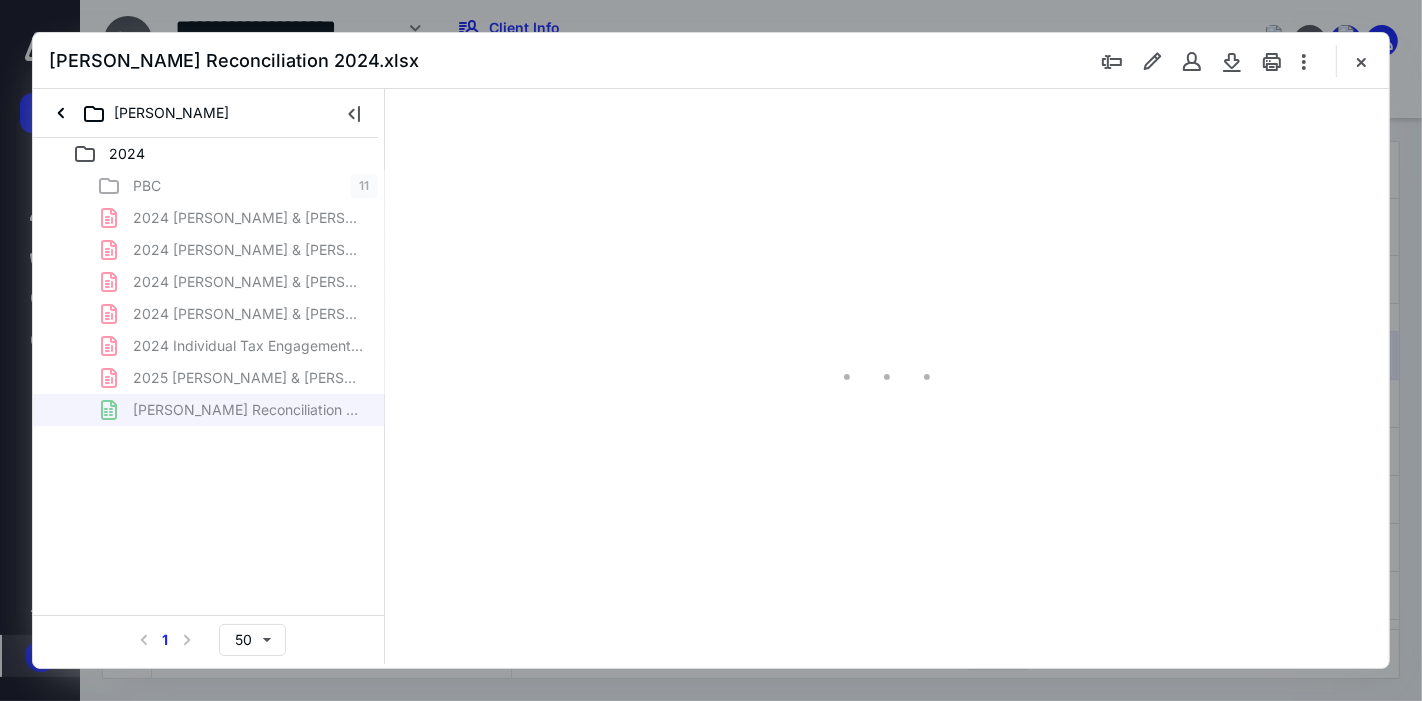 type on "116" 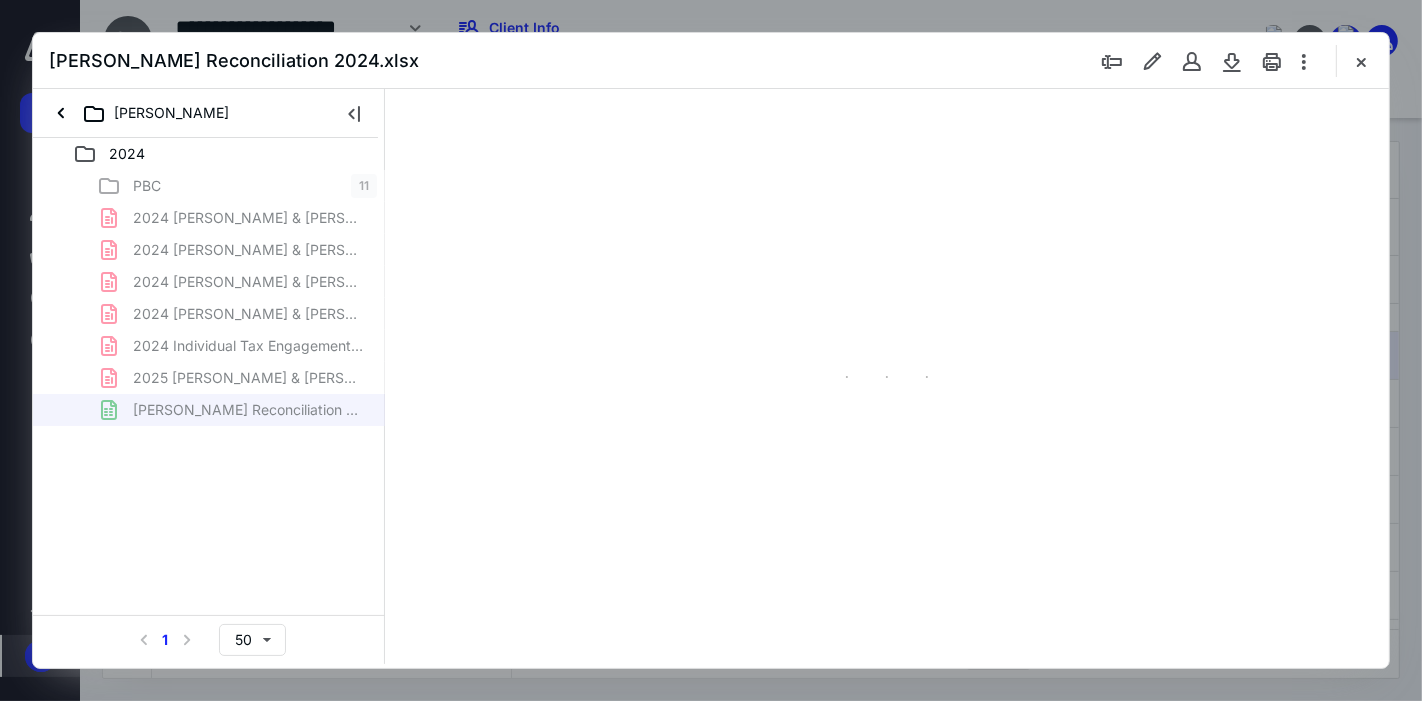 scroll, scrollTop: 80, scrollLeft: 282, axis: both 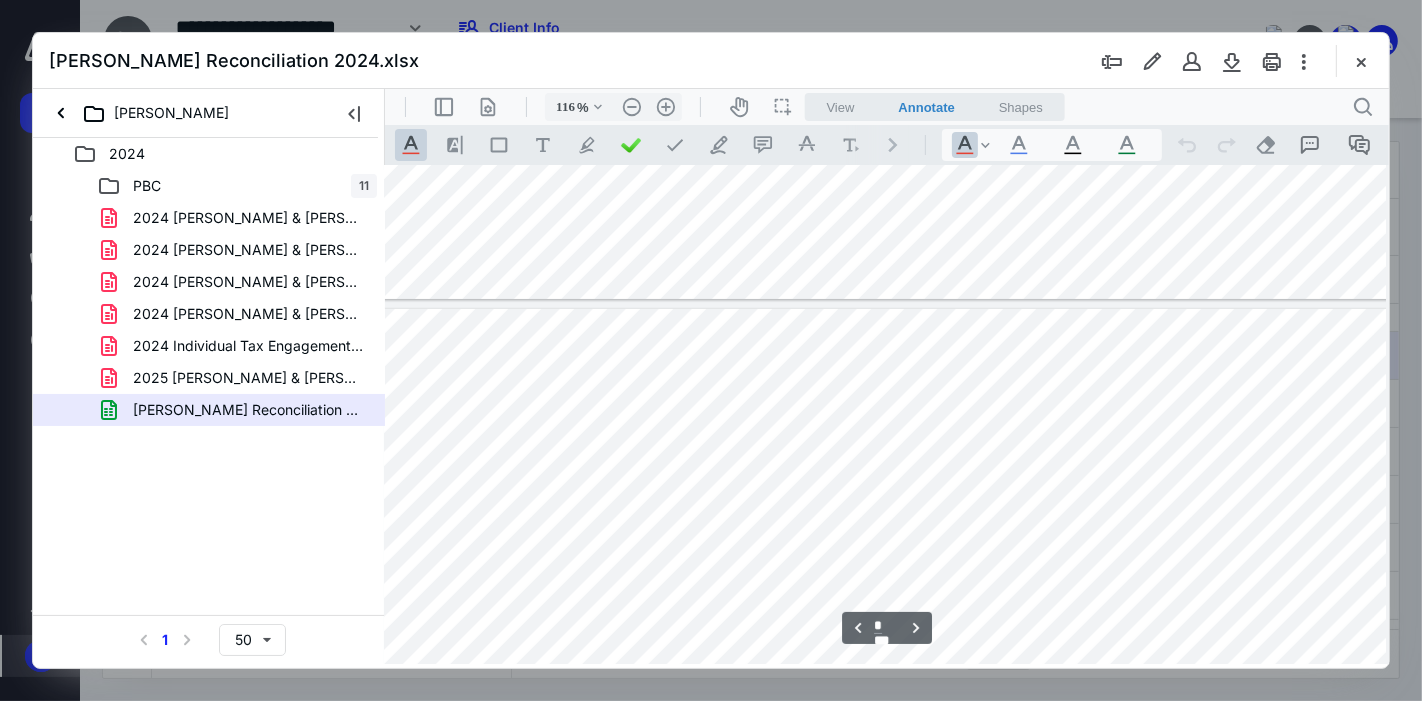 type on "*" 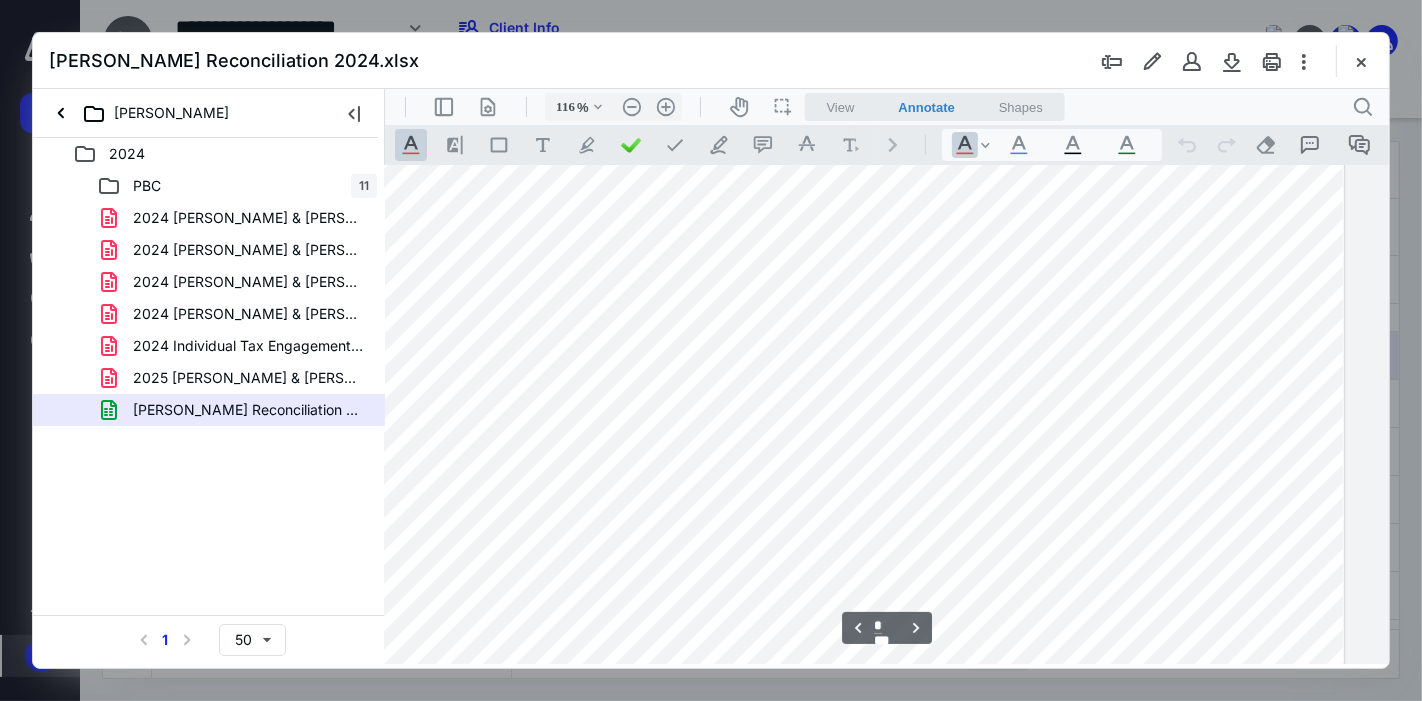 scroll, scrollTop: 878, scrollLeft: 331, axis: both 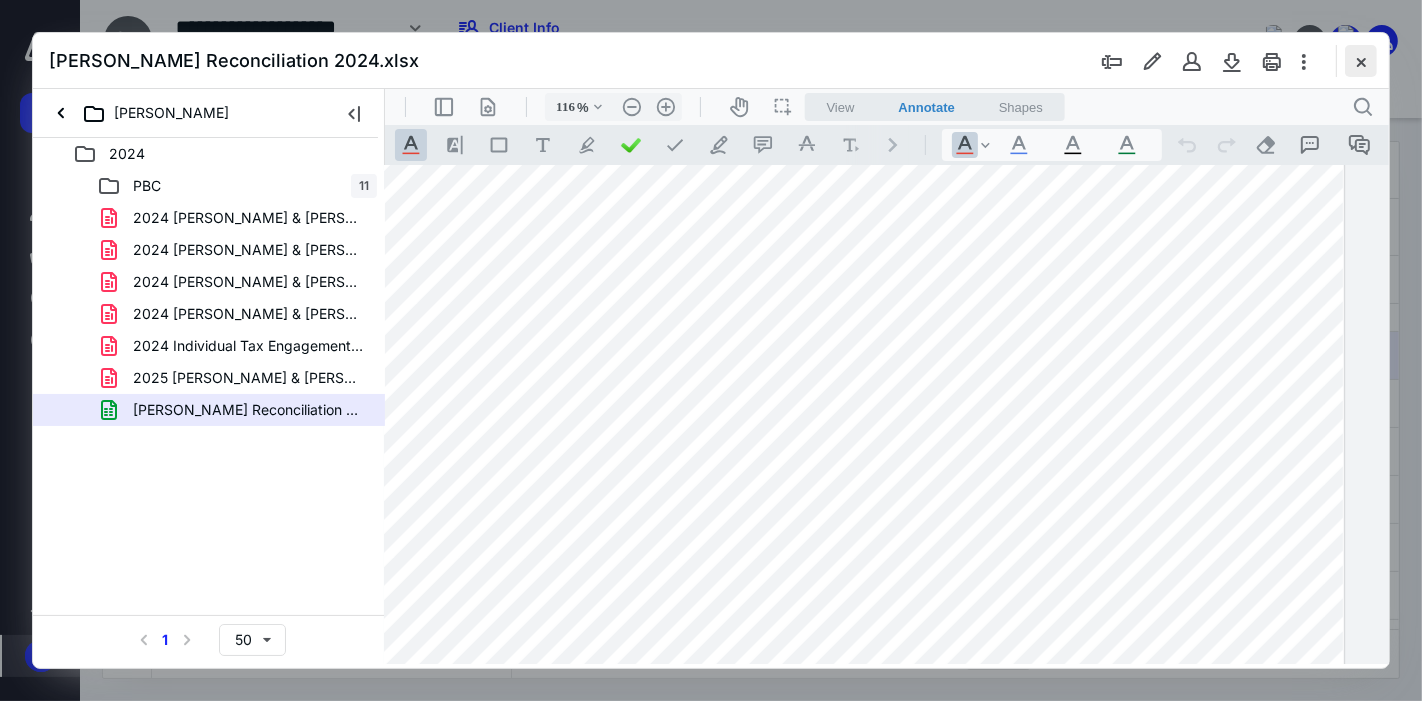 click at bounding box center [1361, 61] 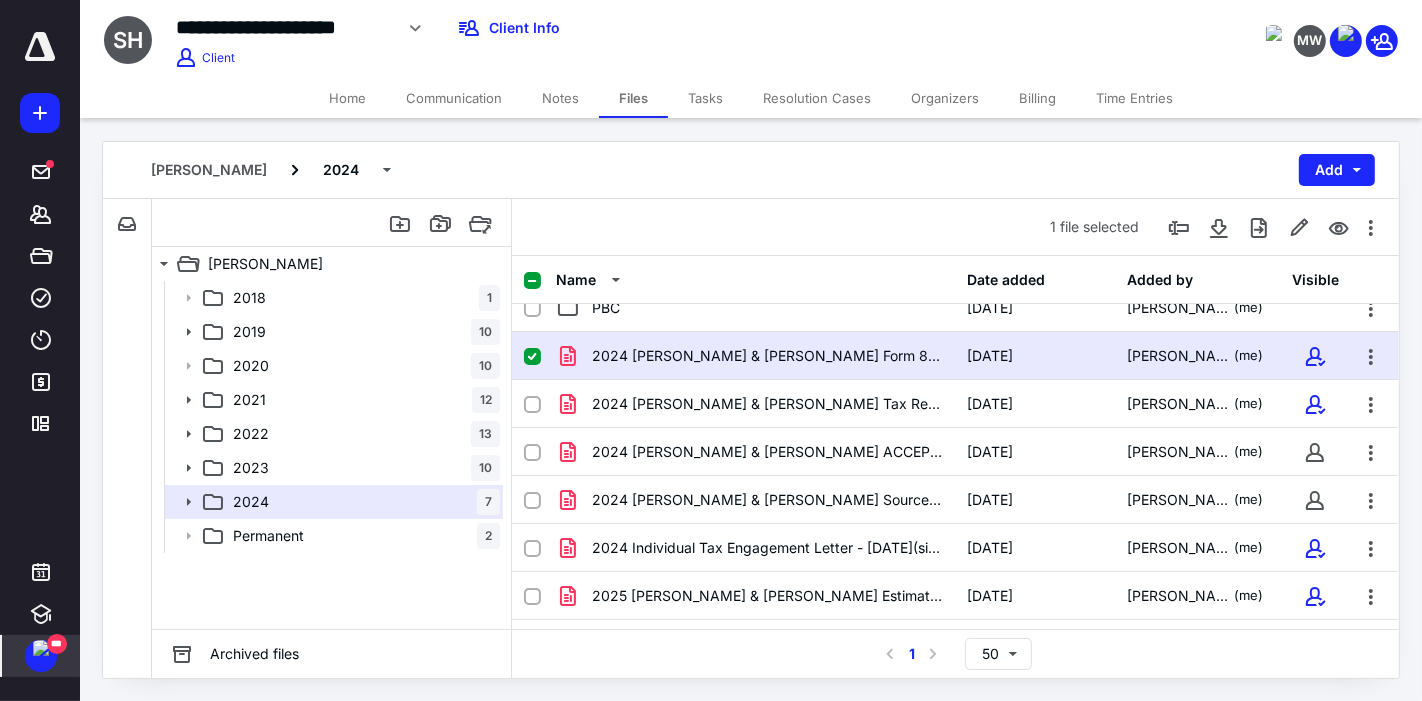 click on "Tasks" at bounding box center [705, 98] 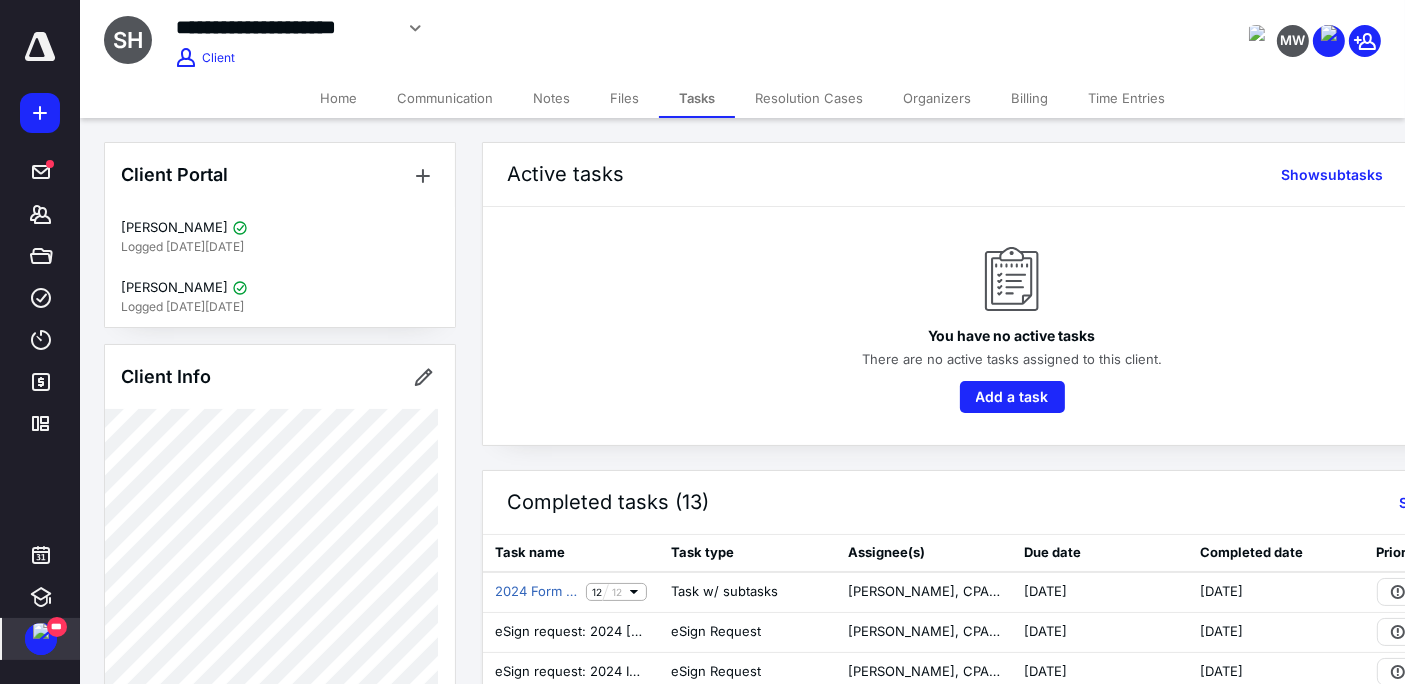 click on "Files" at bounding box center [624, 98] 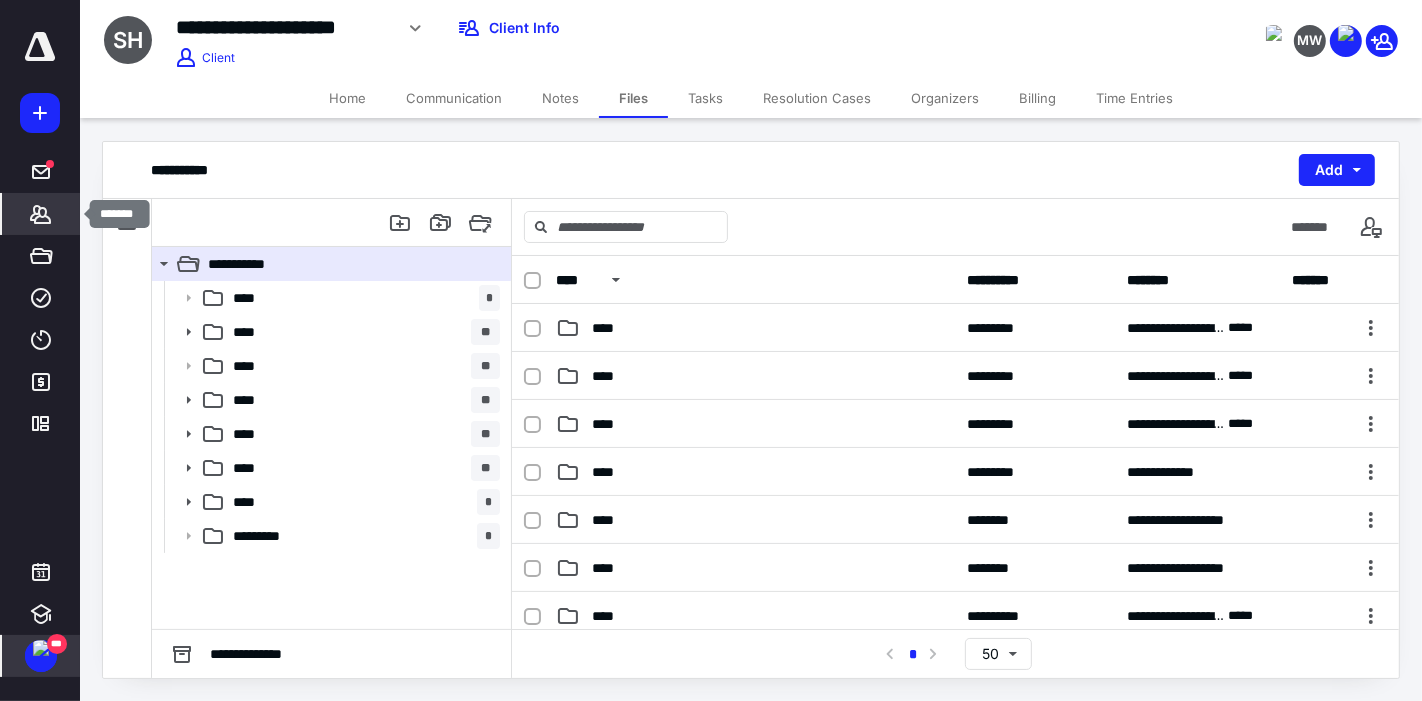 click on "*******" at bounding box center [41, 214] 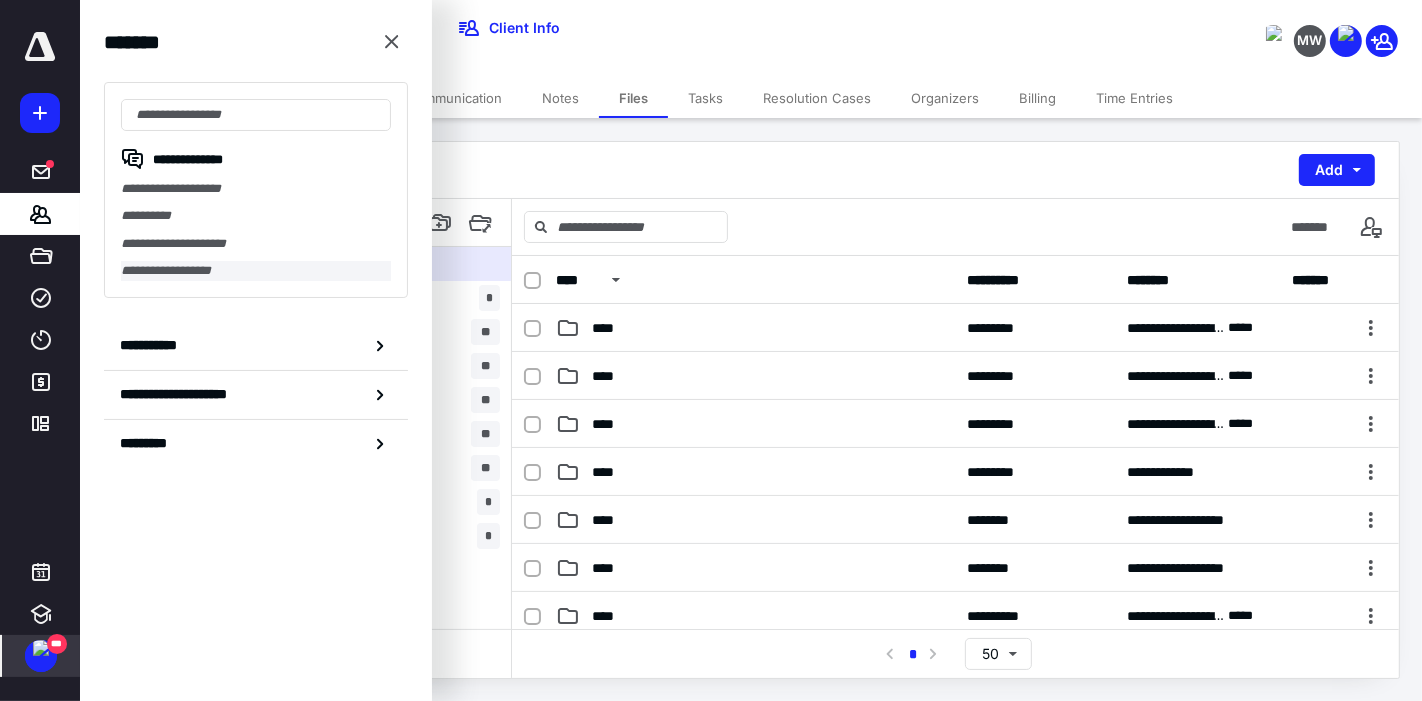 click on "**********" at bounding box center [256, 270] 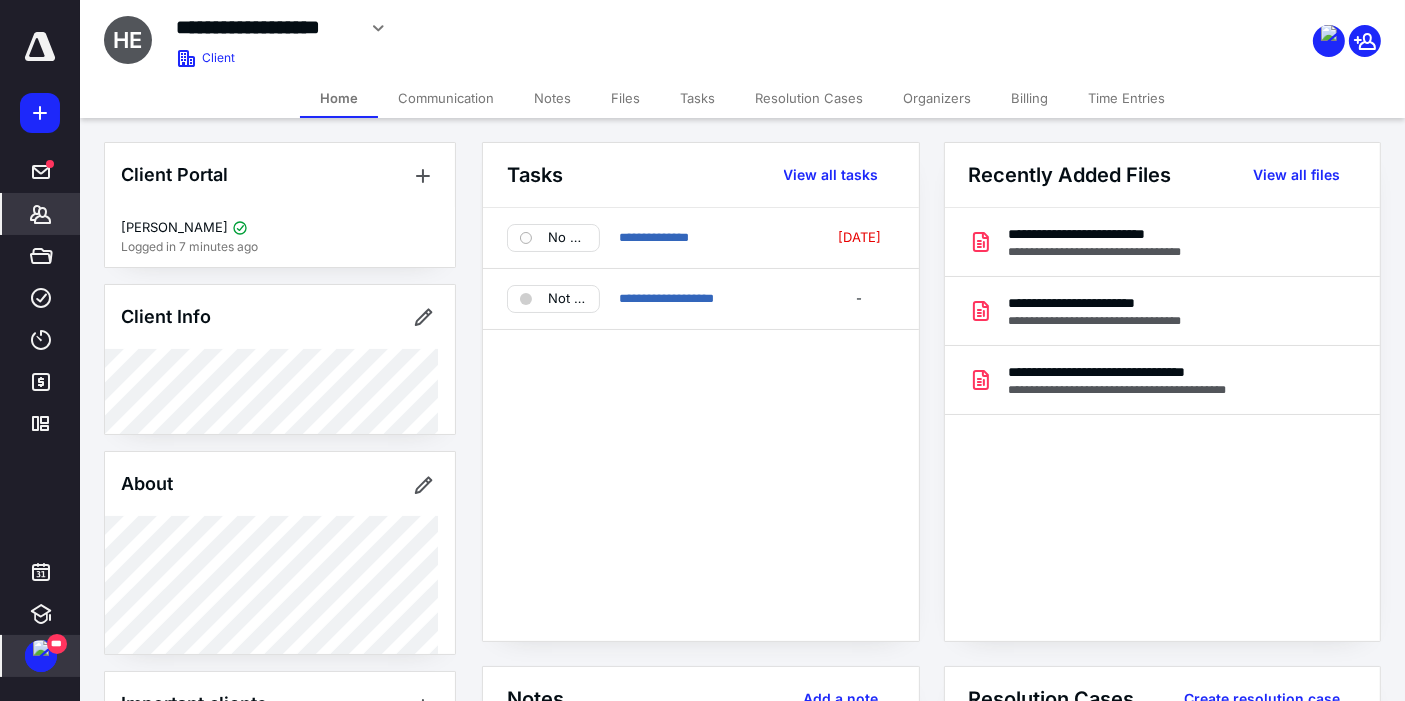 click on "Files" at bounding box center [625, 98] 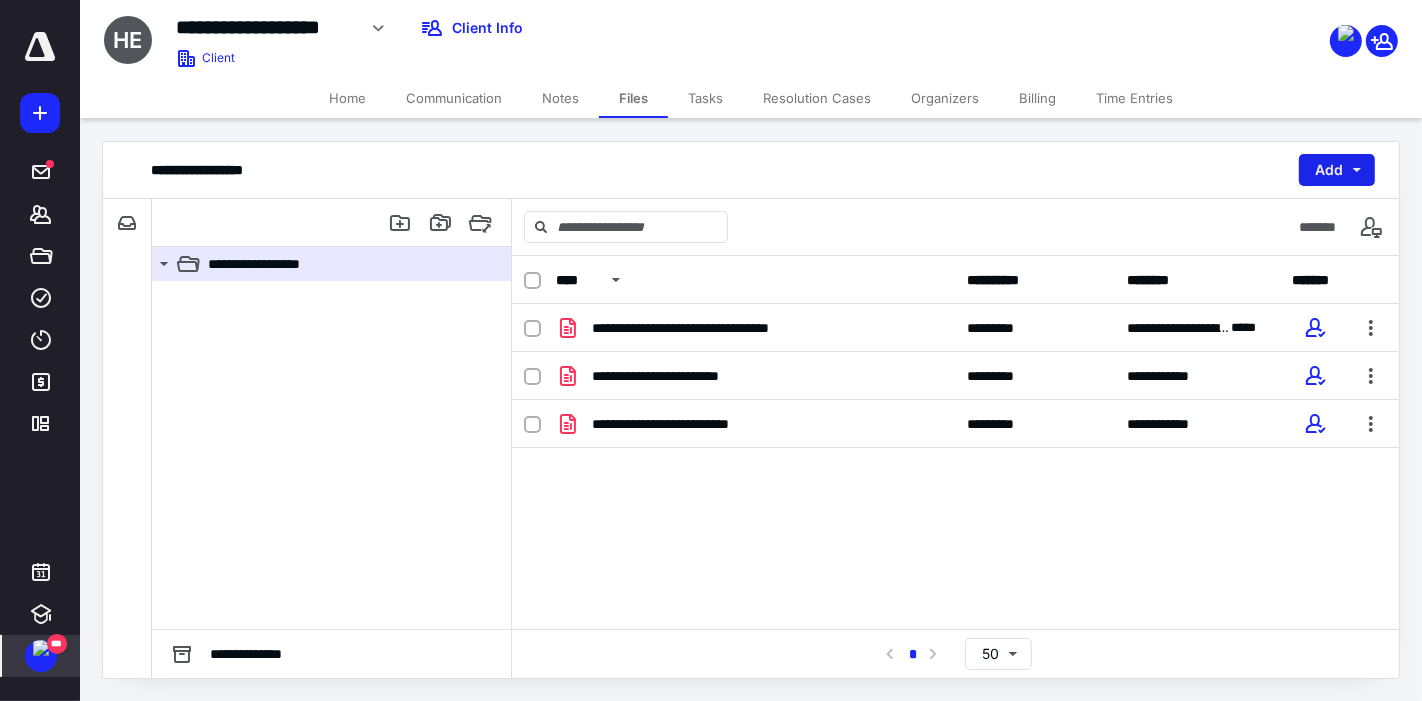 click on "Add" at bounding box center [1337, 170] 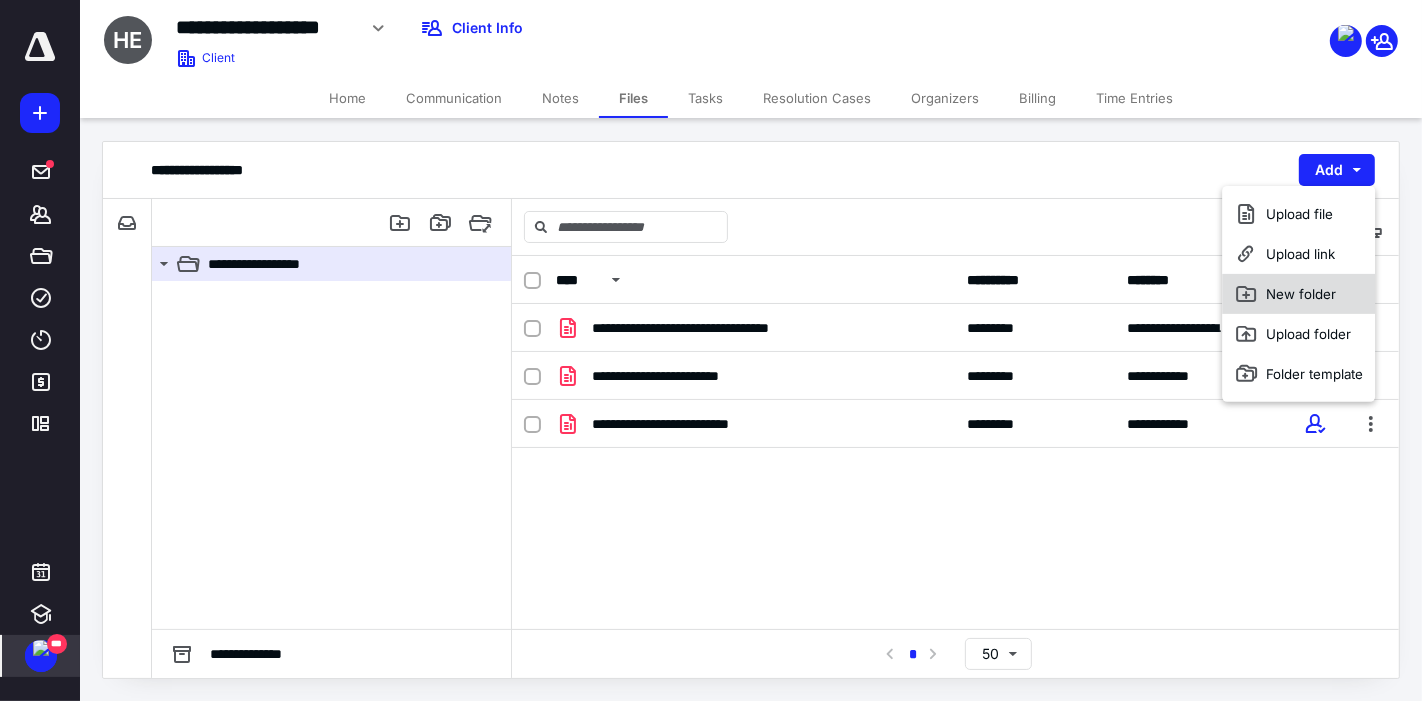 click on "New folder" at bounding box center [1299, 294] 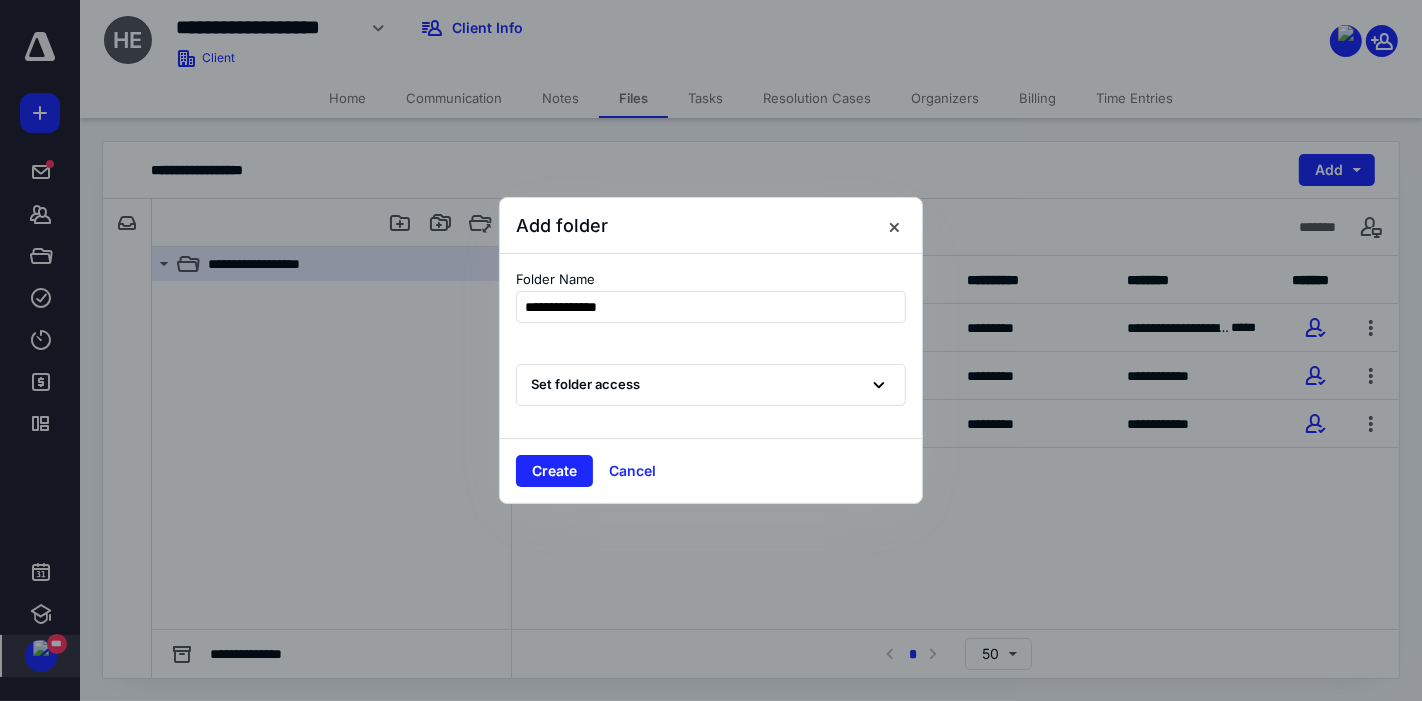 type on "**********" 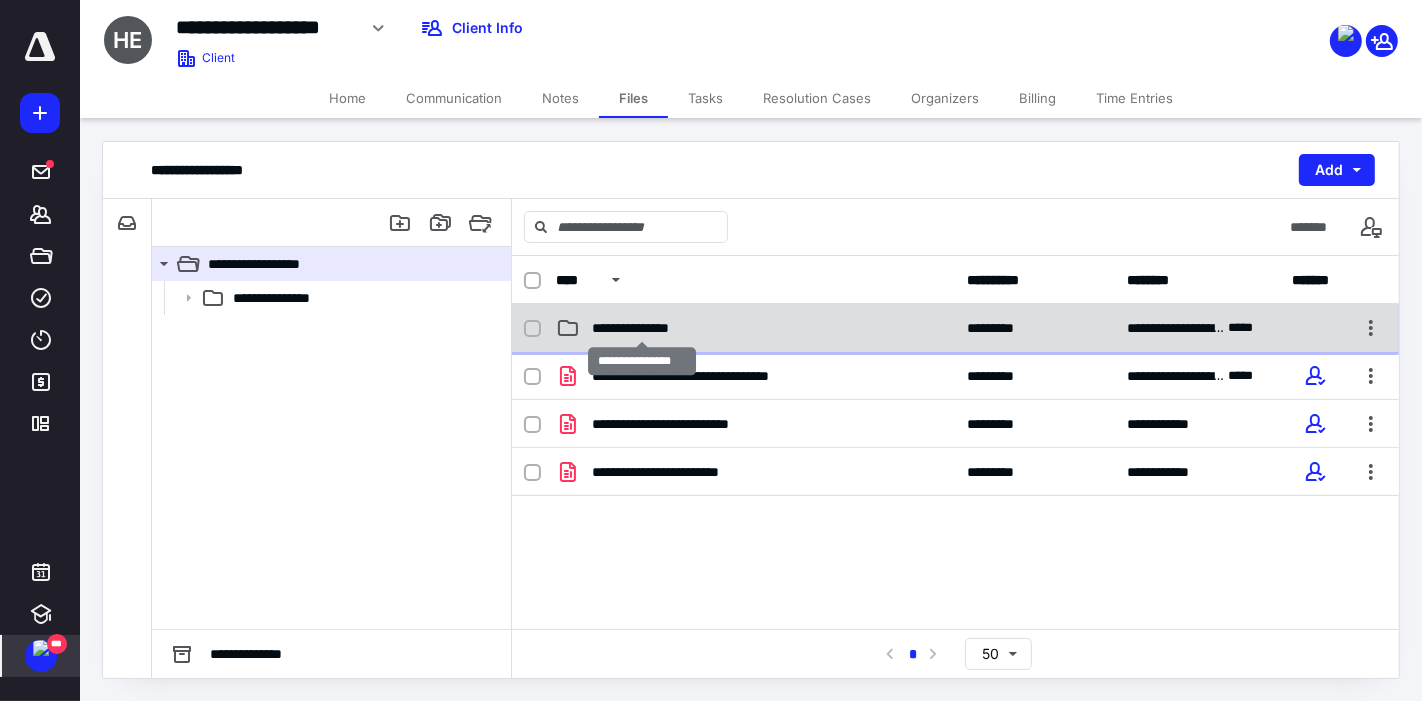 click on "**********" at bounding box center (643, 328) 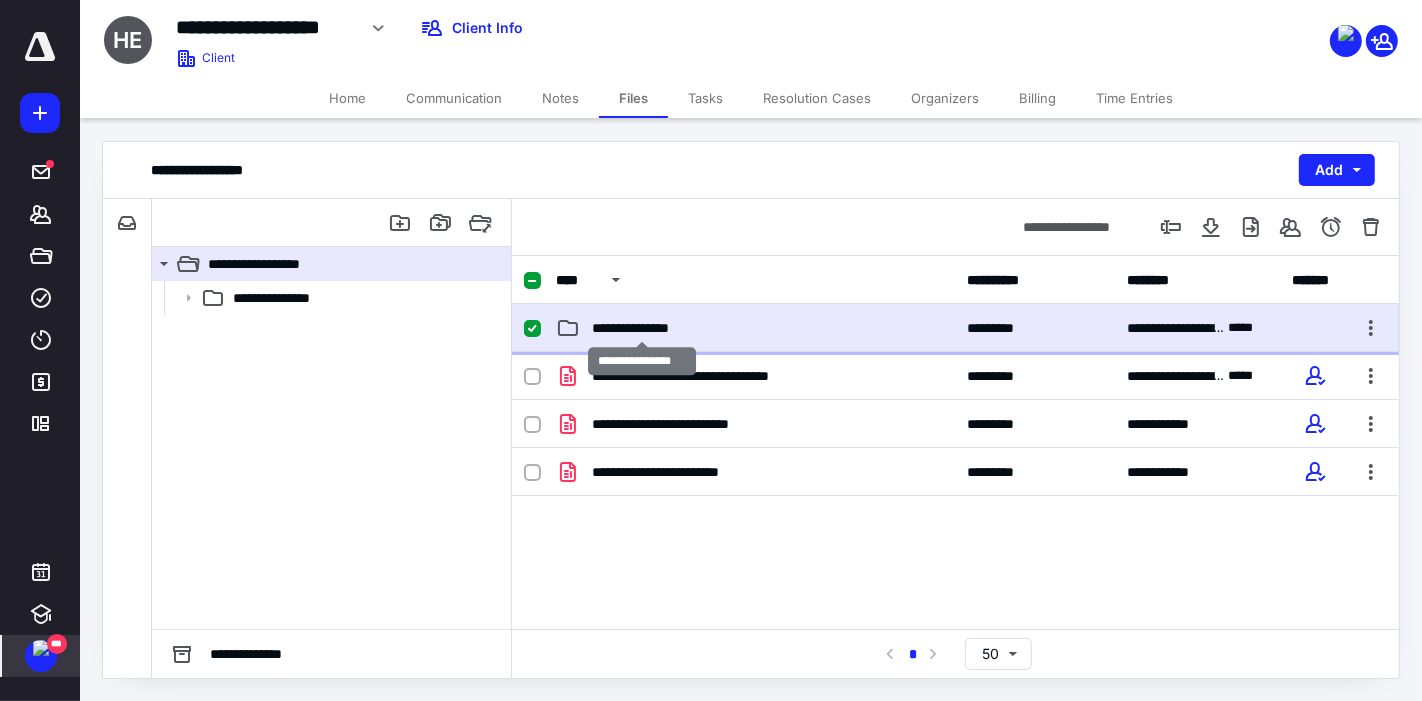 click on "**********" at bounding box center [643, 328] 